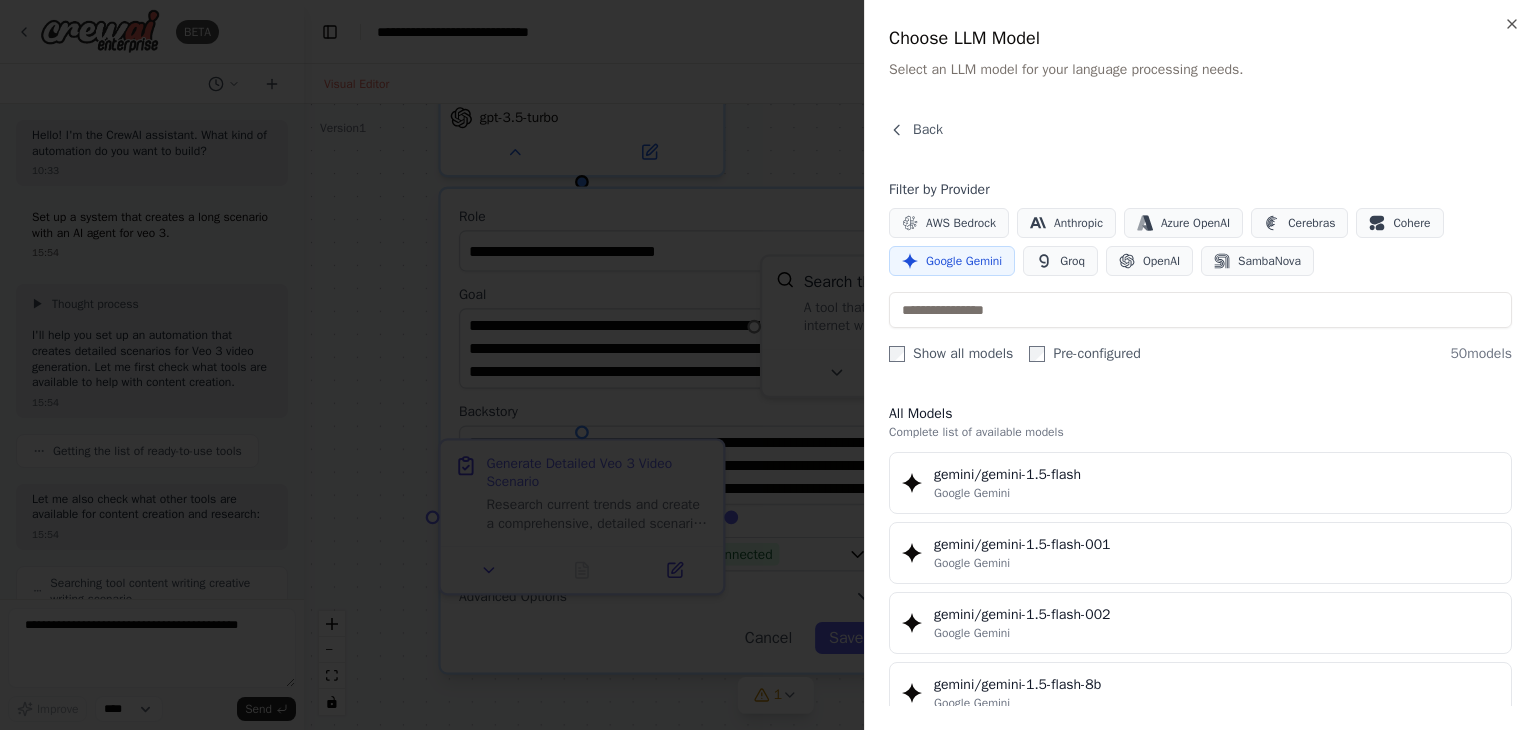 scroll, scrollTop: 0, scrollLeft: 0, axis: both 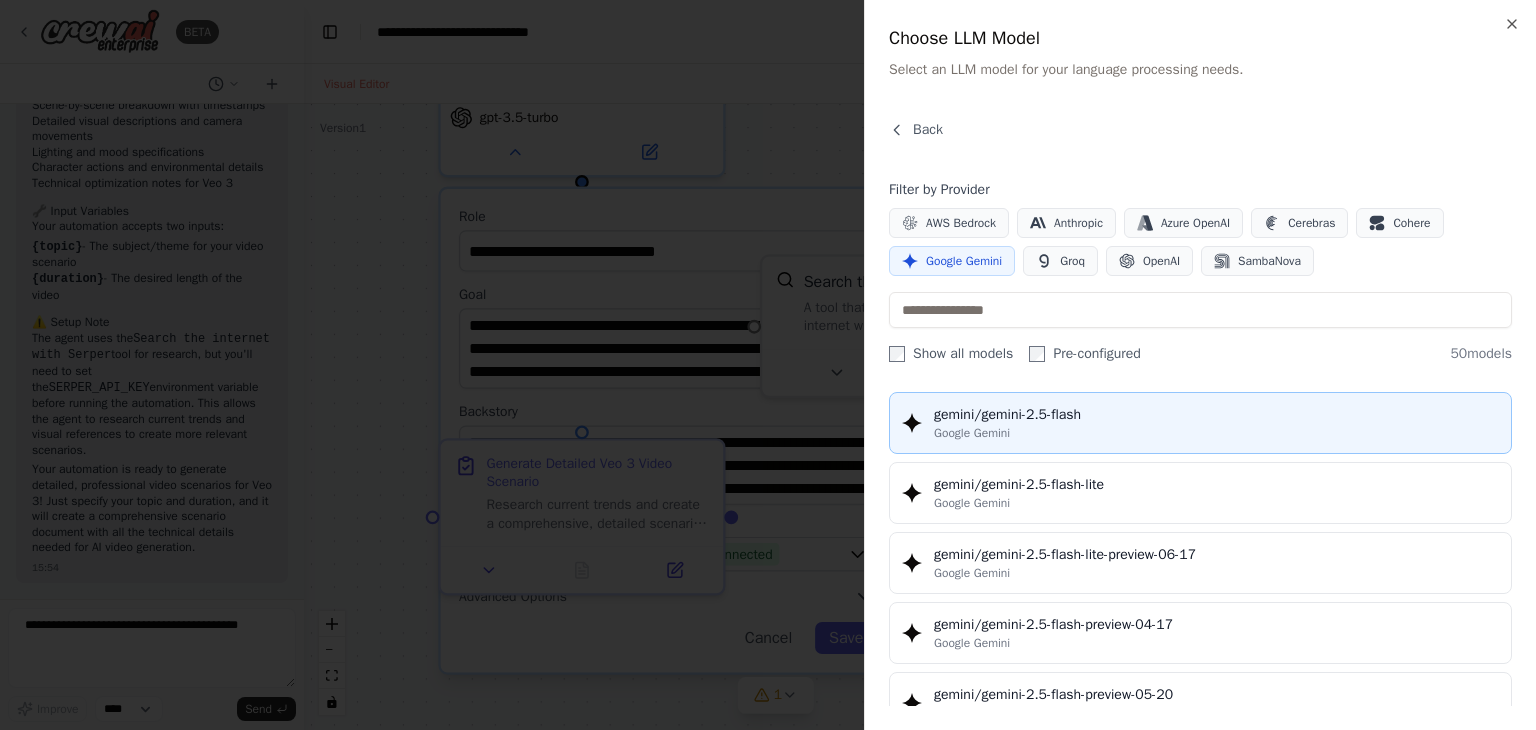 click on "gemini/gemini-2.5-flash" at bounding box center (1216, 415) 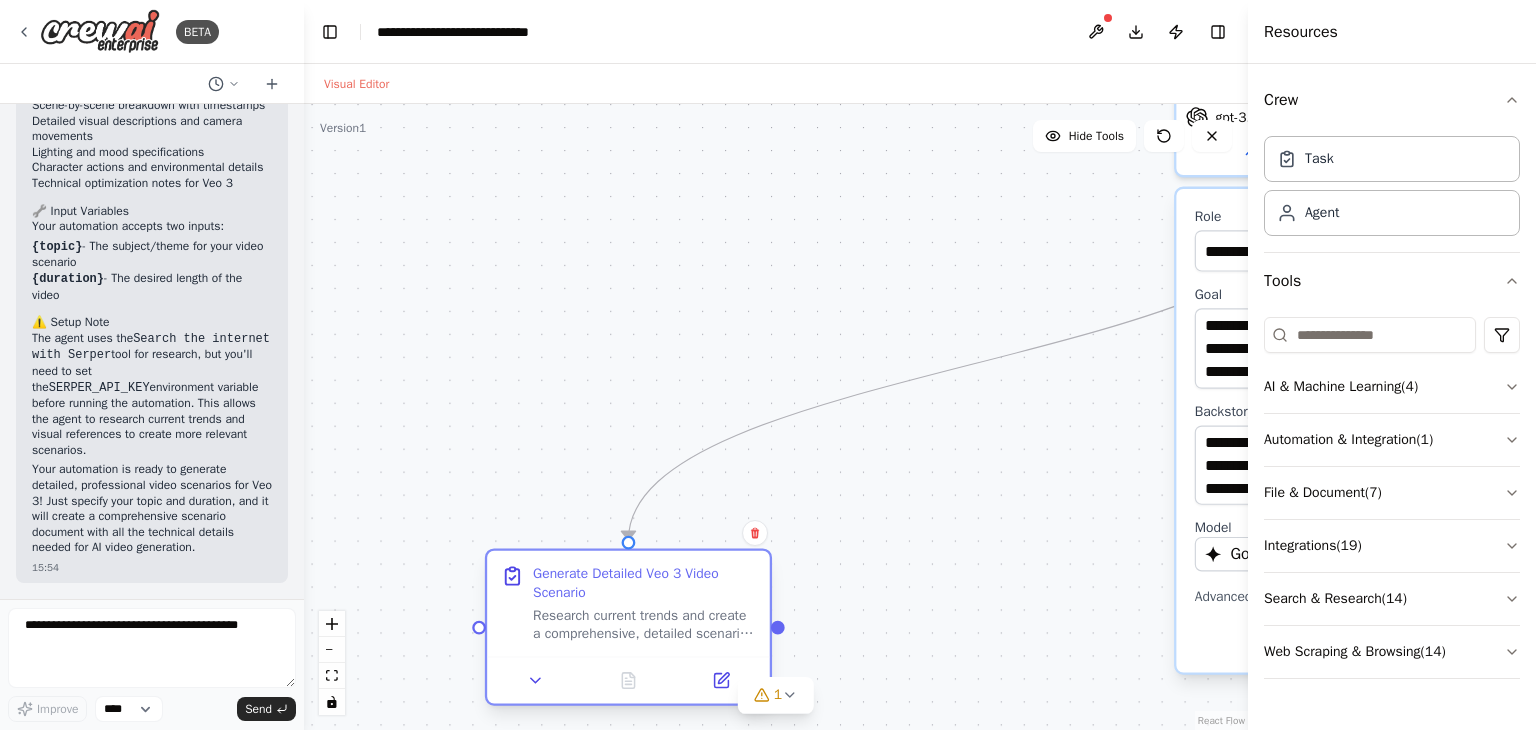 drag, startPoint x: 576, startPoint y: 489, endPoint x: 671, endPoint y: 598, distance: 144.58907 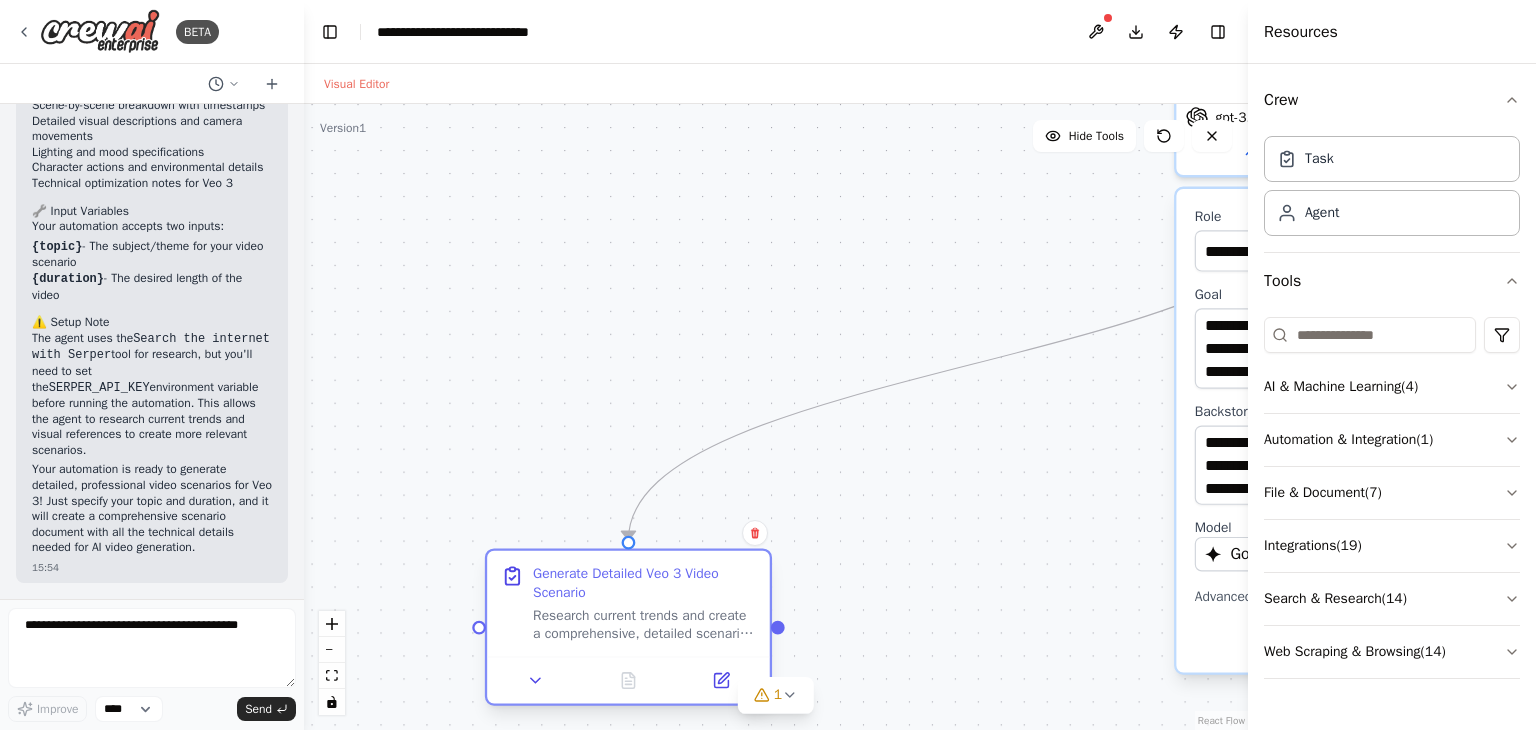 click on "Research current trends and create a comprehensive, detailed scenario for Veo 3 video generation about {topic}. The scenario should be {duration} long and include specific visual descriptions, camera movements, lighting conditions, and narrative elements that work well with AI video generation. Research relevant visual references, trending styles, and technical considerations for Veo 3 to ensure the scenario is both creative and technically optimized." at bounding box center [644, 624] 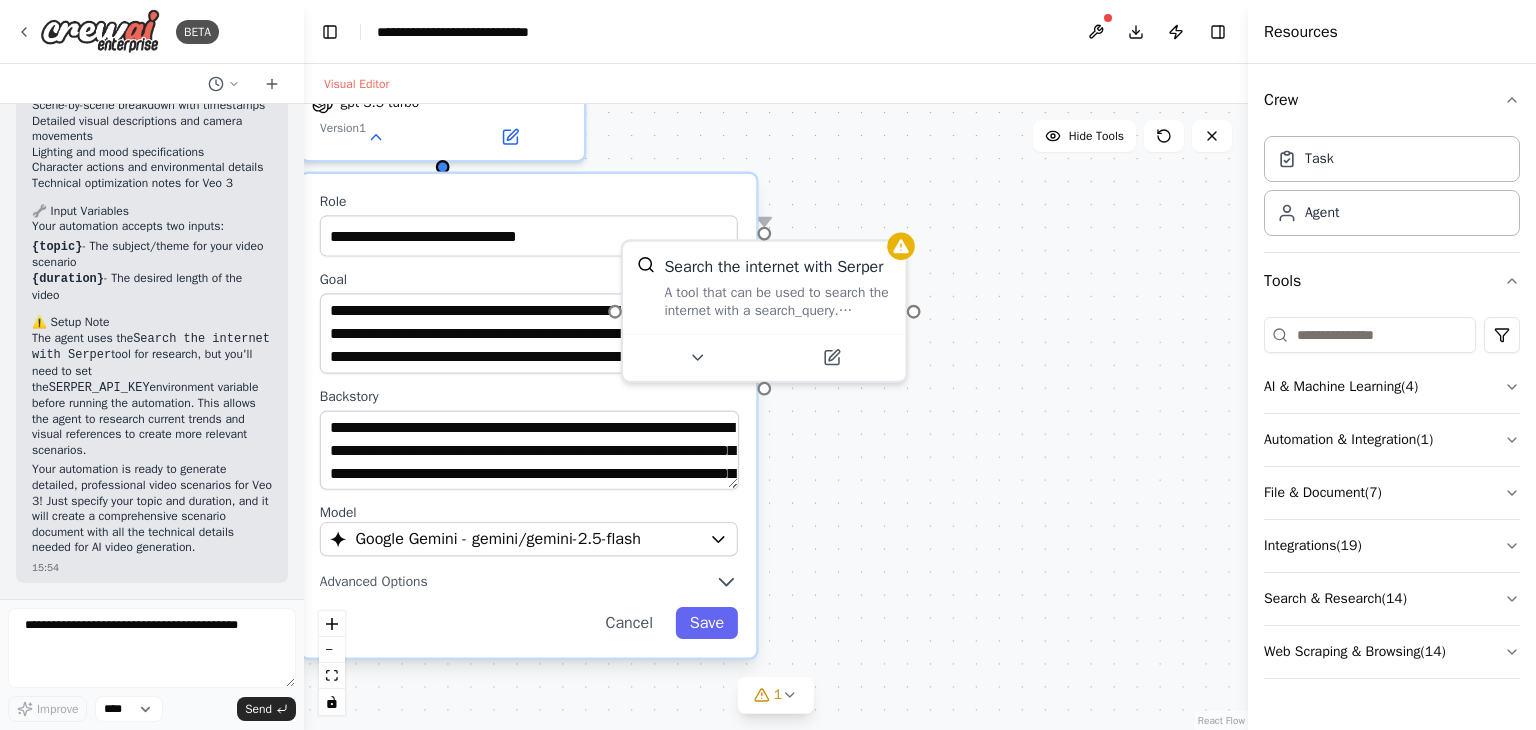 drag, startPoint x: 865, startPoint y: 433, endPoint x: 82, endPoint y: 414, distance: 783.23047 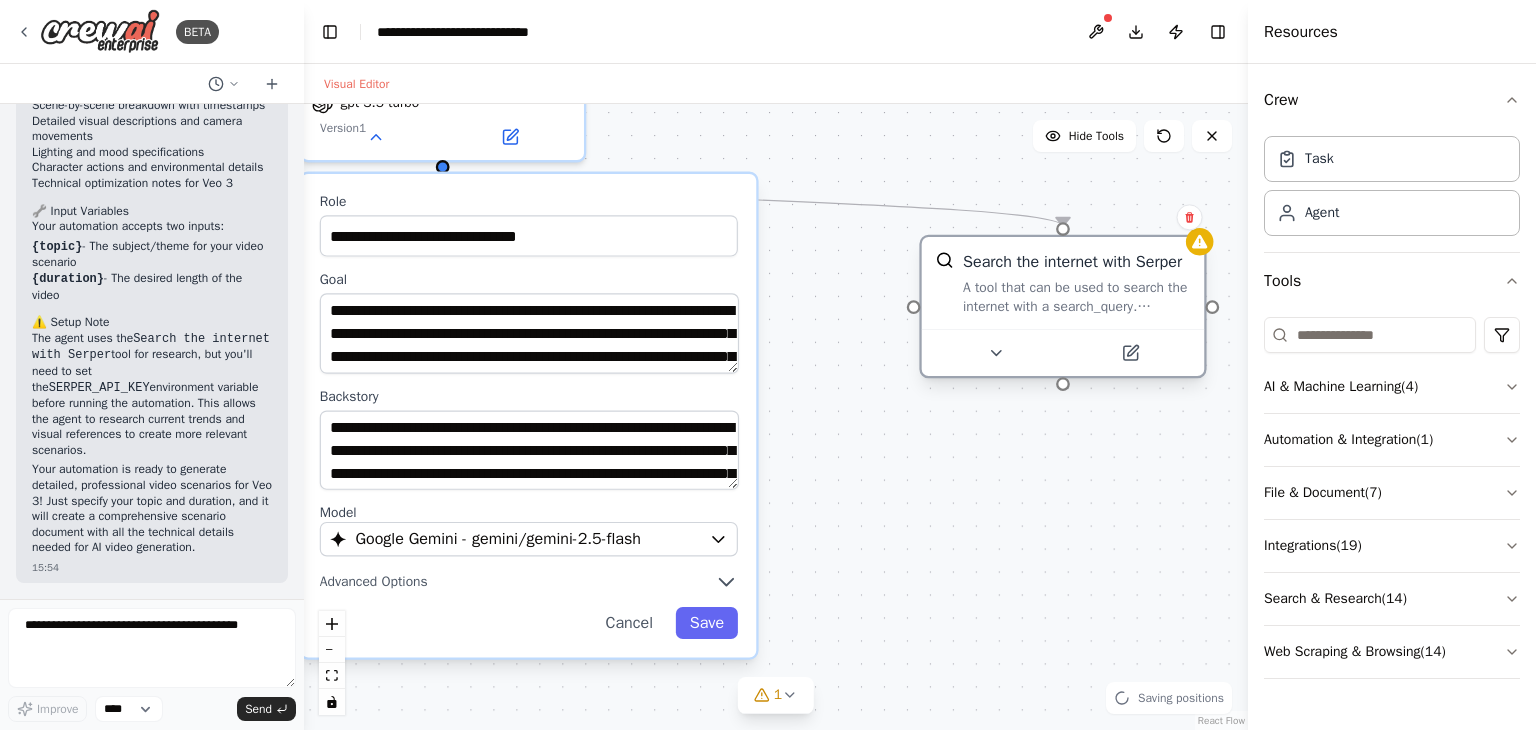 drag, startPoint x: 824, startPoint y: 286, endPoint x: 1128, endPoint y: 275, distance: 304.19894 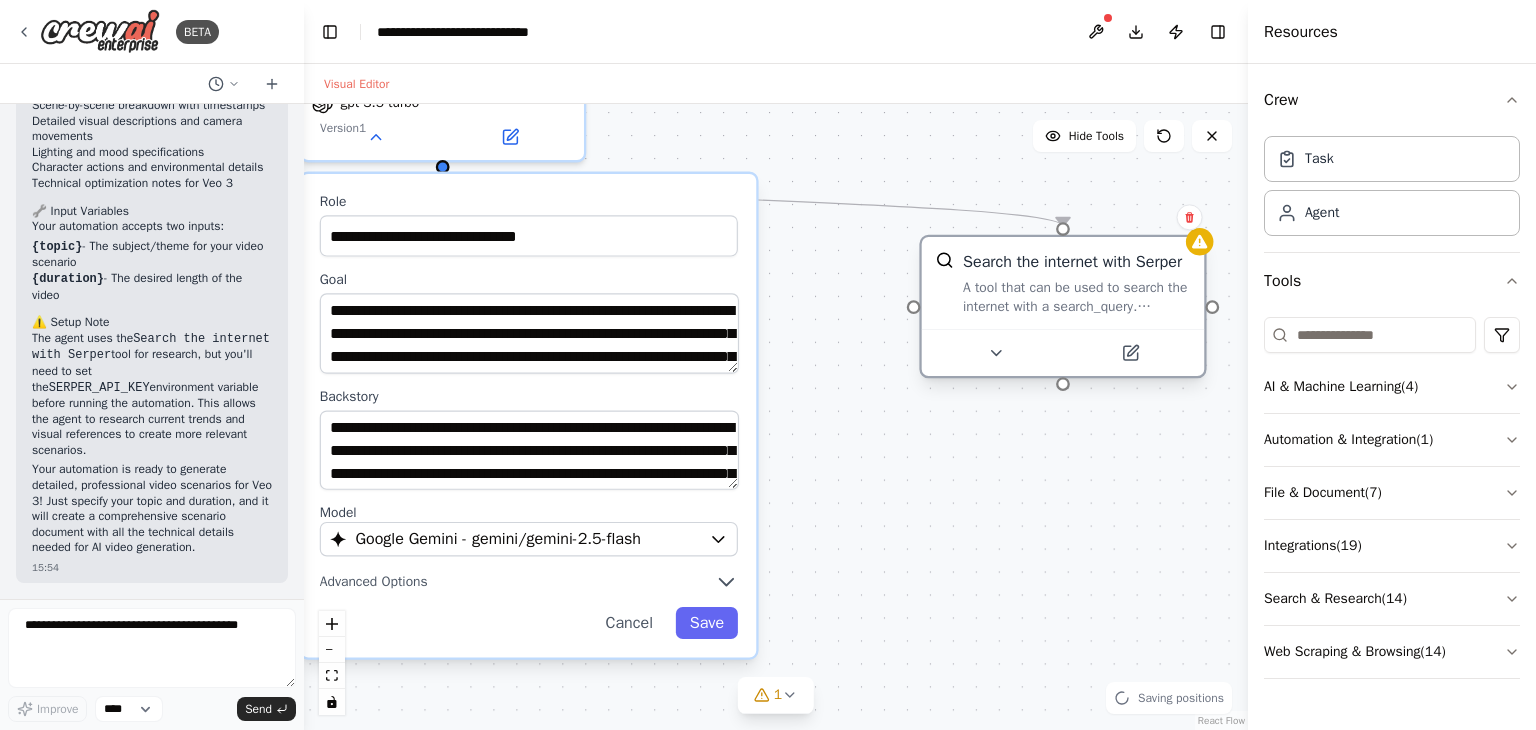 click on "Search the internet with Serper A tool that can be used to search the internet with a search_query. Supports different search types: 'search' (default), 'news'" at bounding box center (1076, 283) 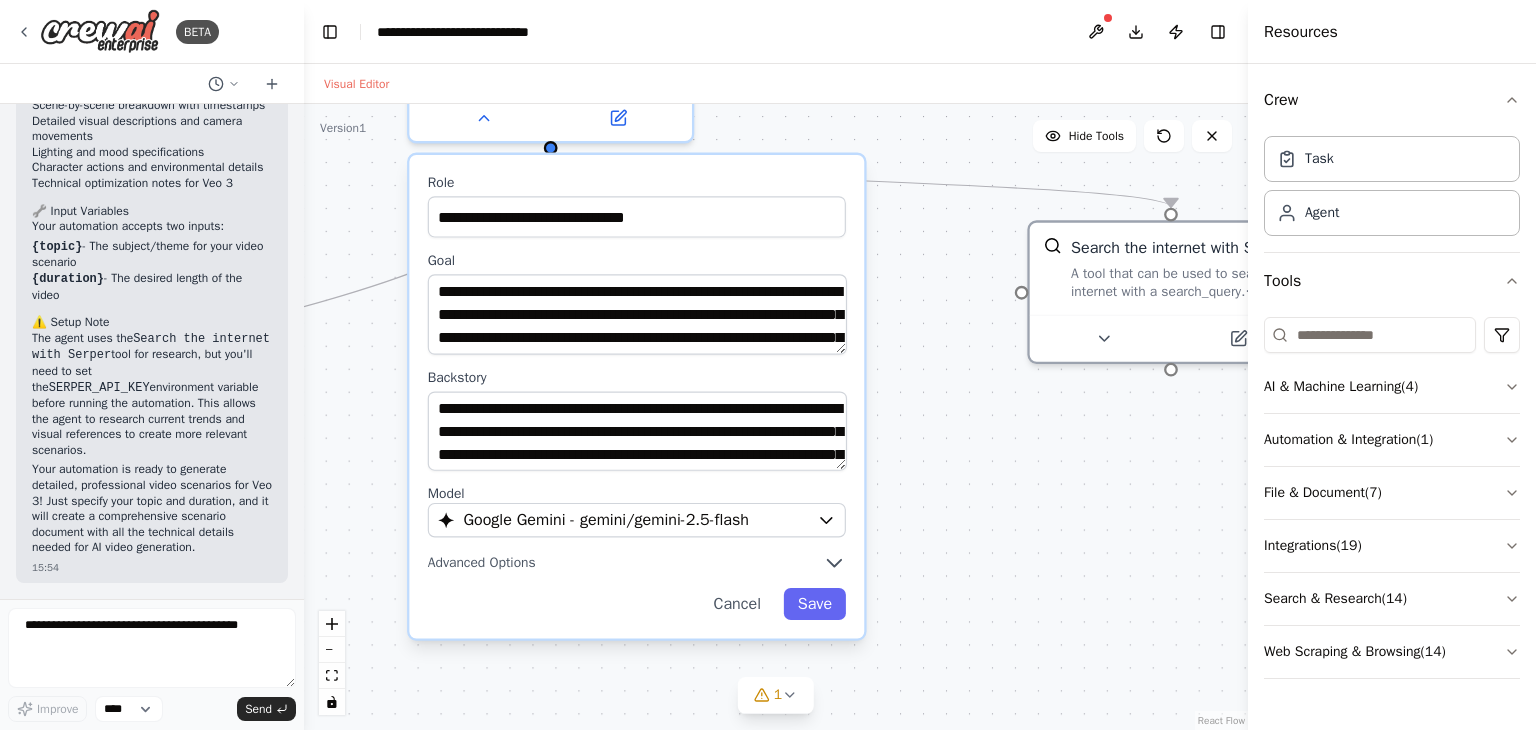 drag, startPoint x: 1013, startPoint y: 509, endPoint x: 1044, endPoint y: 493, distance: 34.88553 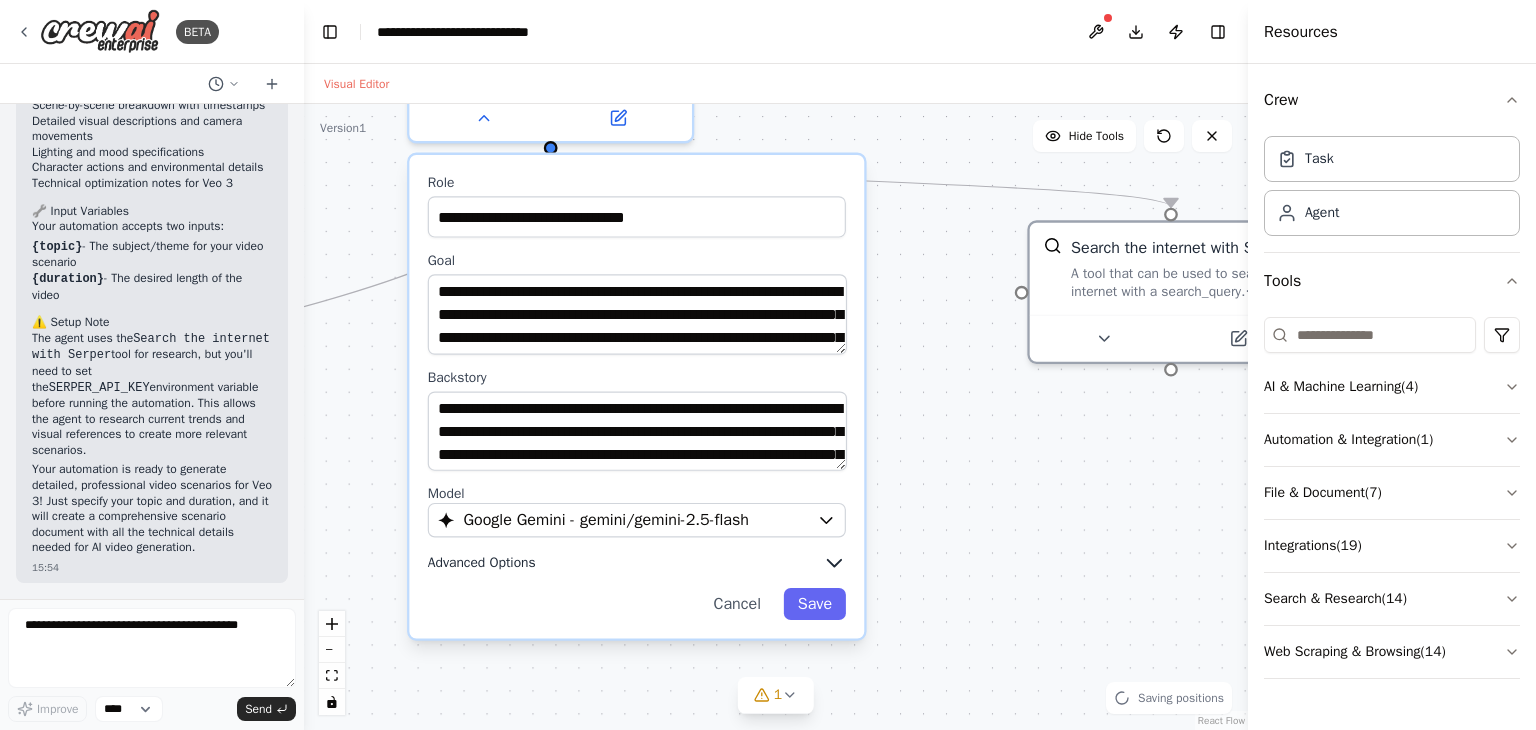 click 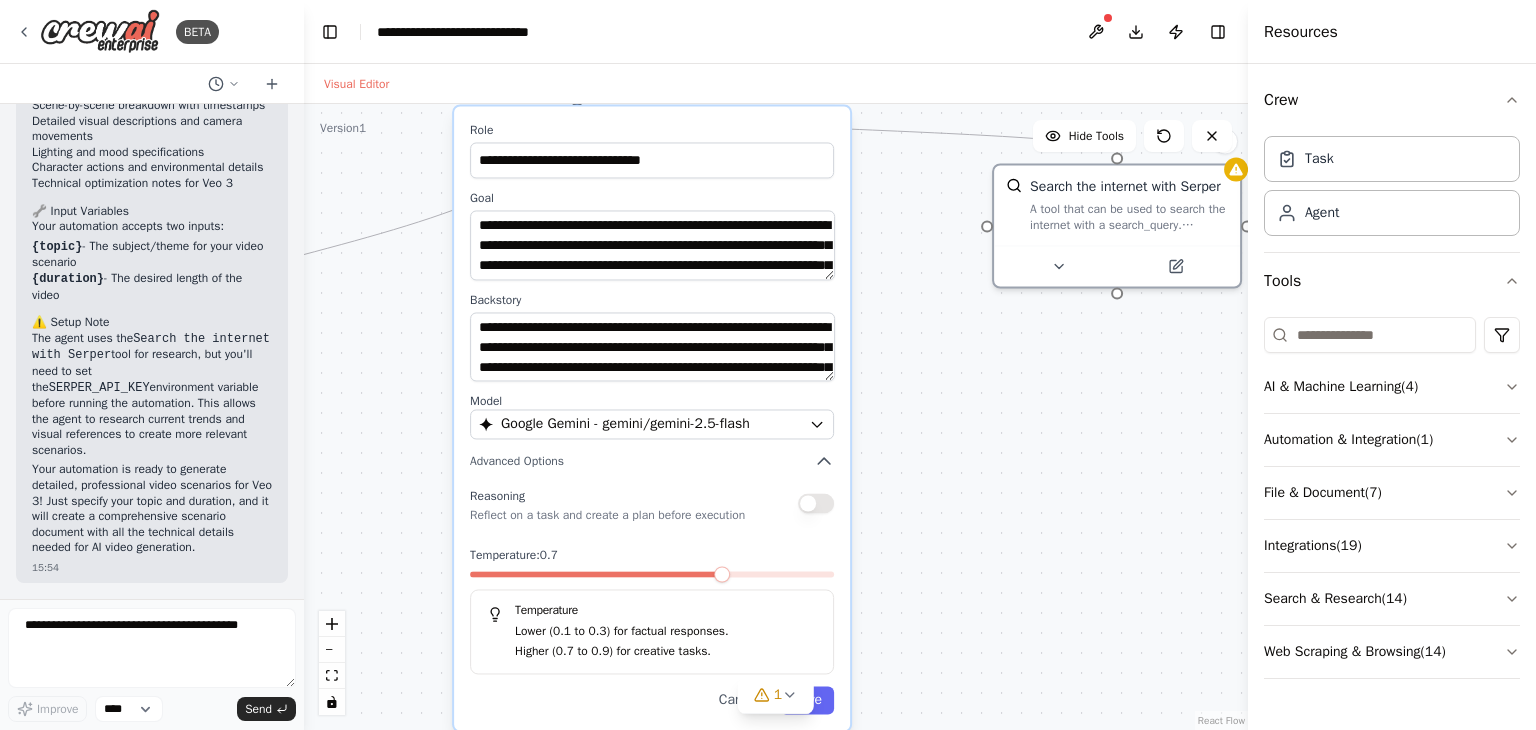 drag, startPoint x: 920, startPoint y: 571, endPoint x: 932, endPoint y: 462, distance: 109.65856 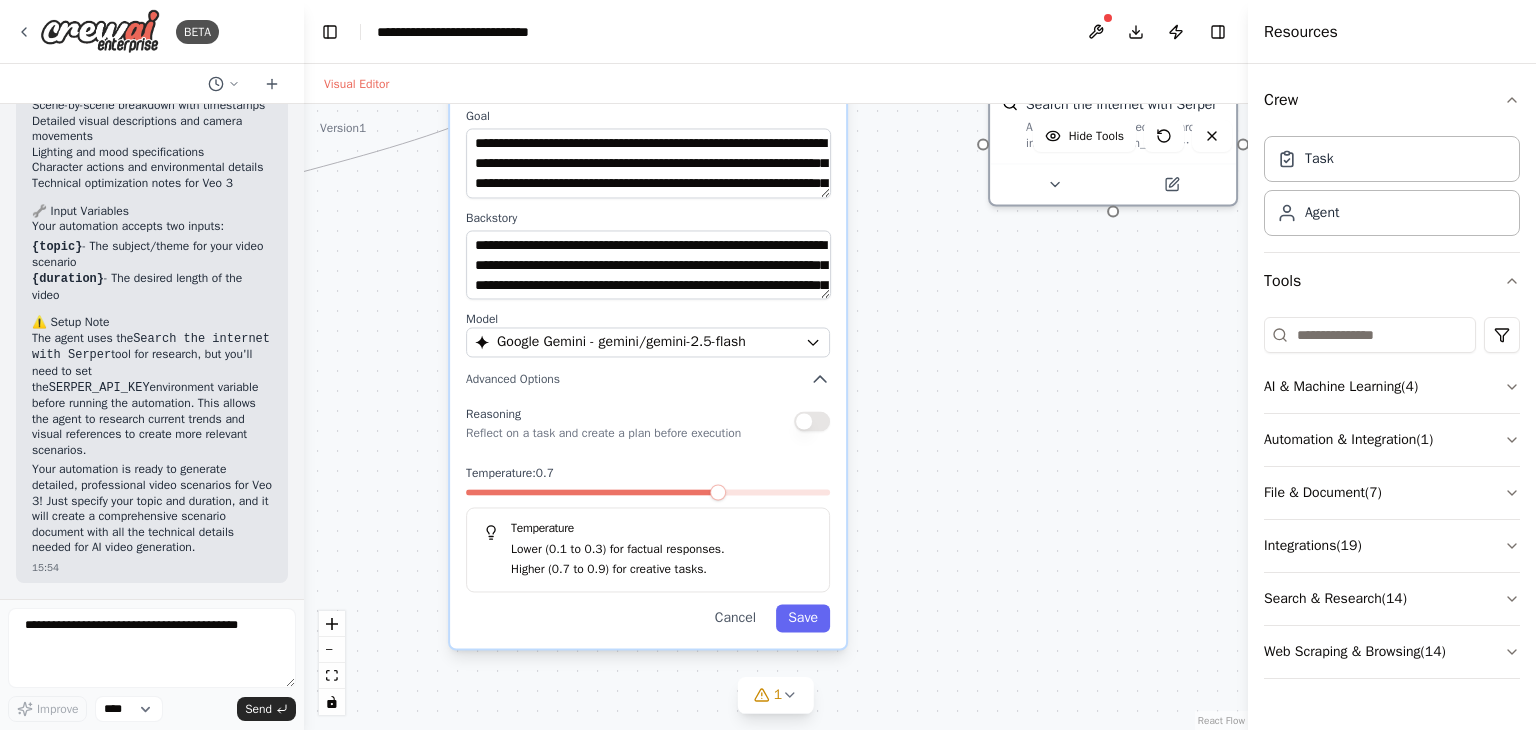 drag, startPoint x: 885, startPoint y: 512, endPoint x: 863, endPoint y: 472, distance: 45.65085 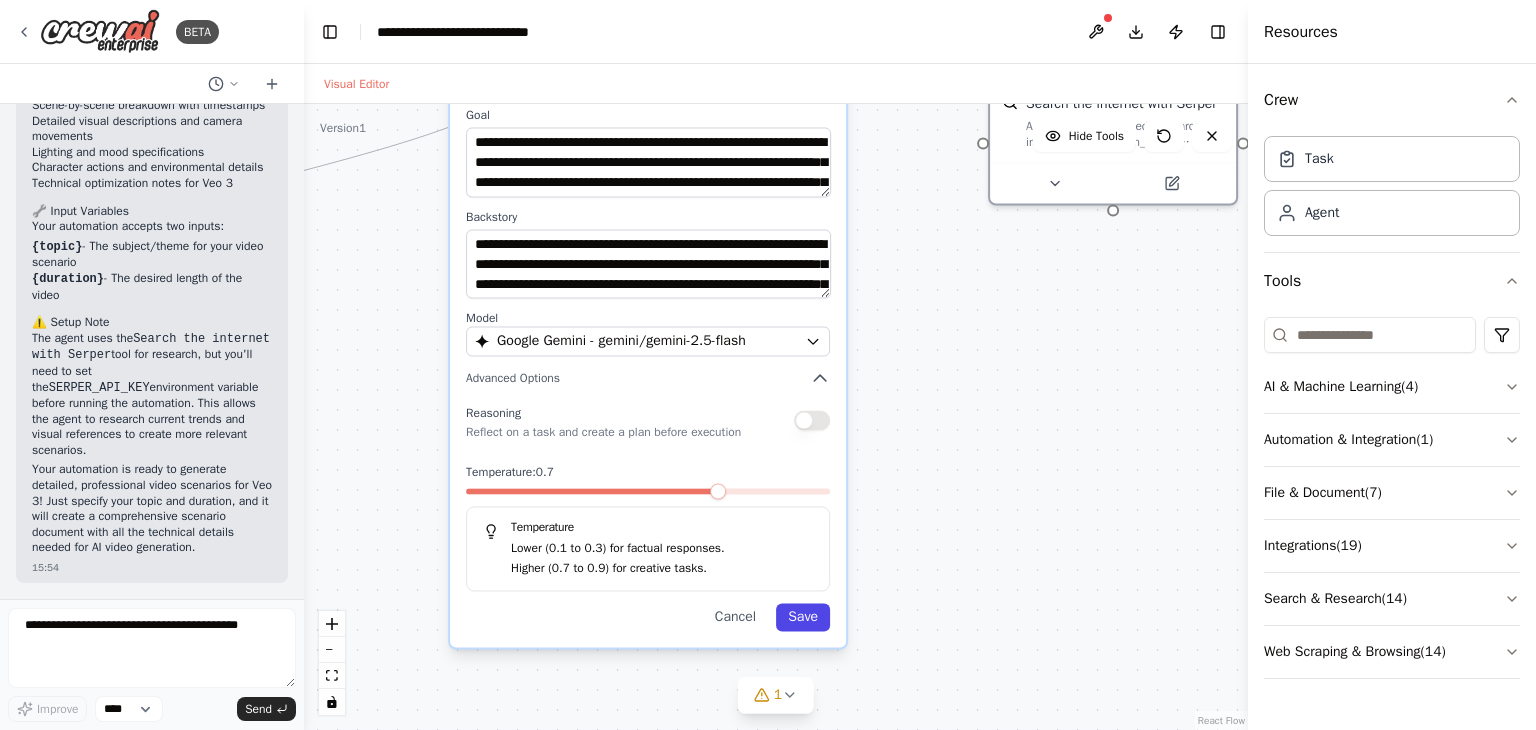 click on "Save" at bounding box center [803, 618] 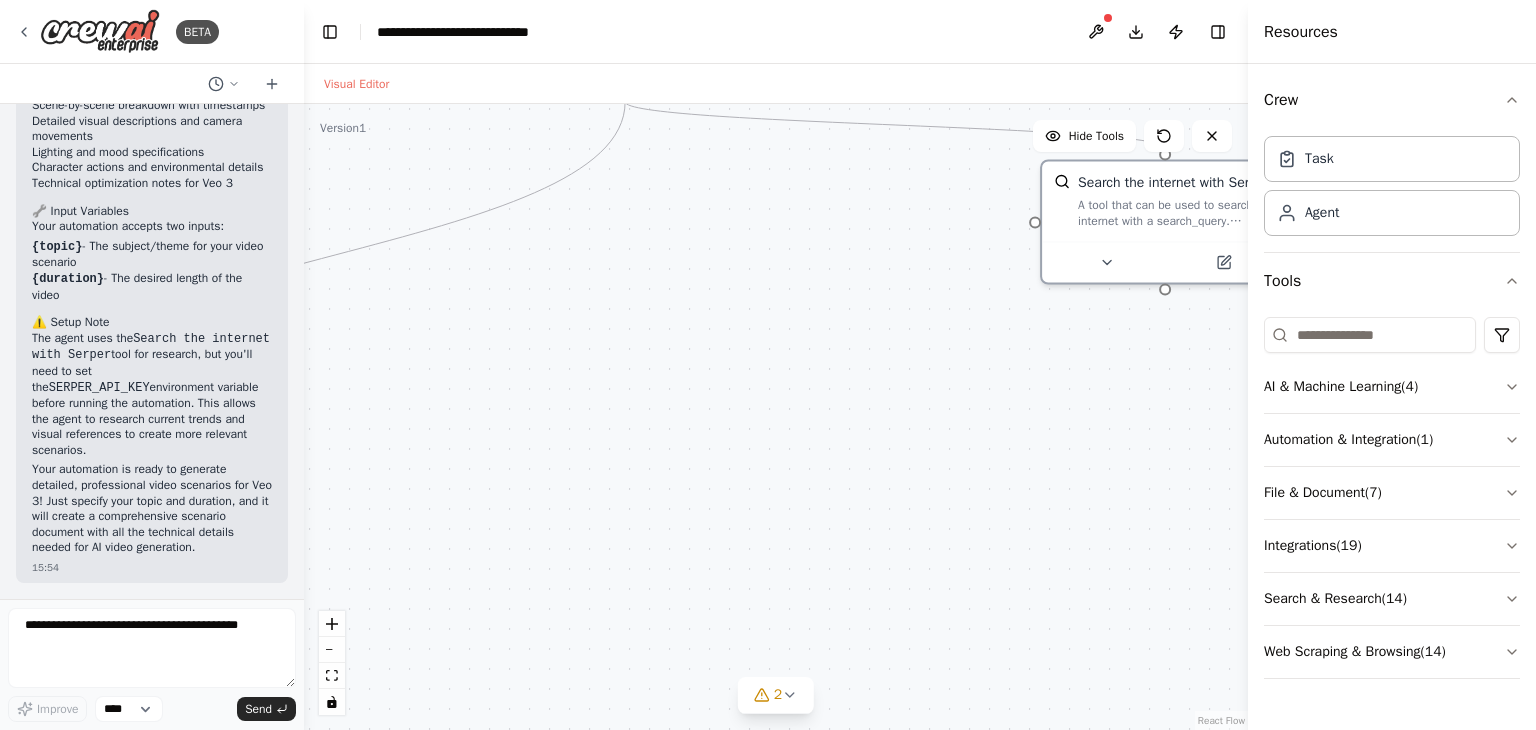 drag, startPoint x: 745, startPoint y: 387, endPoint x: 916, endPoint y: 526, distance: 220.36787 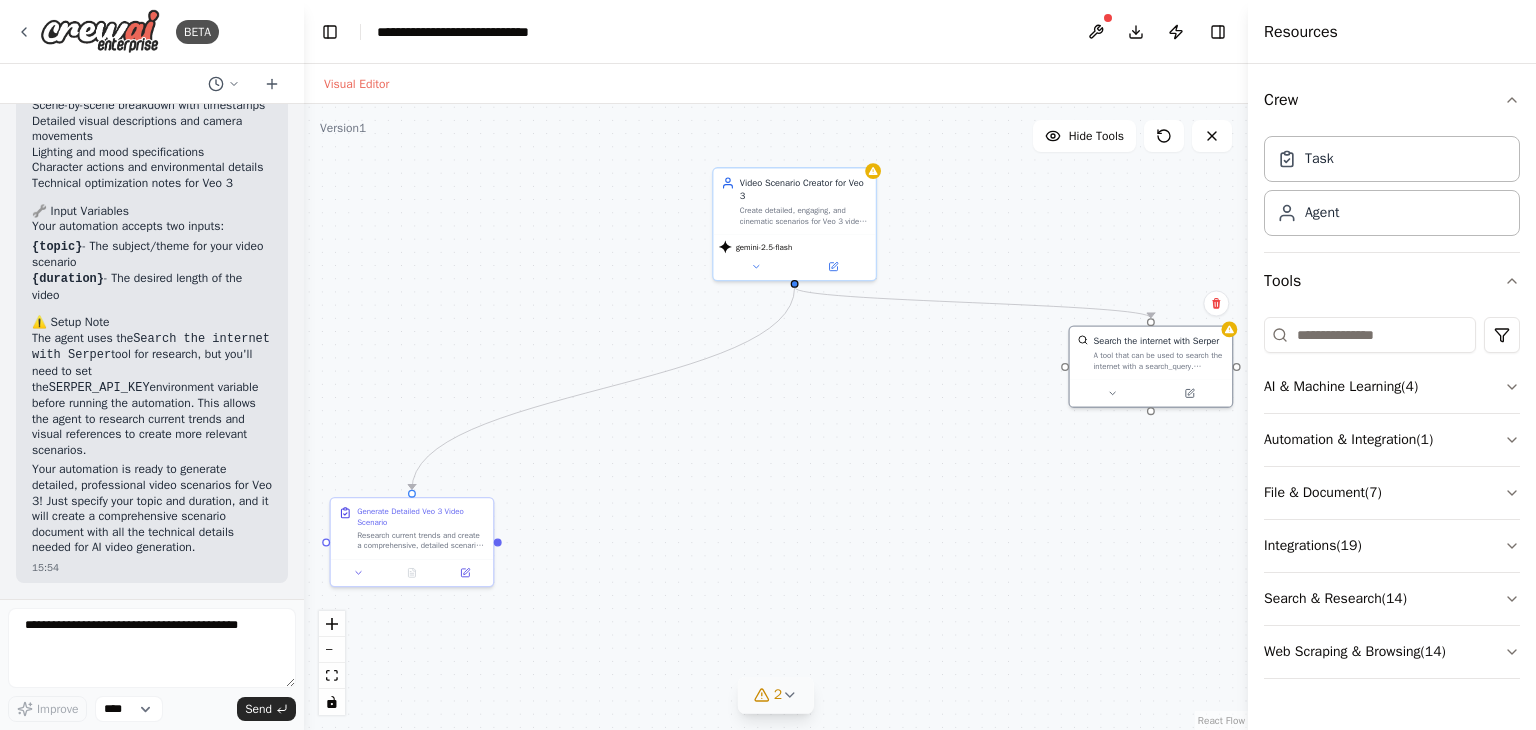 click on "2" at bounding box center [776, 695] 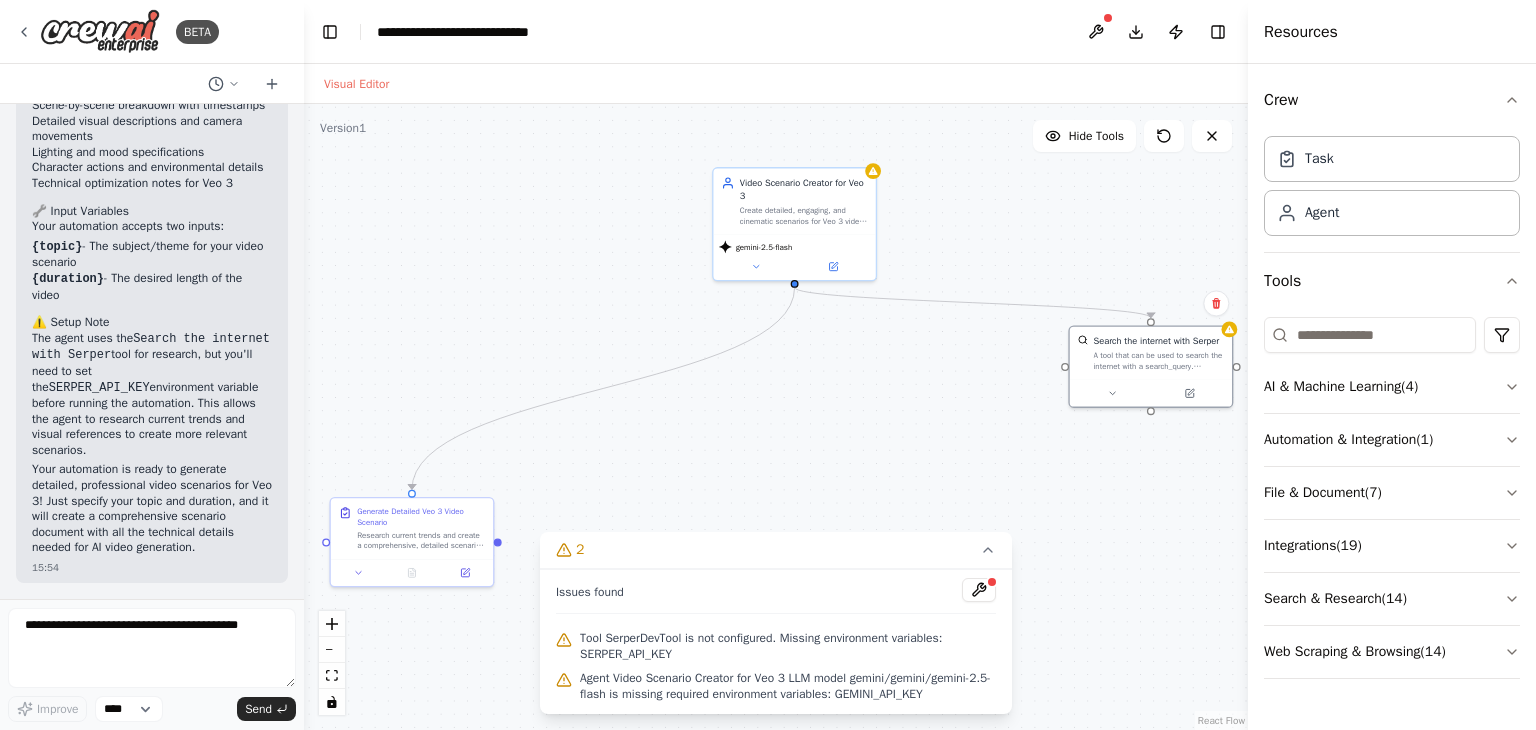 click on "Tool SerperDevTool is not configured. Missing environment variables: SERPER_API_KEY" at bounding box center [788, 646] 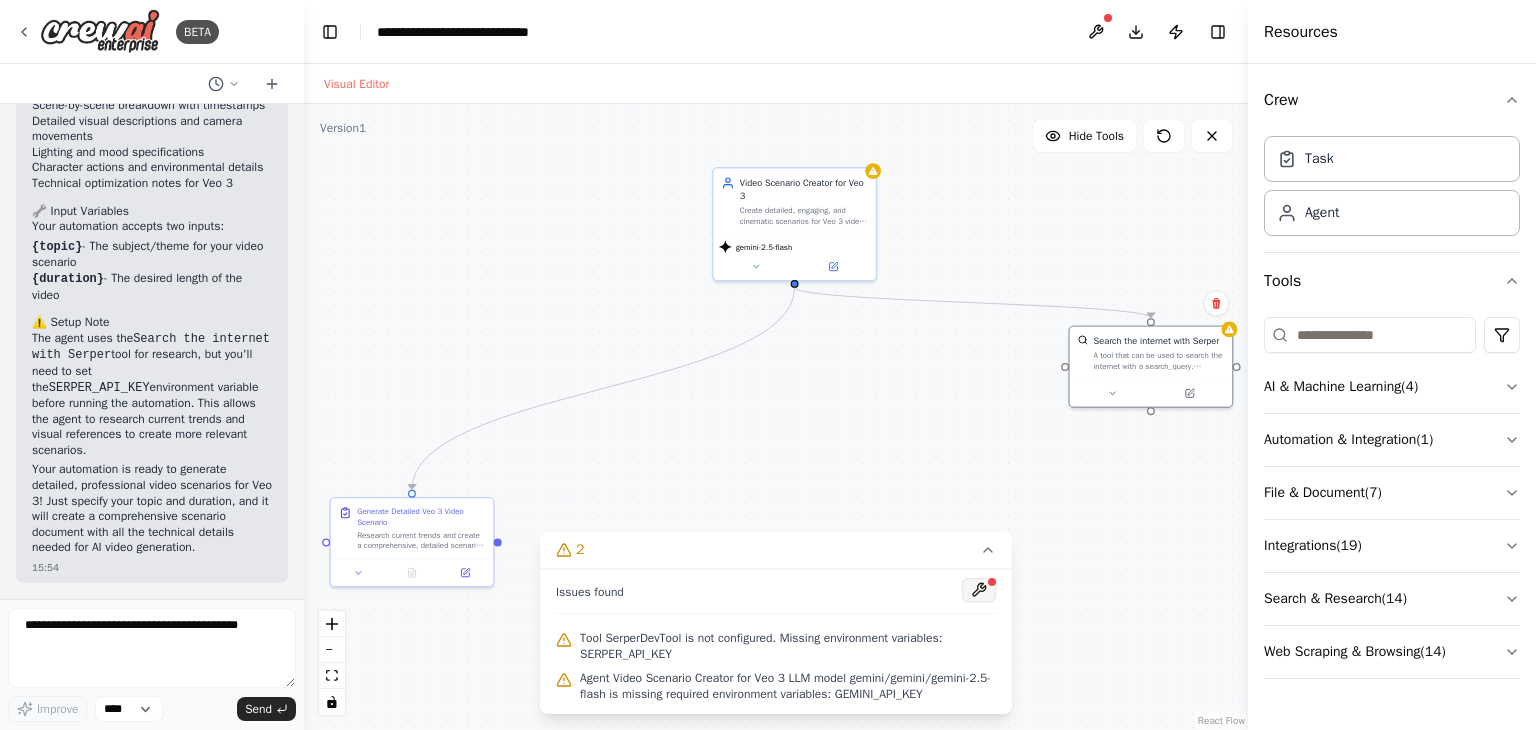 click at bounding box center [979, 590] 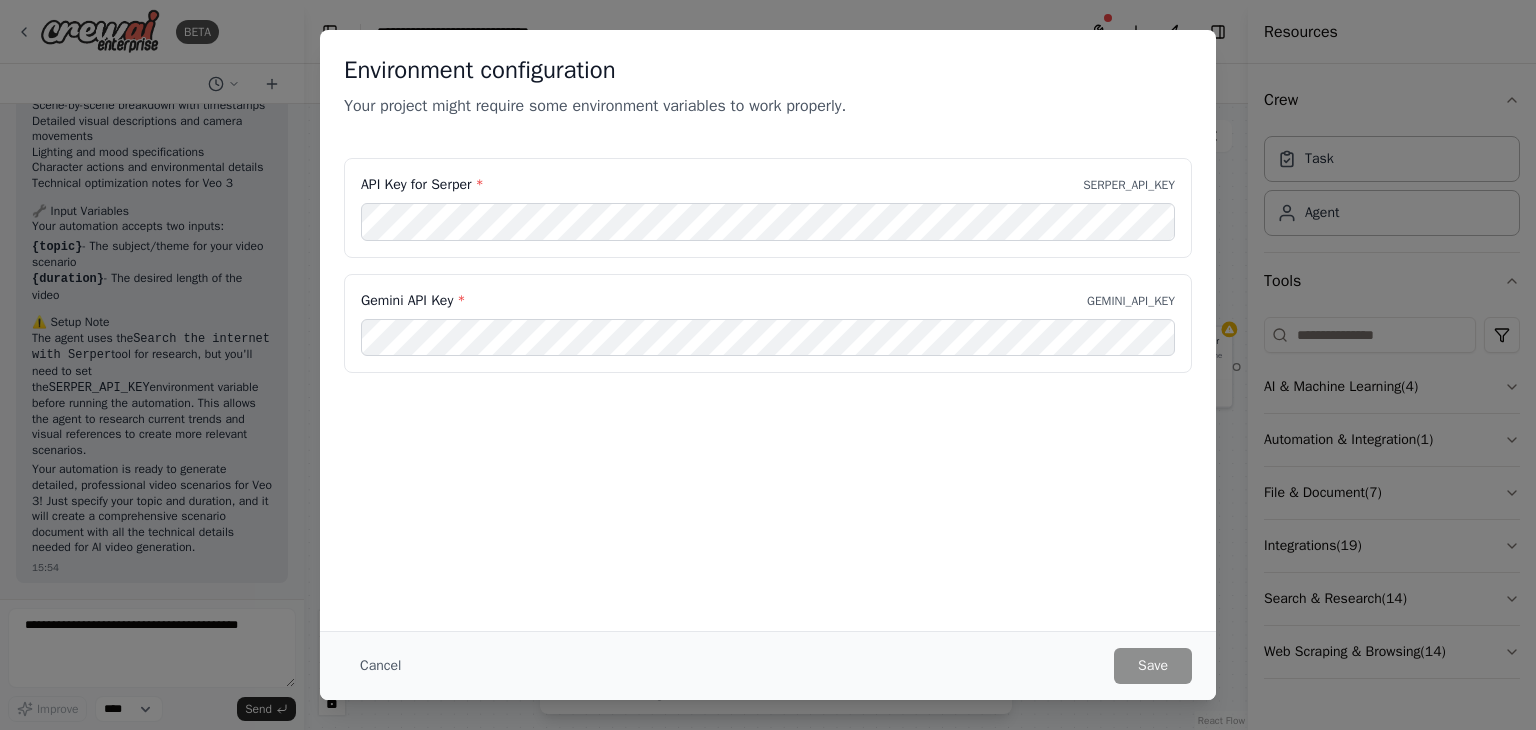click on "API Key for Serper * SERPER_API_KEY" at bounding box center [768, 208] 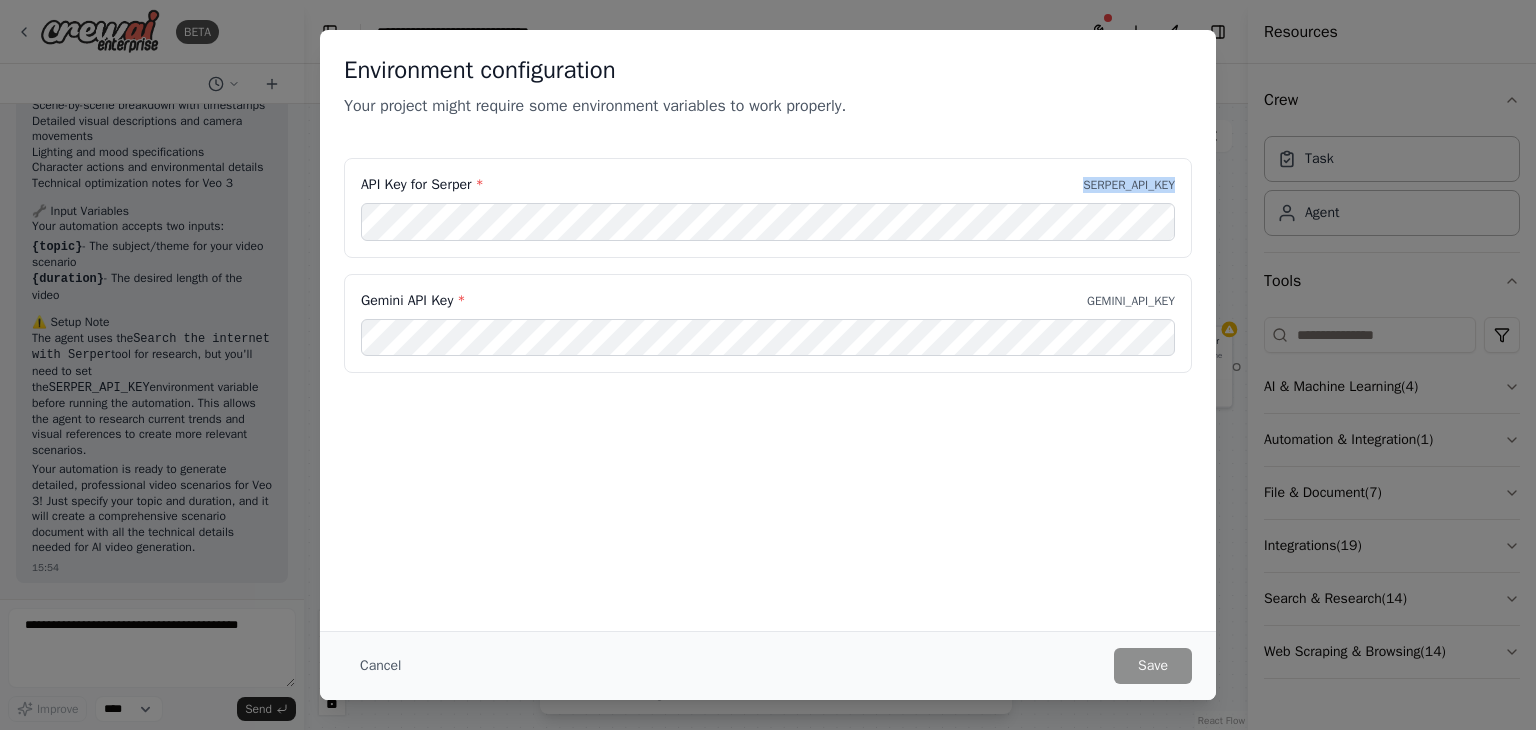 click on "SERPER_API_KEY" at bounding box center (1129, 185) 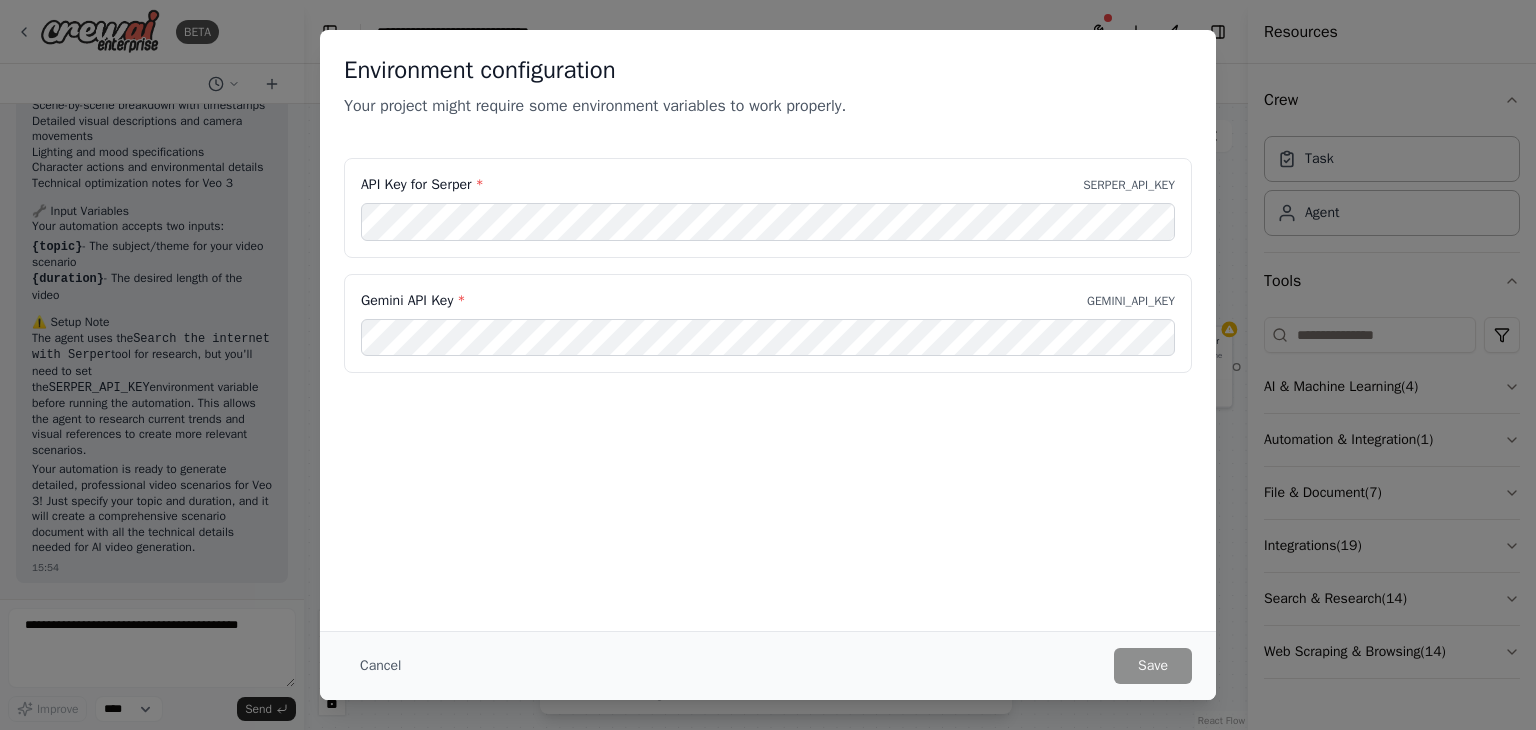 click on "API Key for Serper * SERPER_API_KEY Gemini API Key * GEMINI_API_KEY" at bounding box center [768, 265] 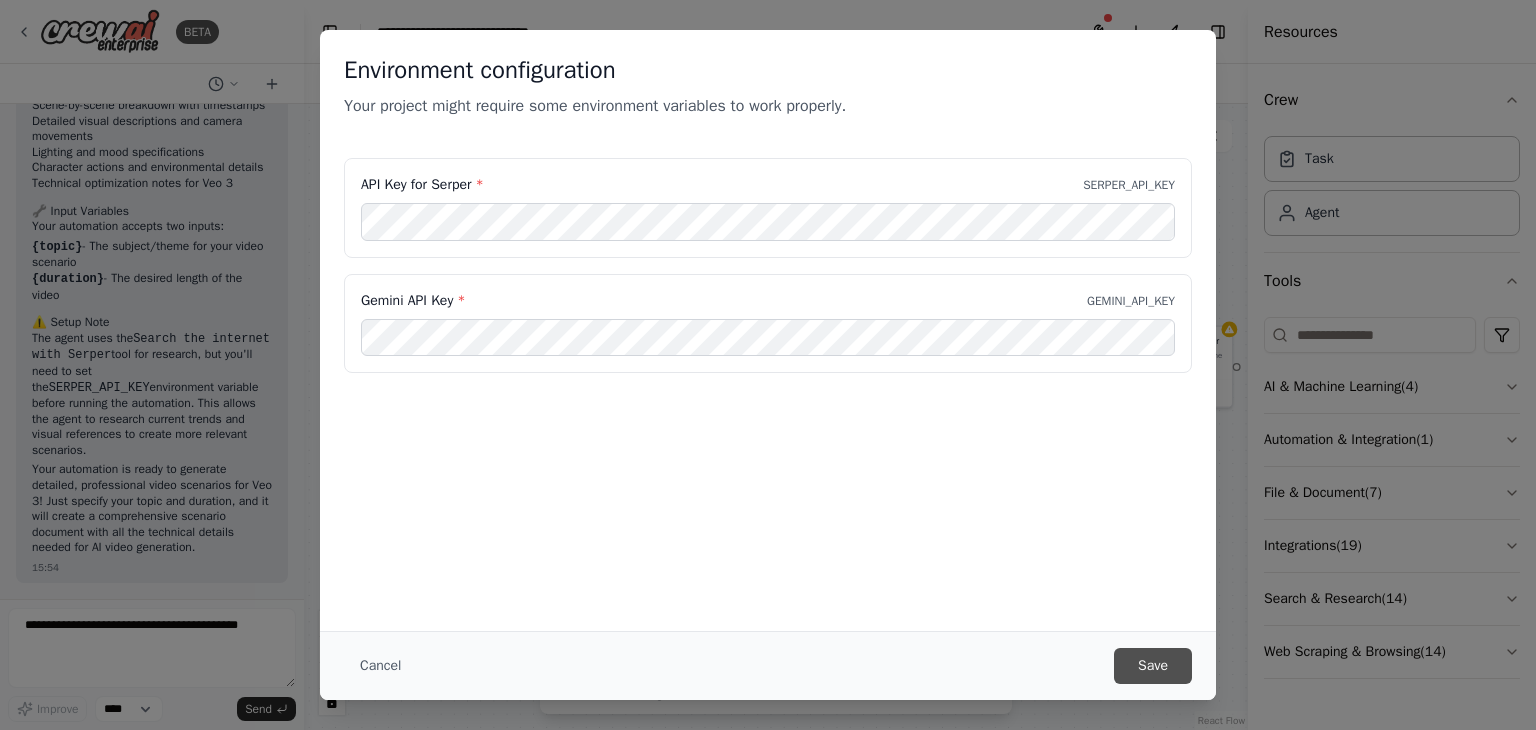 click on "Save" at bounding box center [1153, 666] 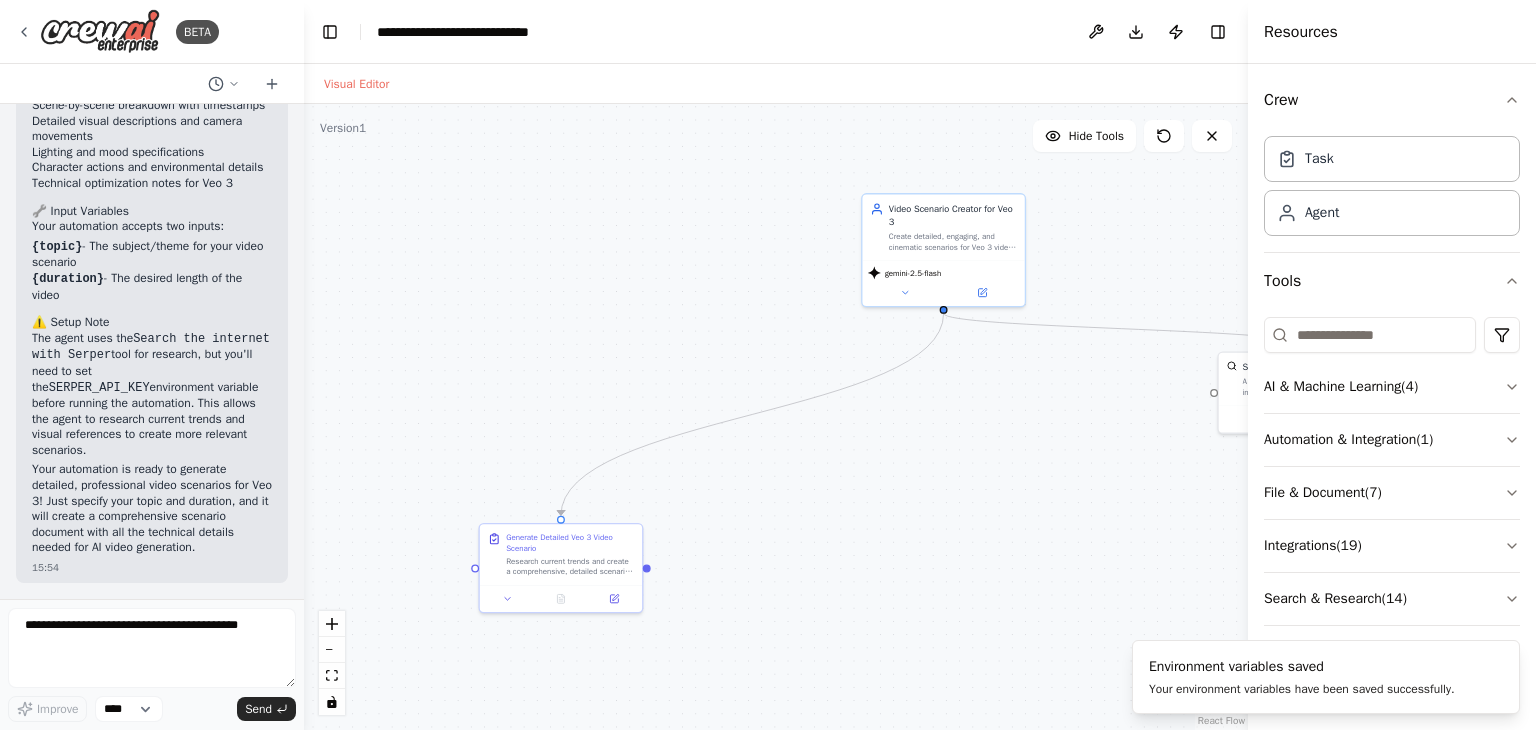 drag, startPoint x: 867, startPoint y: 483, endPoint x: 1016, endPoint y: 510, distance: 151.42654 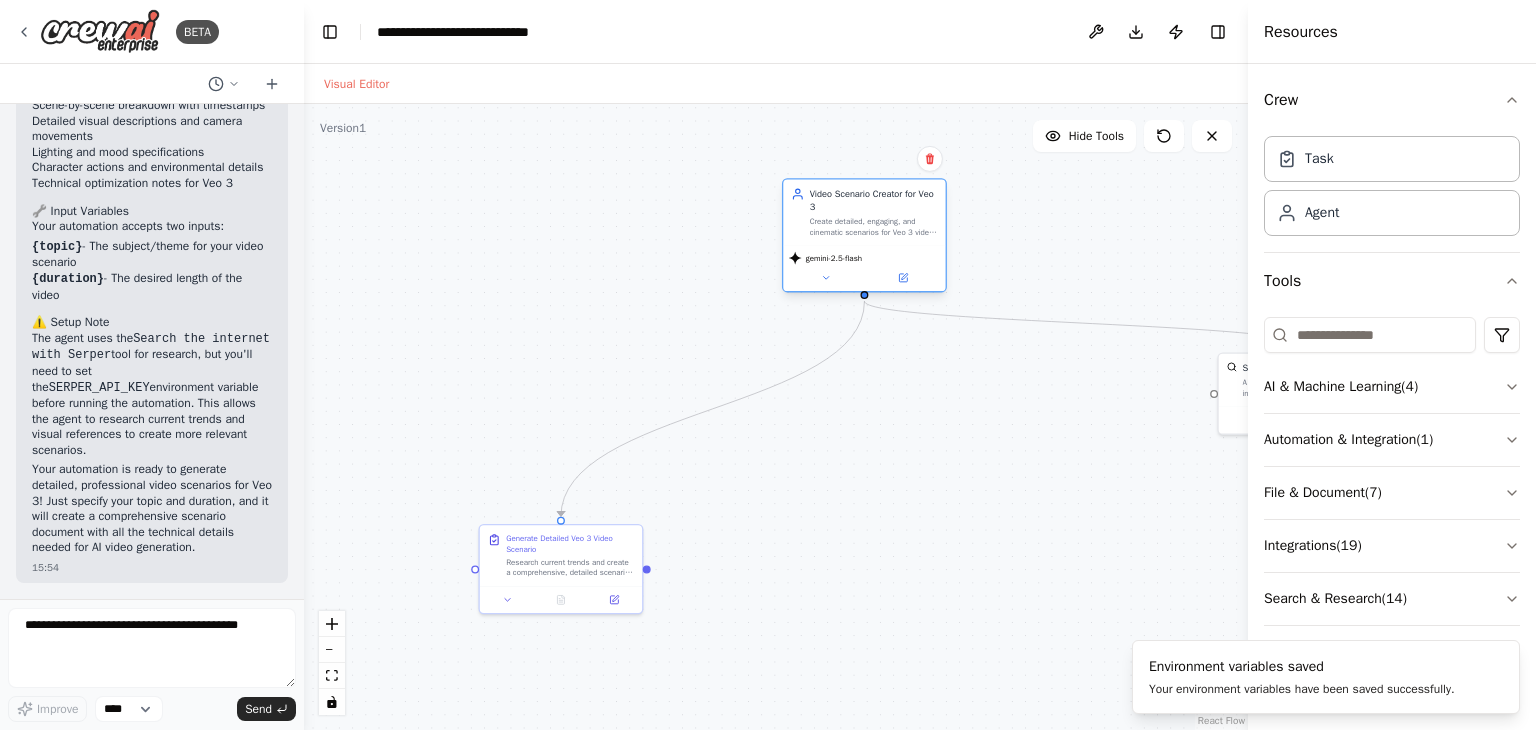 drag, startPoint x: 980, startPoint y: 231, endPoint x: 900, endPoint y: 196, distance: 87.32124 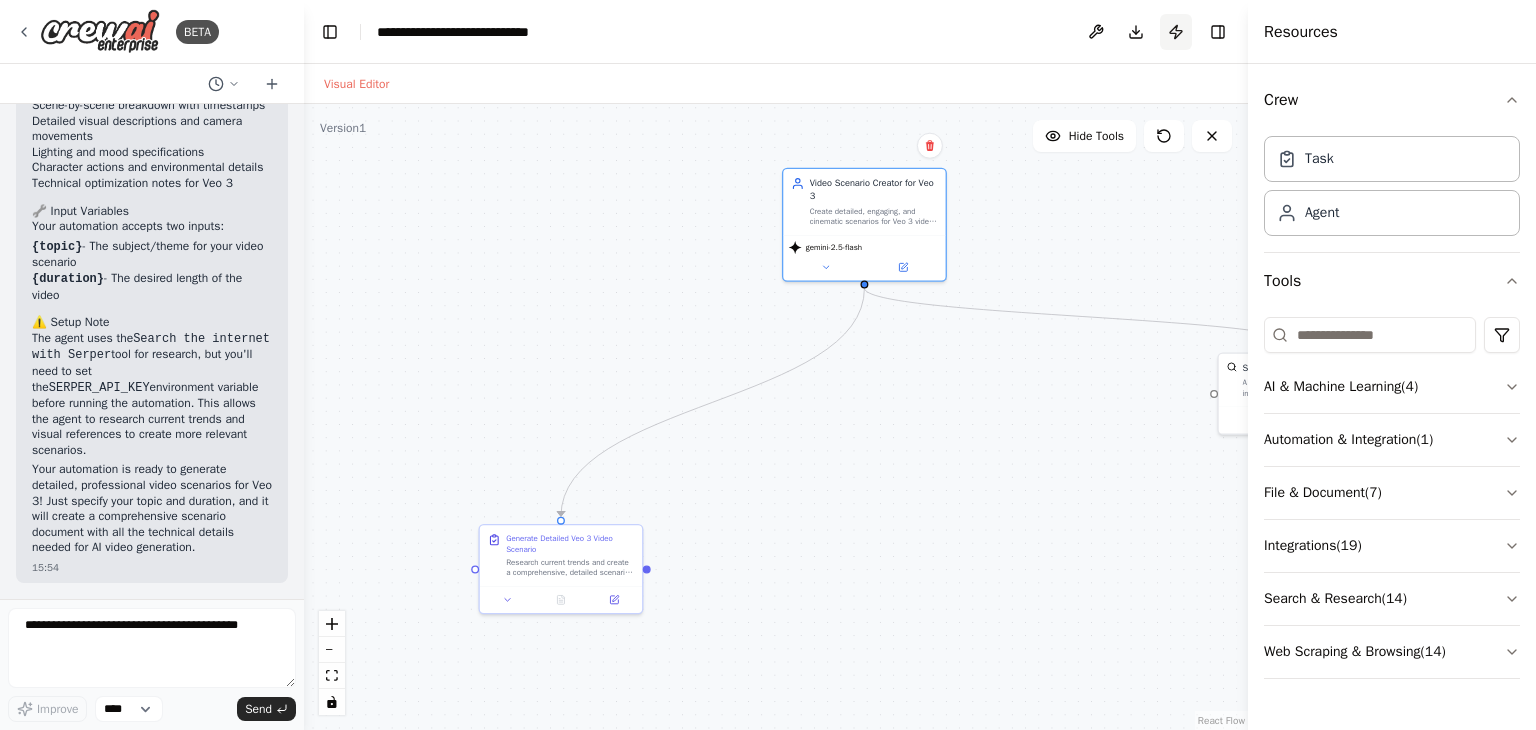 click on "Publish" at bounding box center [1176, 32] 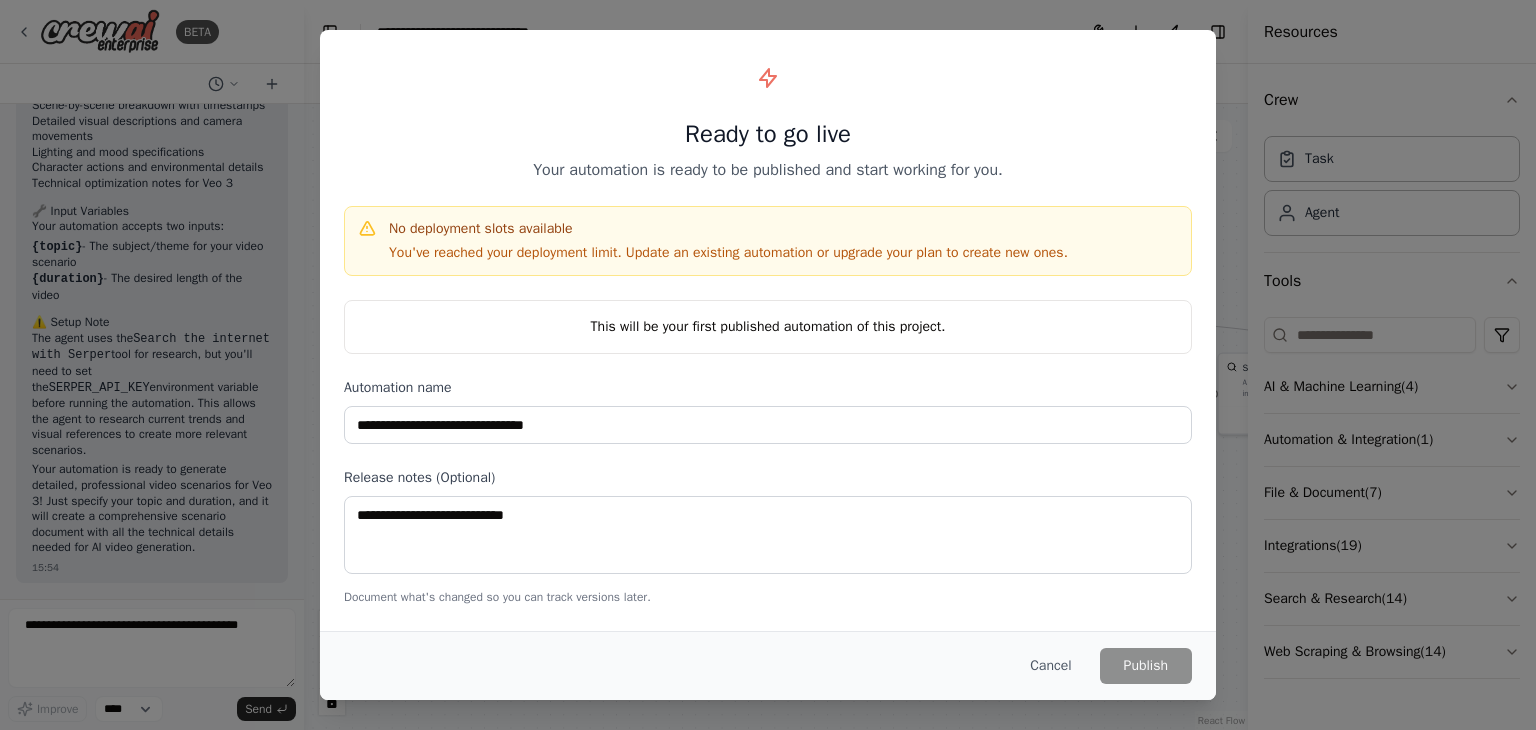 click on "This will be your first published automation of this project." at bounding box center [768, 327] 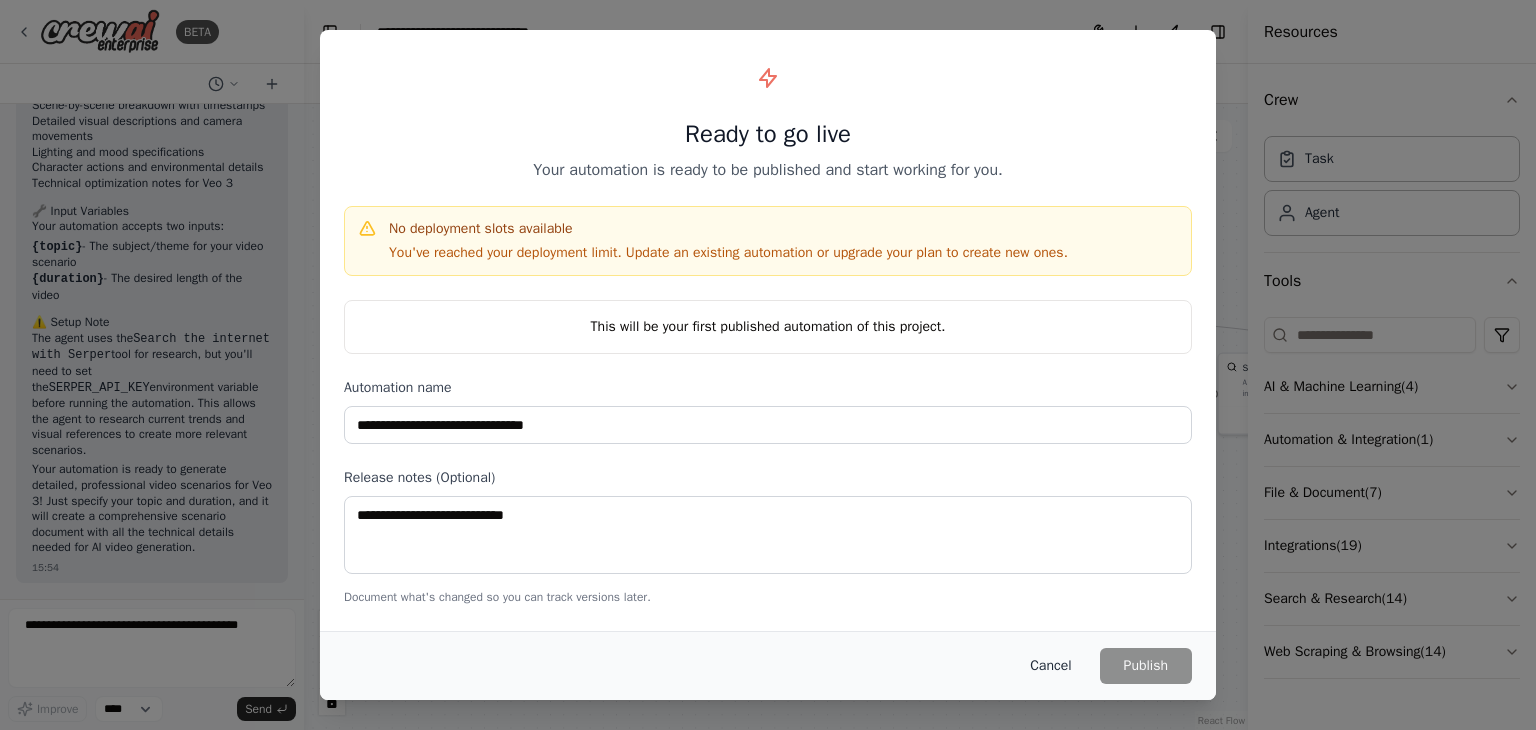 click on "Cancel" at bounding box center (1050, 666) 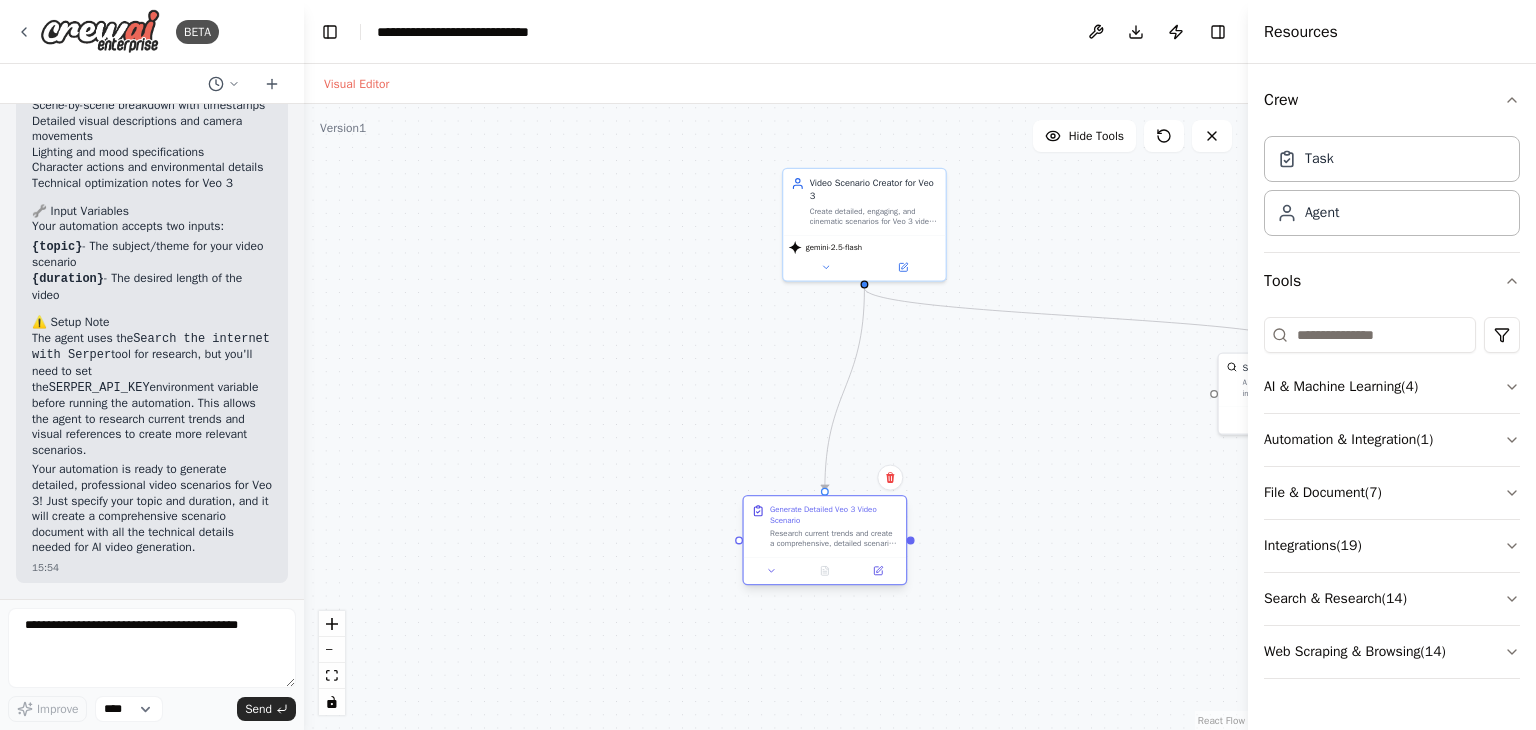 drag, startPoint x: 575, startPoint y: 565, endPoint x: 737, endPoint y: 520, distance: 168.13388 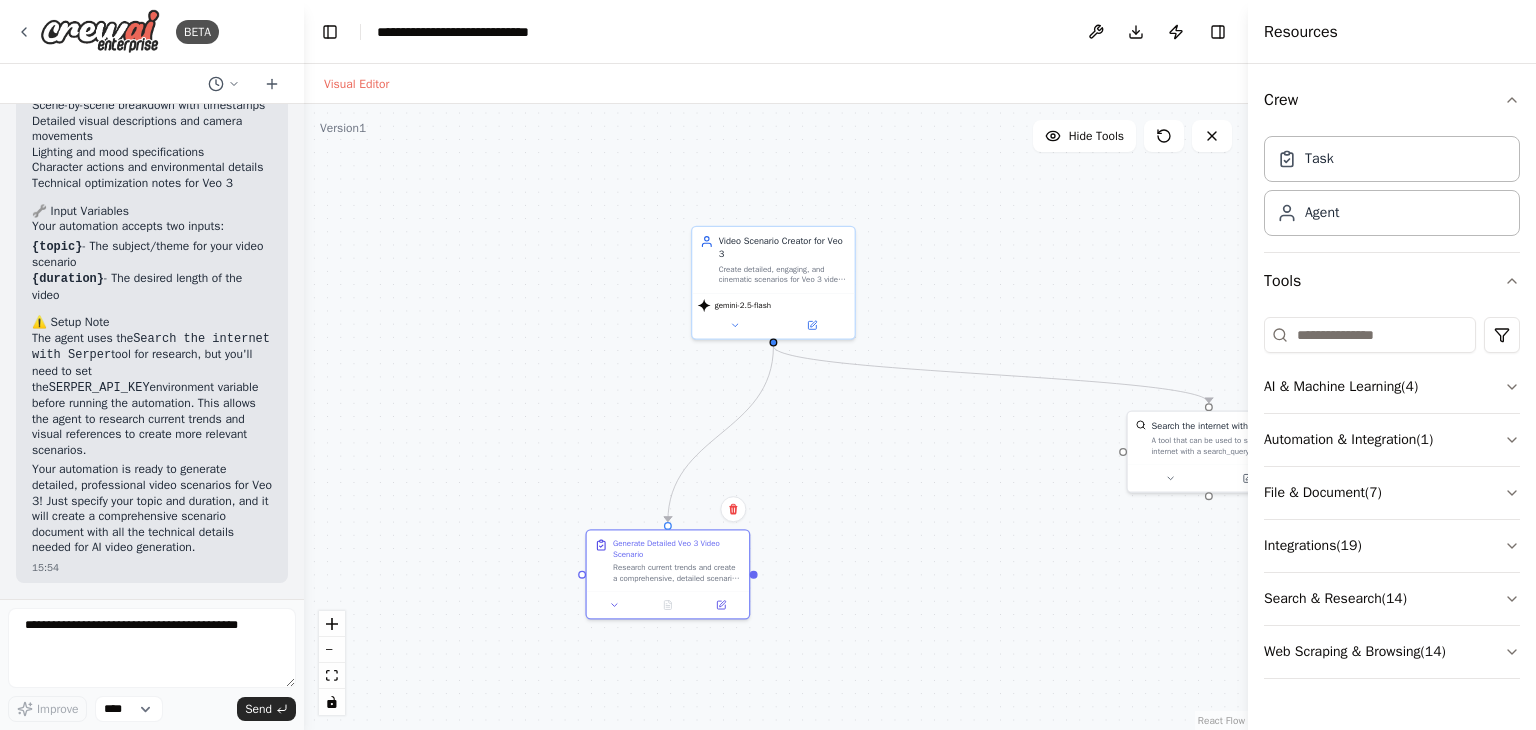 drag, startPoint x: 556, startPoint y: 363, endPoint x: 404, endPoint y: 399, distance: 156.20499 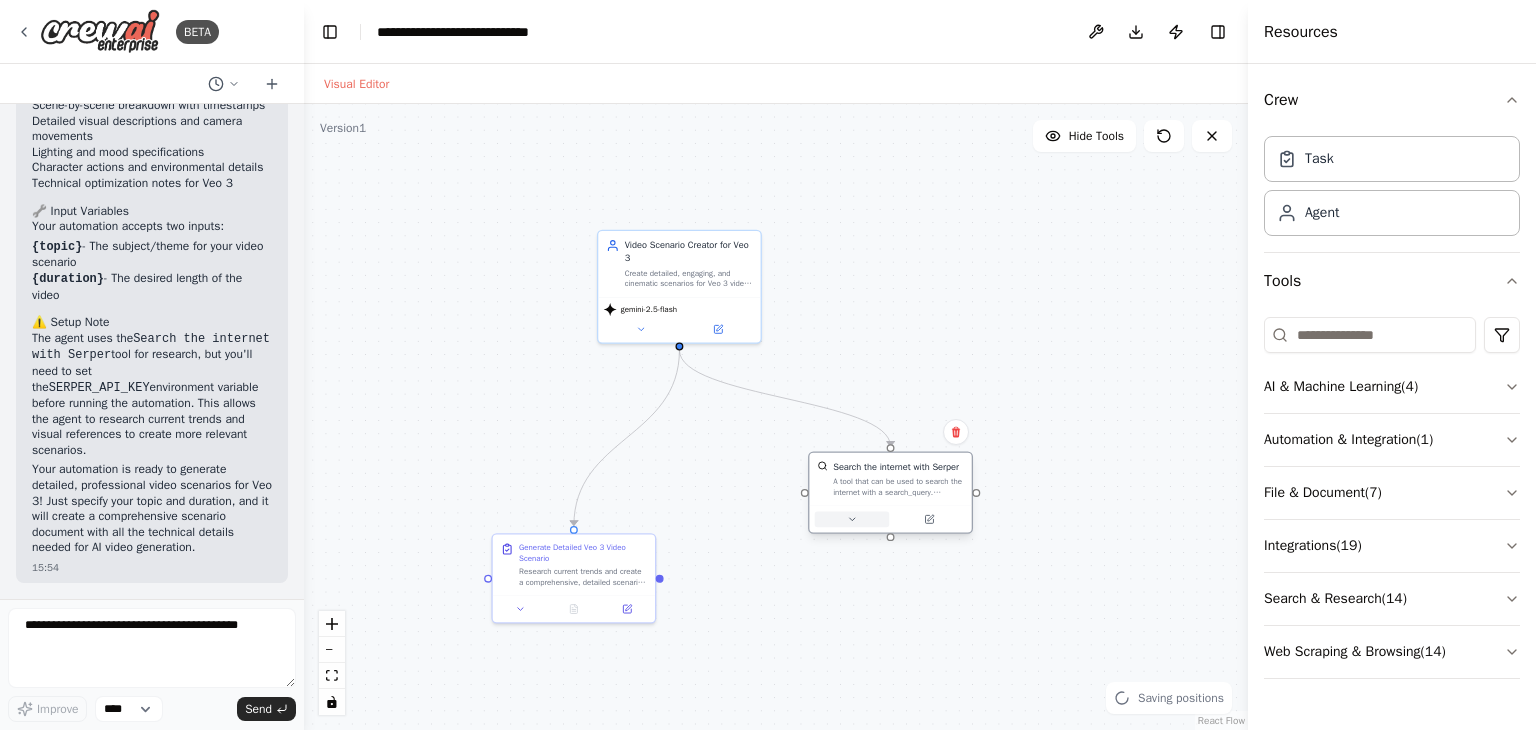 drag, startPoint x: 1084, startPoint y: 462, endPoint x: 845, endPoint y: 498, distance: 241.69609 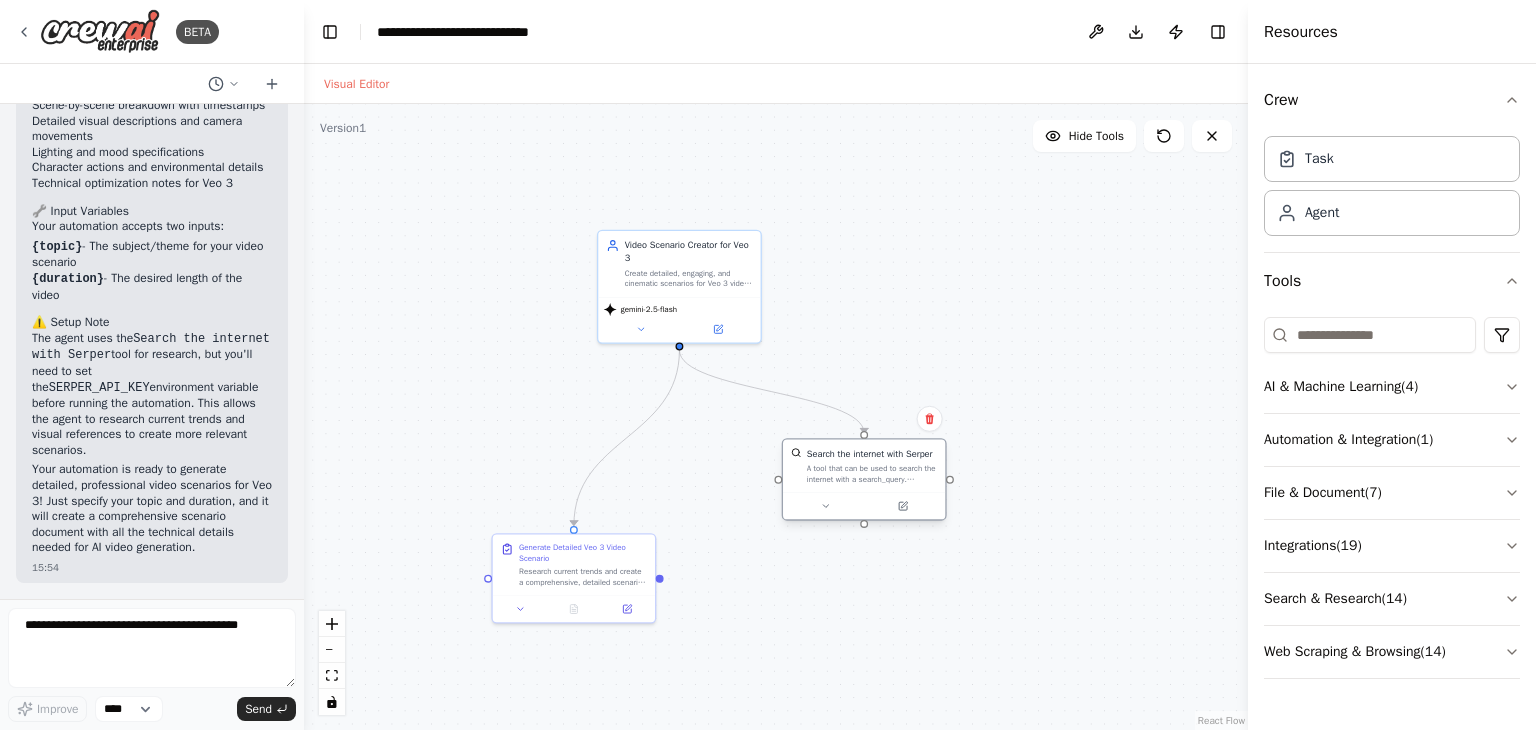 click on ".deletable-edge-delete-btn {
width: 20px;
height: 20px;
border: 0px solid #ffffff;
color: #6b7280;
background-color: #f8fafc;
cursor: pointer;
border-radius: 50%;
font-size: 12px;
padding: 3px;
display: flex;
align-items: center;
justify-content: center;
transition: all 0.2s cubic-bezier(0.4, 0, 0.2, 1);
box-shadow: 0 2px 4px rgba(0, 0, 0, 0.1);
}
.deletable-edge-delete-btn:hover {
background-color: #ef4444;
color: #ffffff;
border-color: #dc2626;
transform: scale(1.1);
box-shadow: 0 4px 12px rgba(239, 68, 68, 0.4);
}
.deletable-edge-delete-btn:active {
transform: scale(0.95);
box-shadow: 0 2px 4px rgba(239, 68, 68, 0.3);
}
Video Scenario Creator for Veo 3 gemini-2.5-flash" at bounding box center [776, 417] 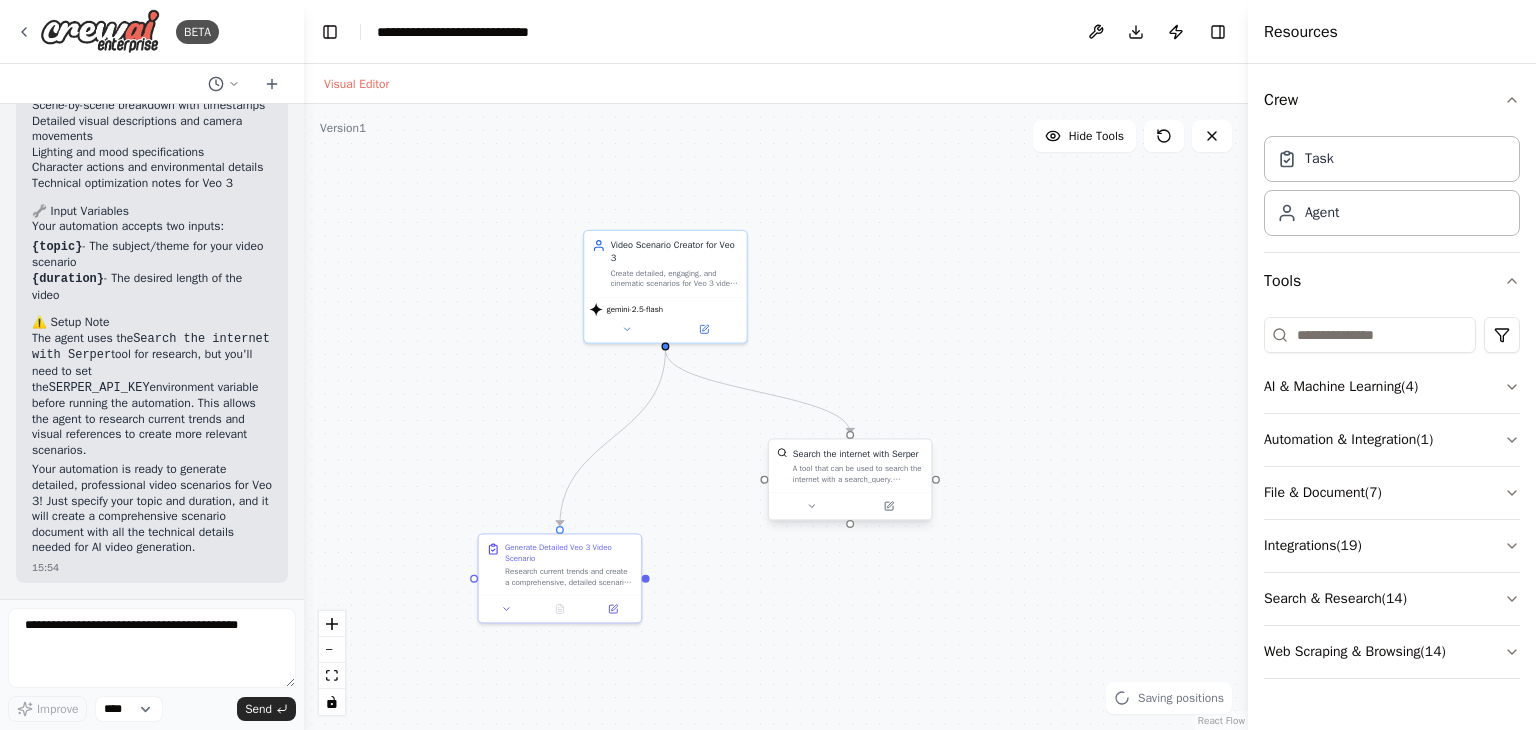 drag, startPoint x: 780, startPoint y: 483, endPoint x: 764, endPoint y: 484, distance: 16.03122 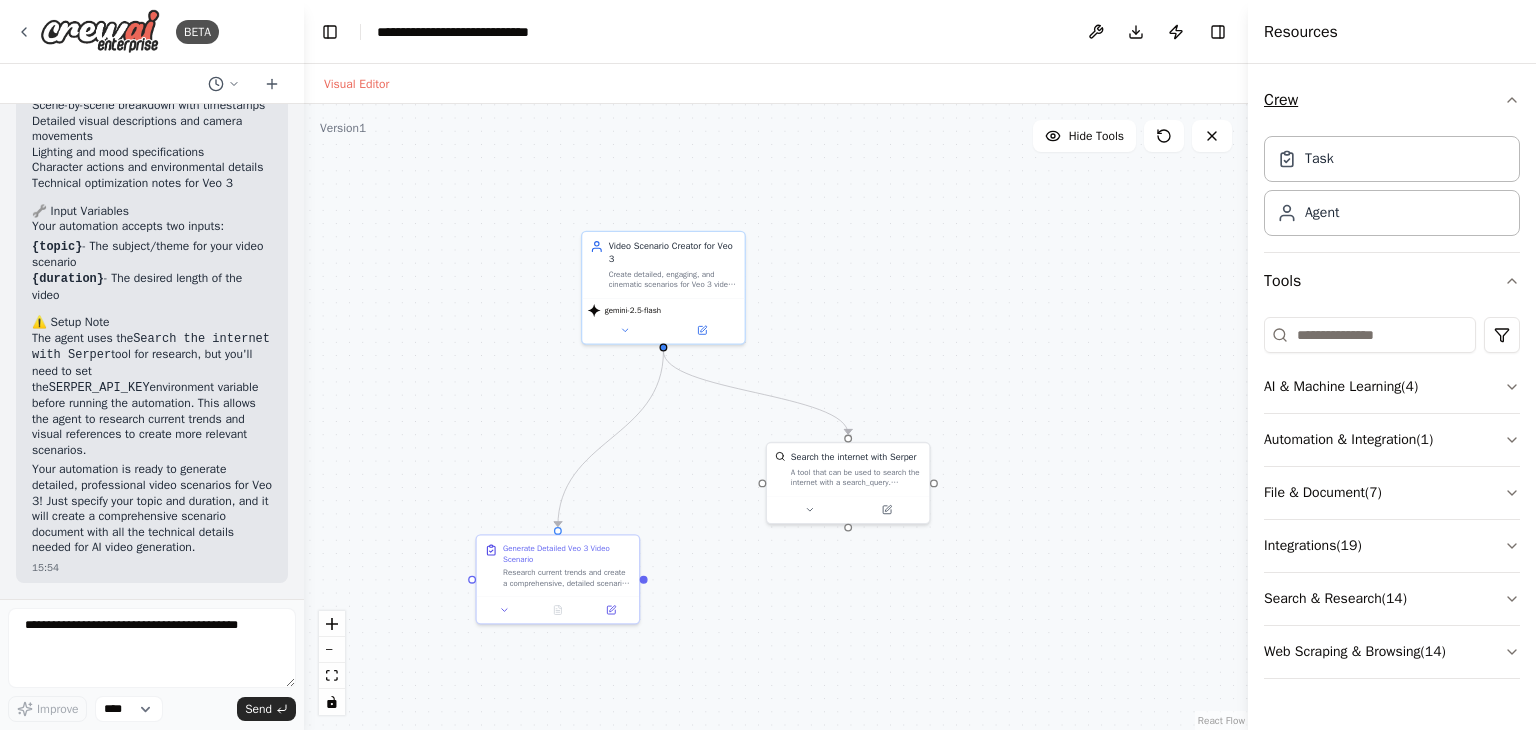 click 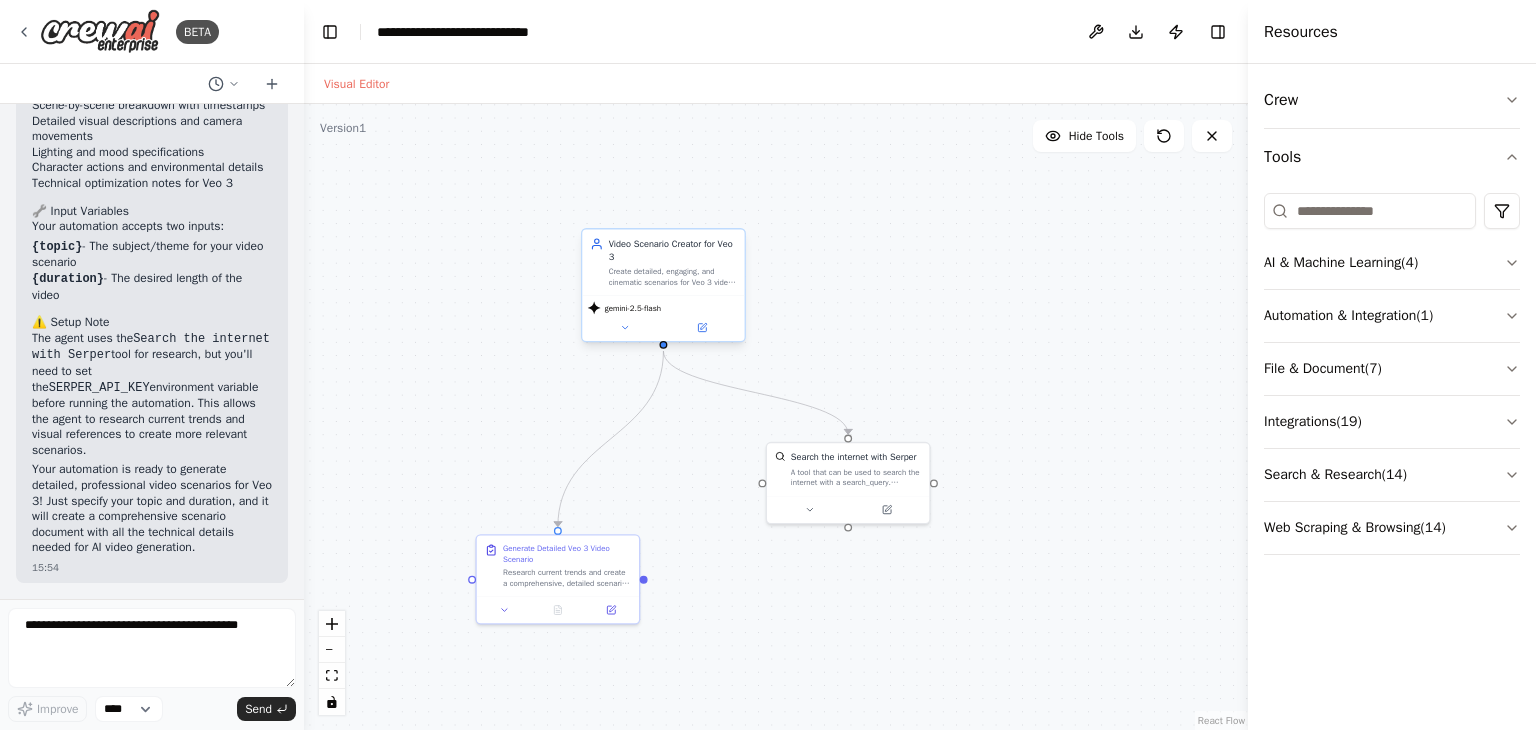 click on "Create detailed, engaging, and cinematic scenarios for Veo 3 video generation about {topic}. Generate comprehensive scene descriptions that include visual elements, camera movements, lighting, mood, and narrative flow optimized for AI video generation." at bounding box center (673, 276) 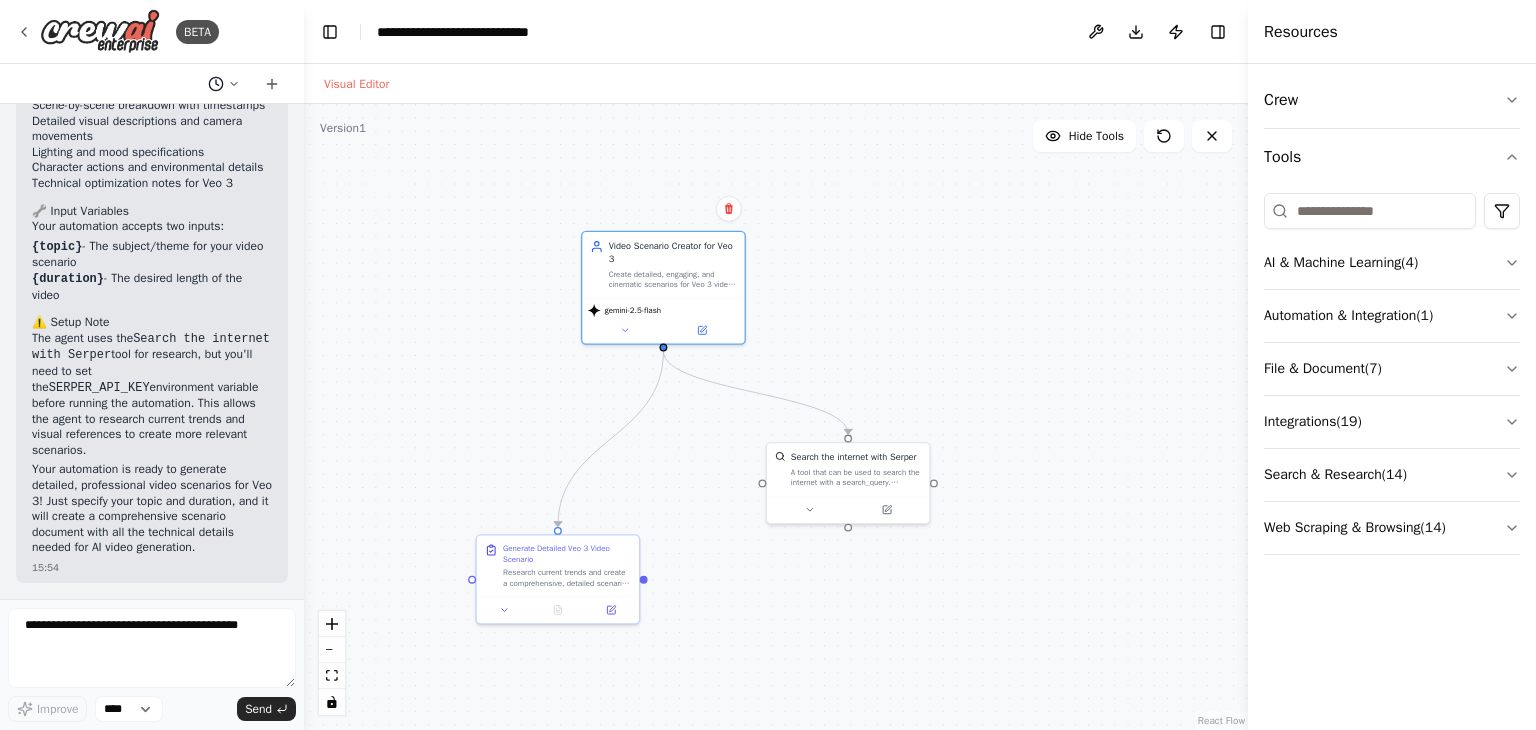 click 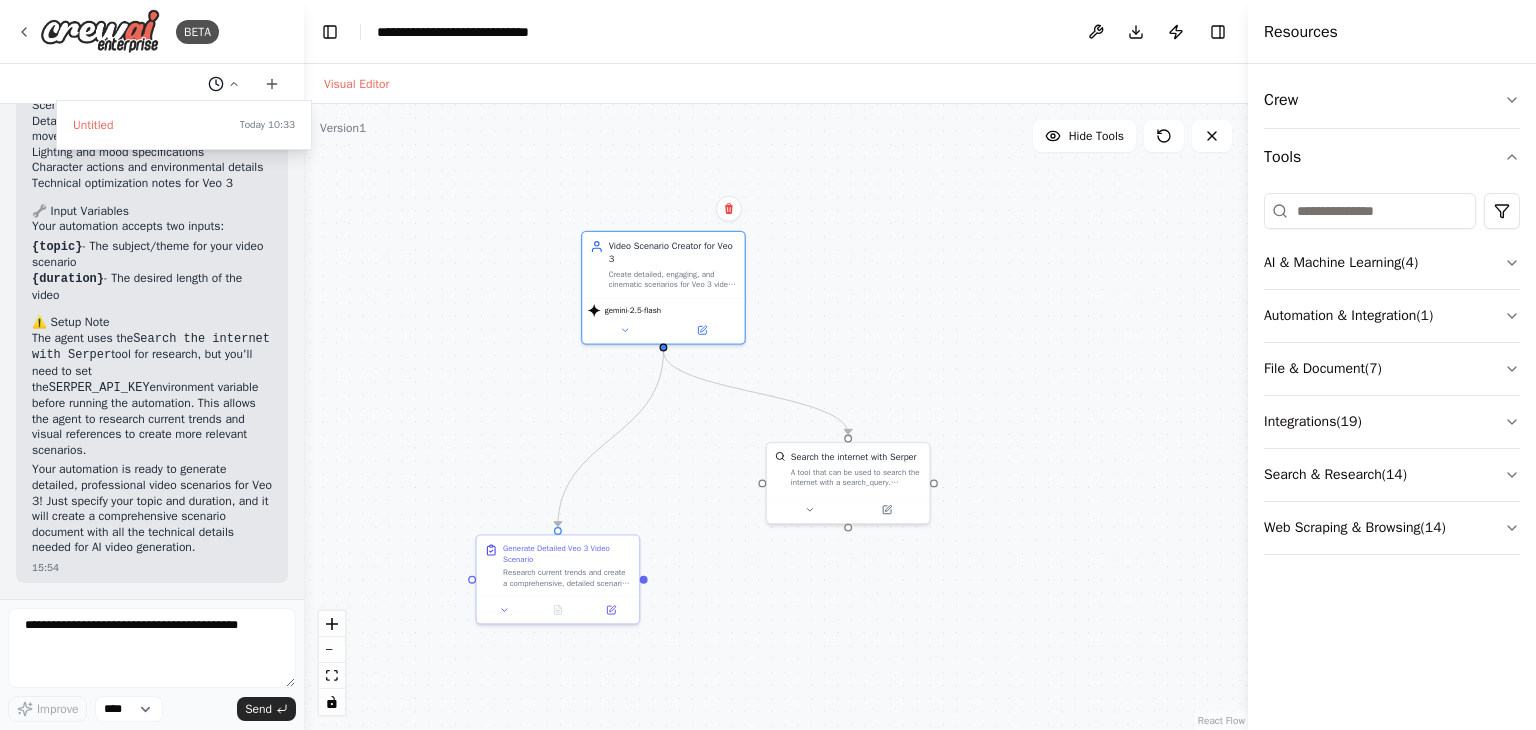 click at bounding box center [152, 365] 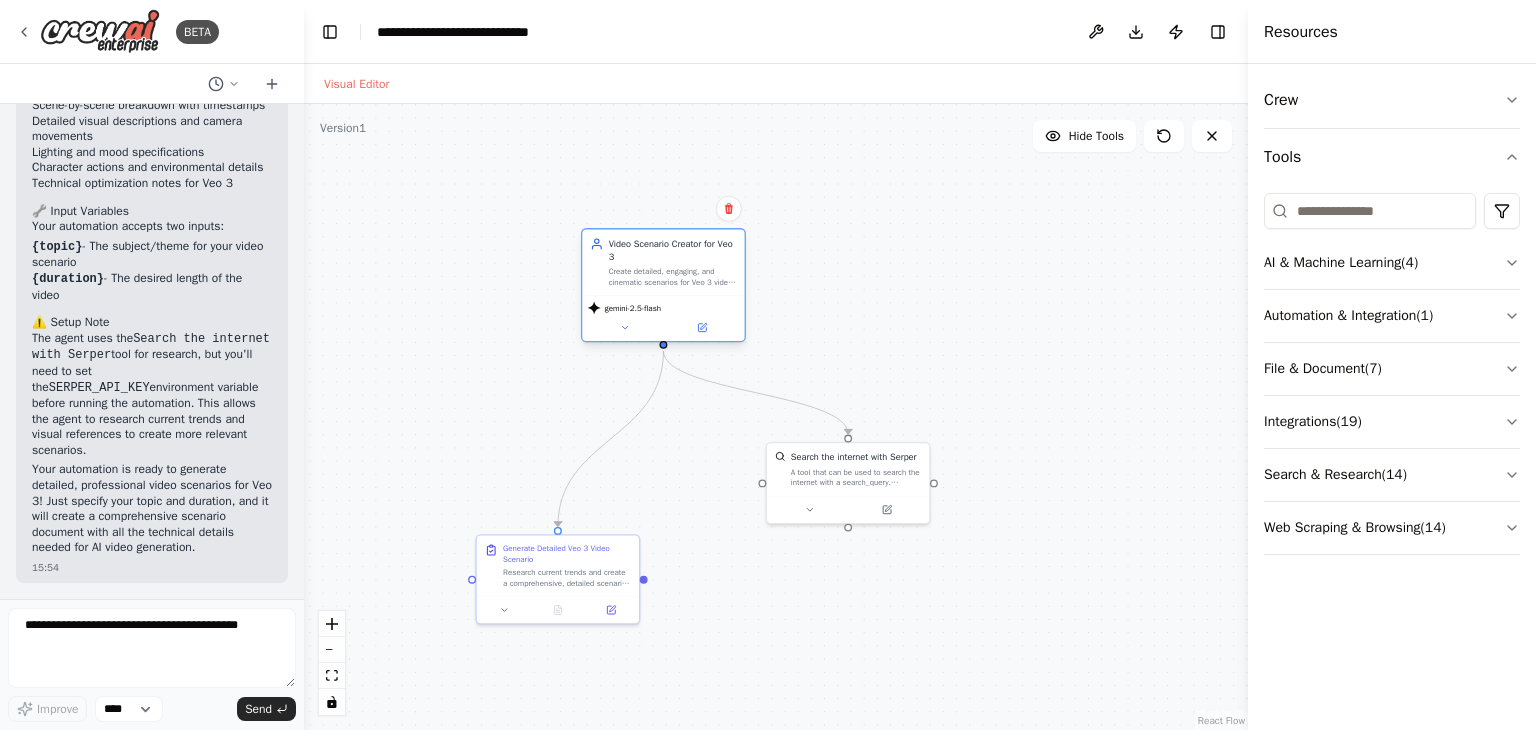 click on "gemini-2.5-flash" at bounding box center [663, 318] 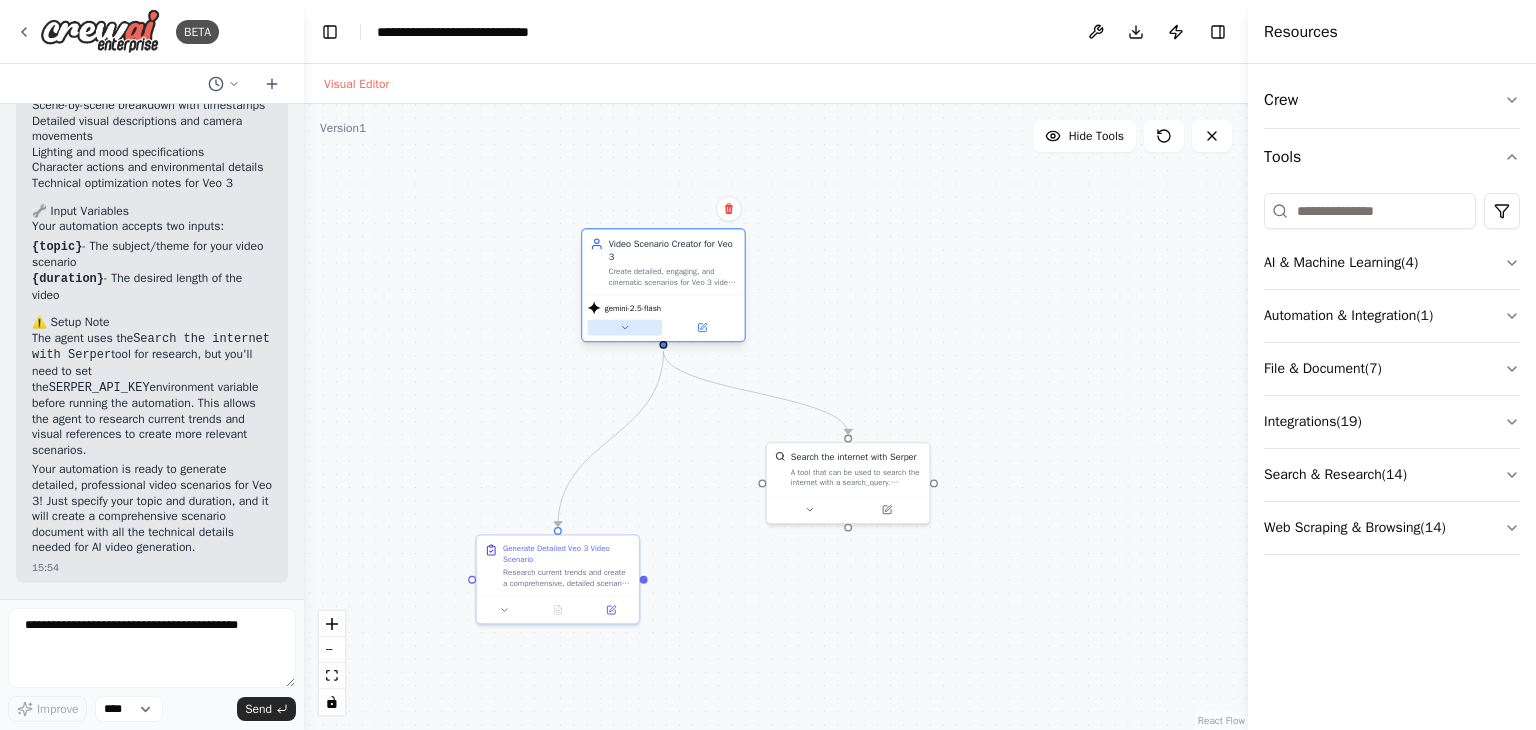 click at bounding box center (625, 328) 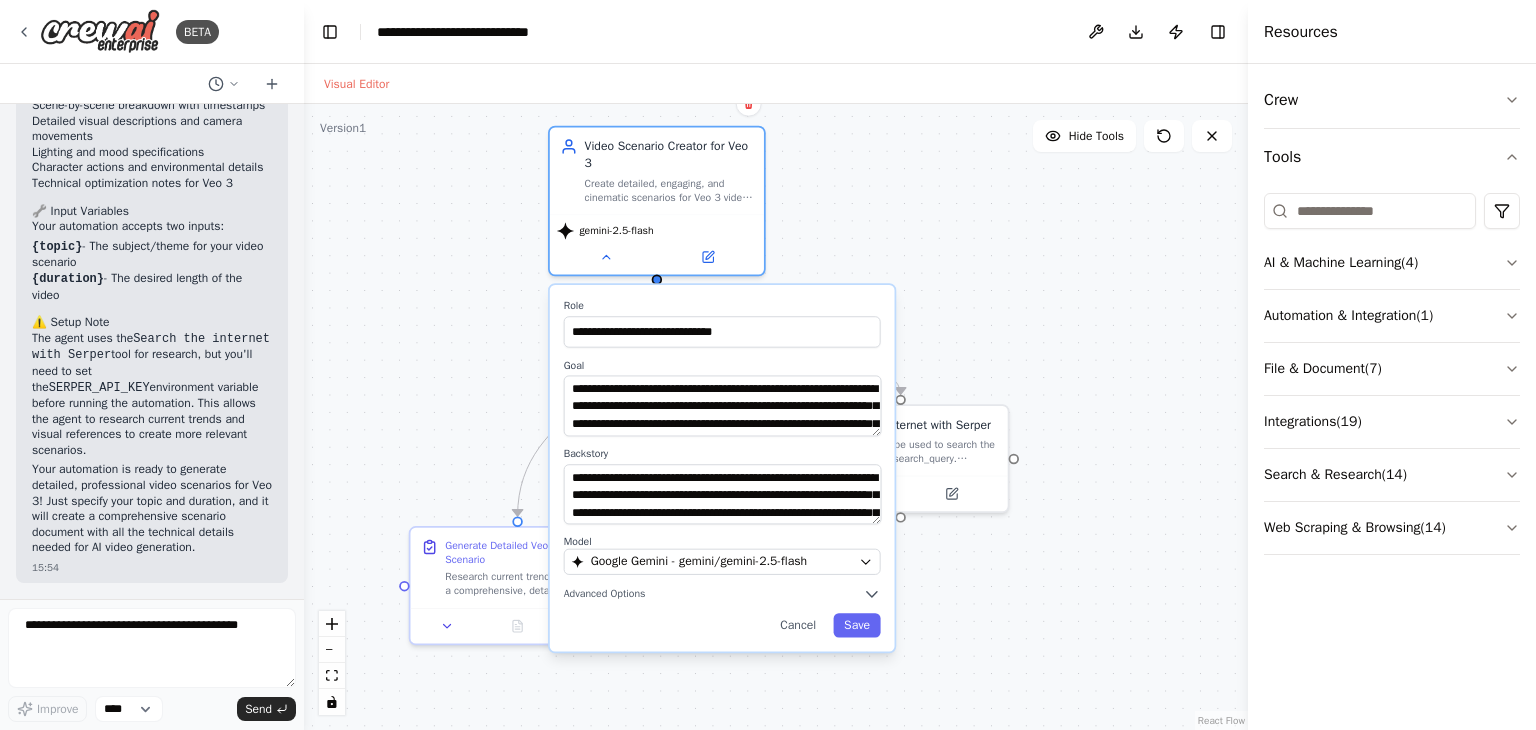click on "**********" at bounding box center [722, 468] 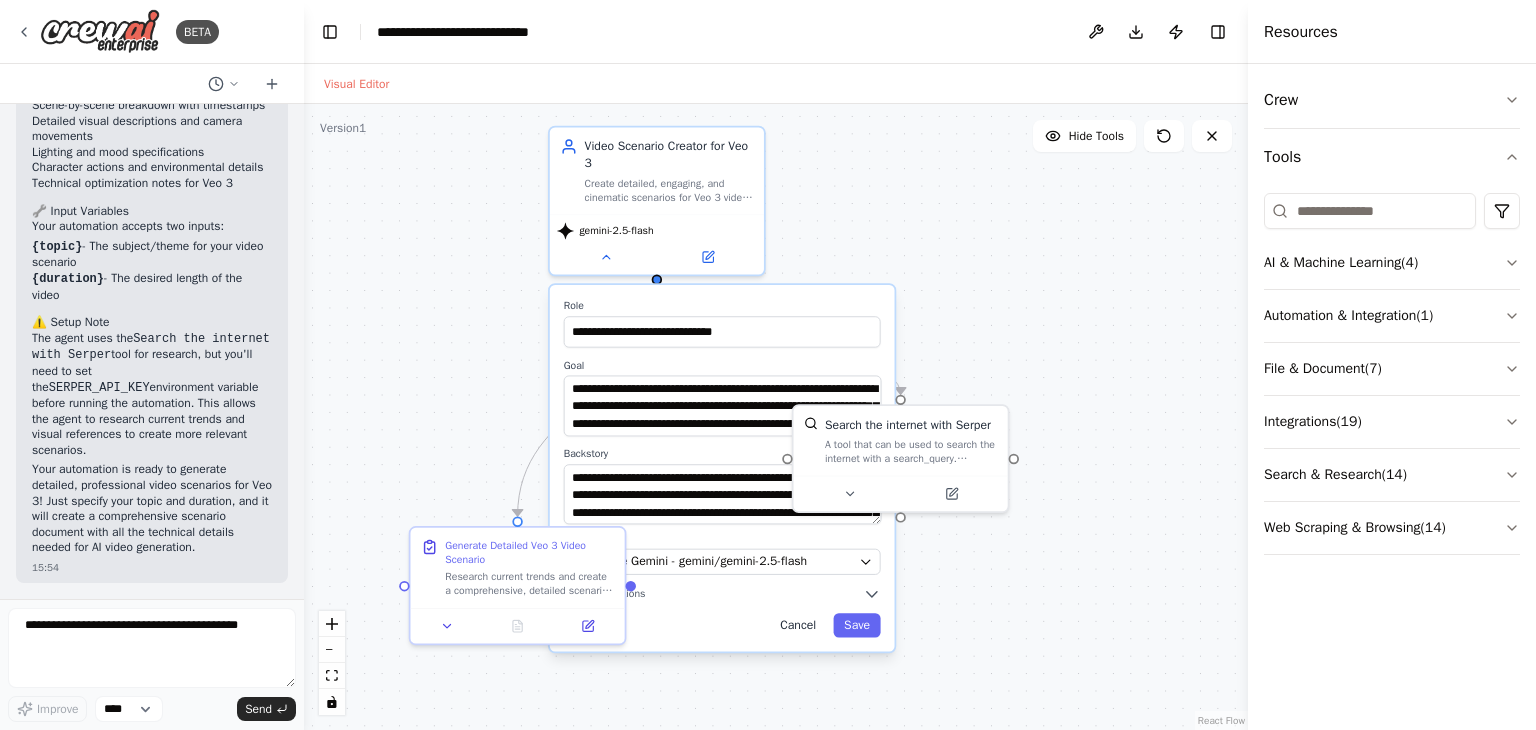 click on "Cancel" at bounding box center [798, 625] 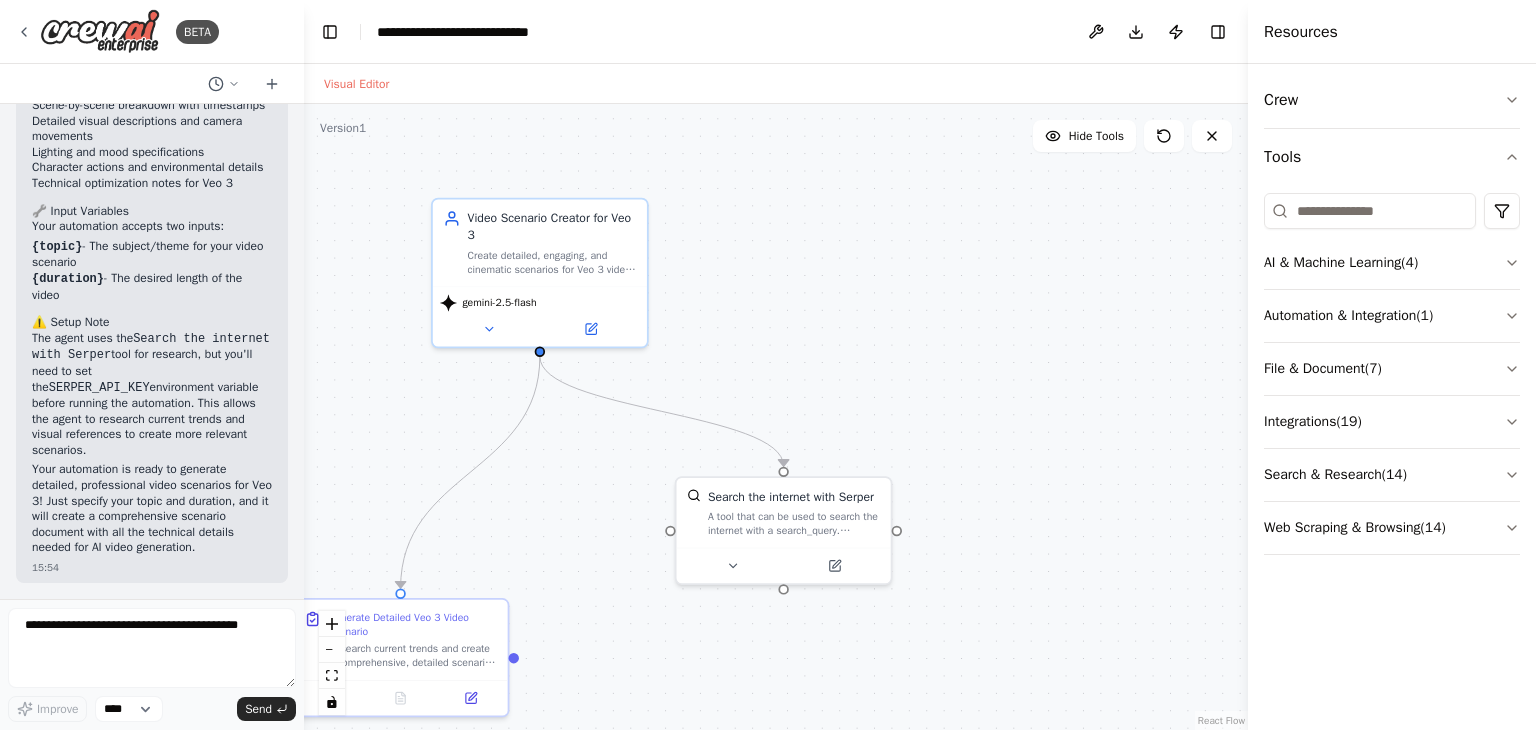 drag, startPoint x: 1031, startPoint y: 295, endPoint x: 914, endPoint y: 367, distance: 137.37904 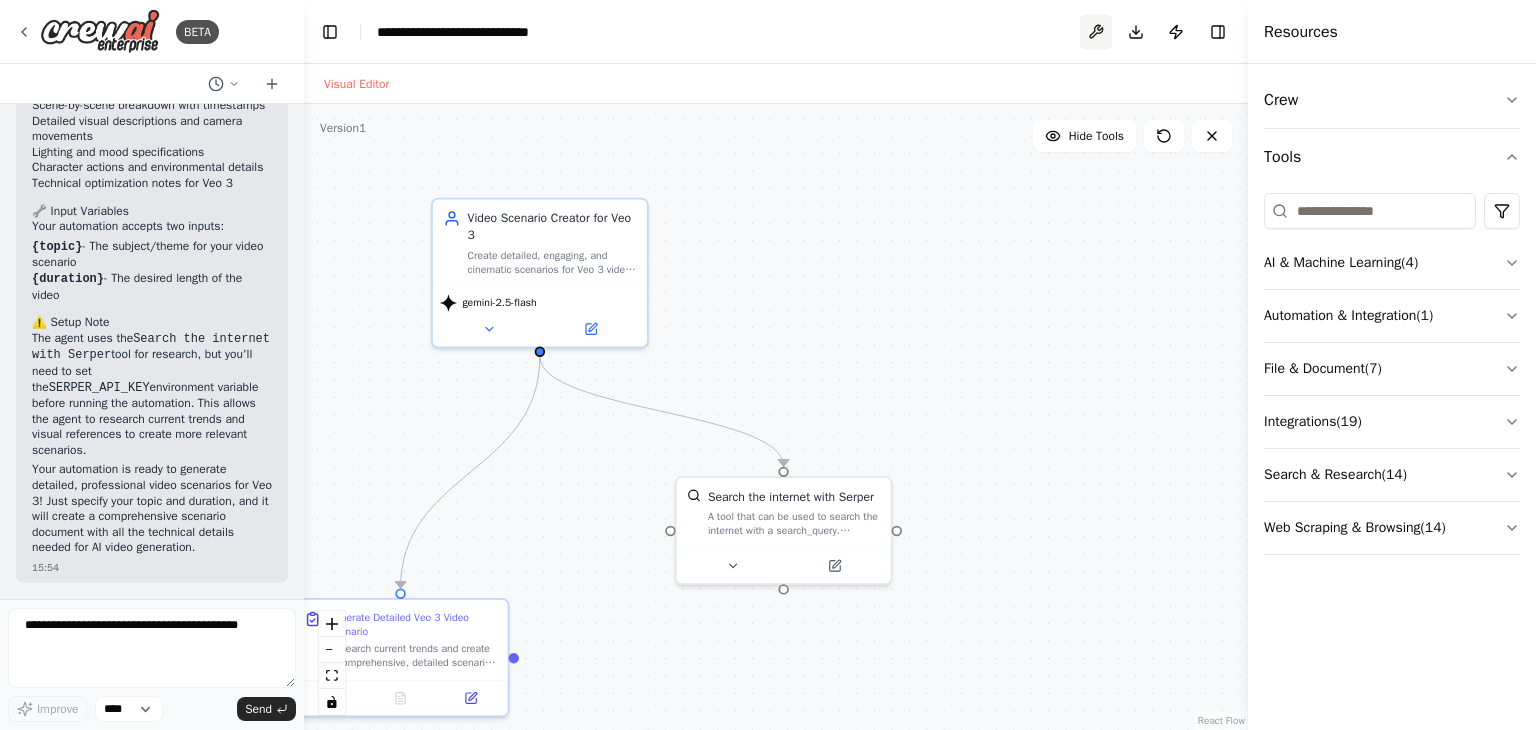 click at bounding box center (1096, 32) 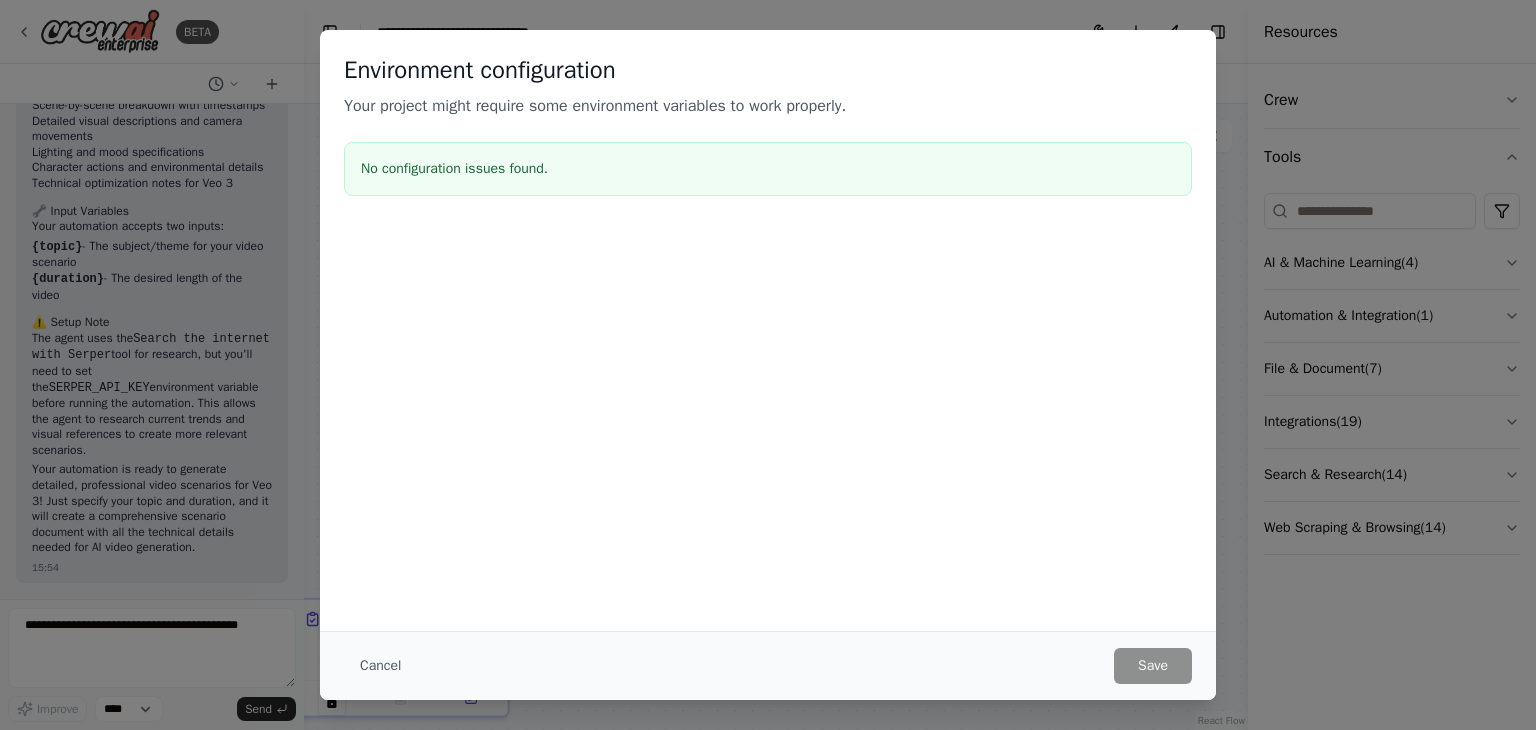 click on "No configuration issues found." at bounding box center (768, 169) 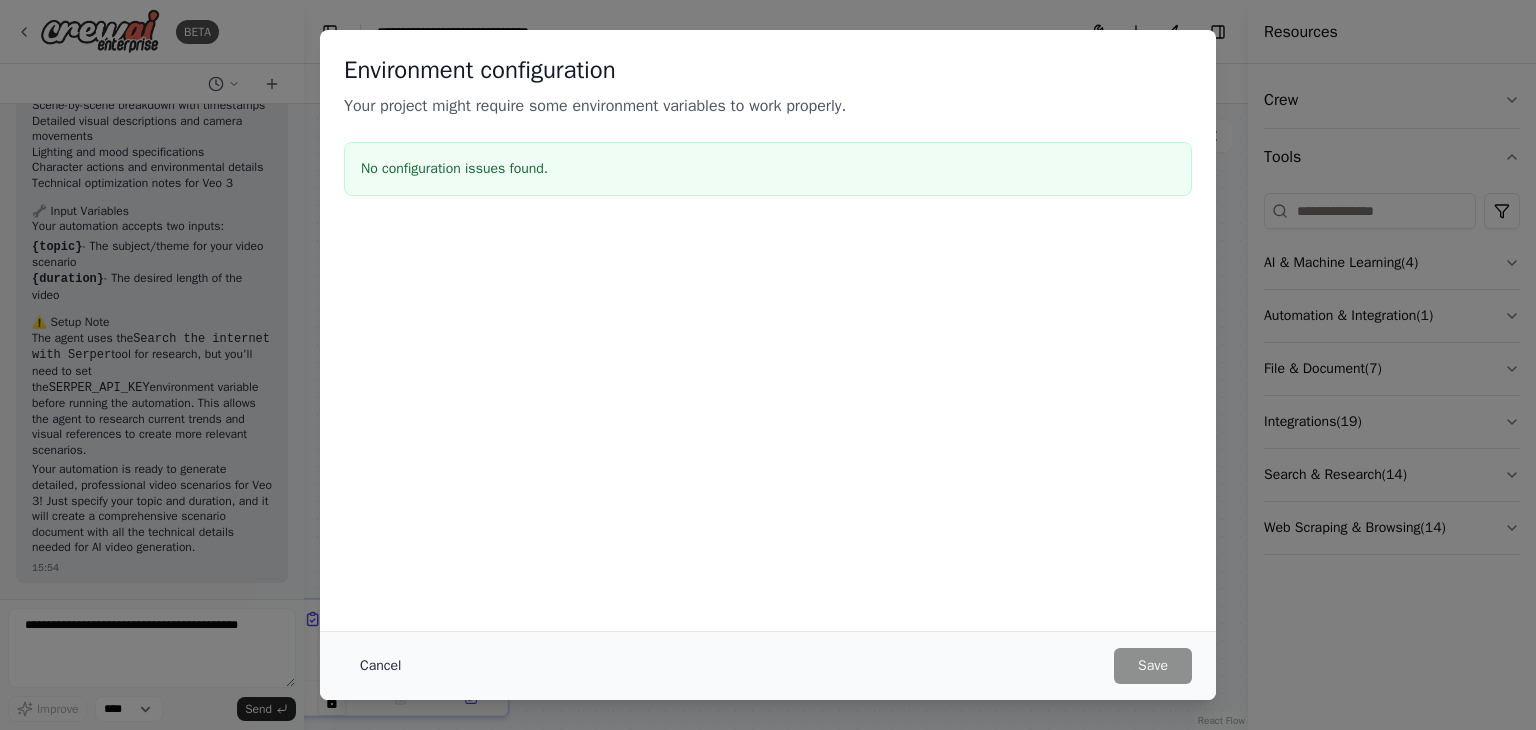 click on "Cancel" at bounding box center [380, 666] 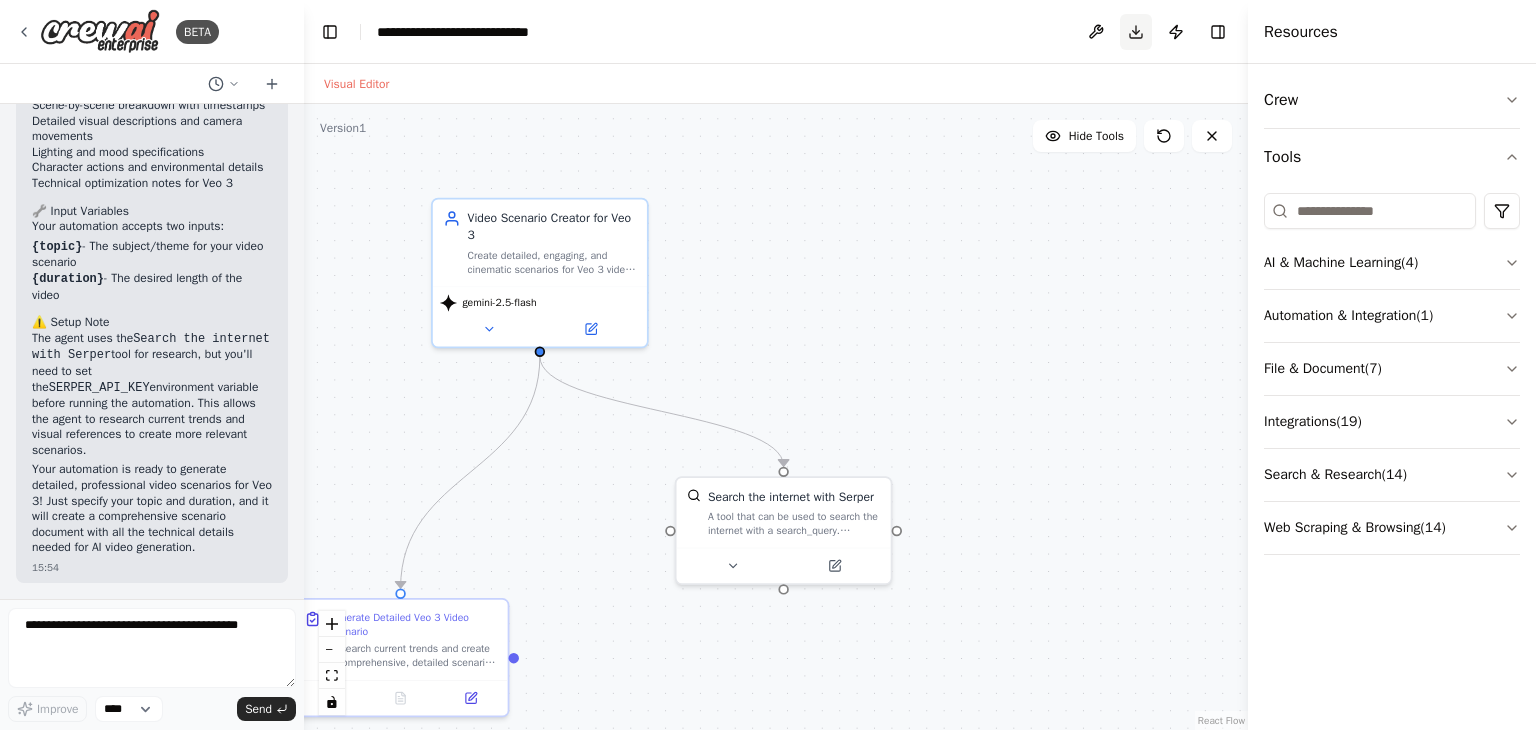 click on "Download" at bounding box center (1136, 32) 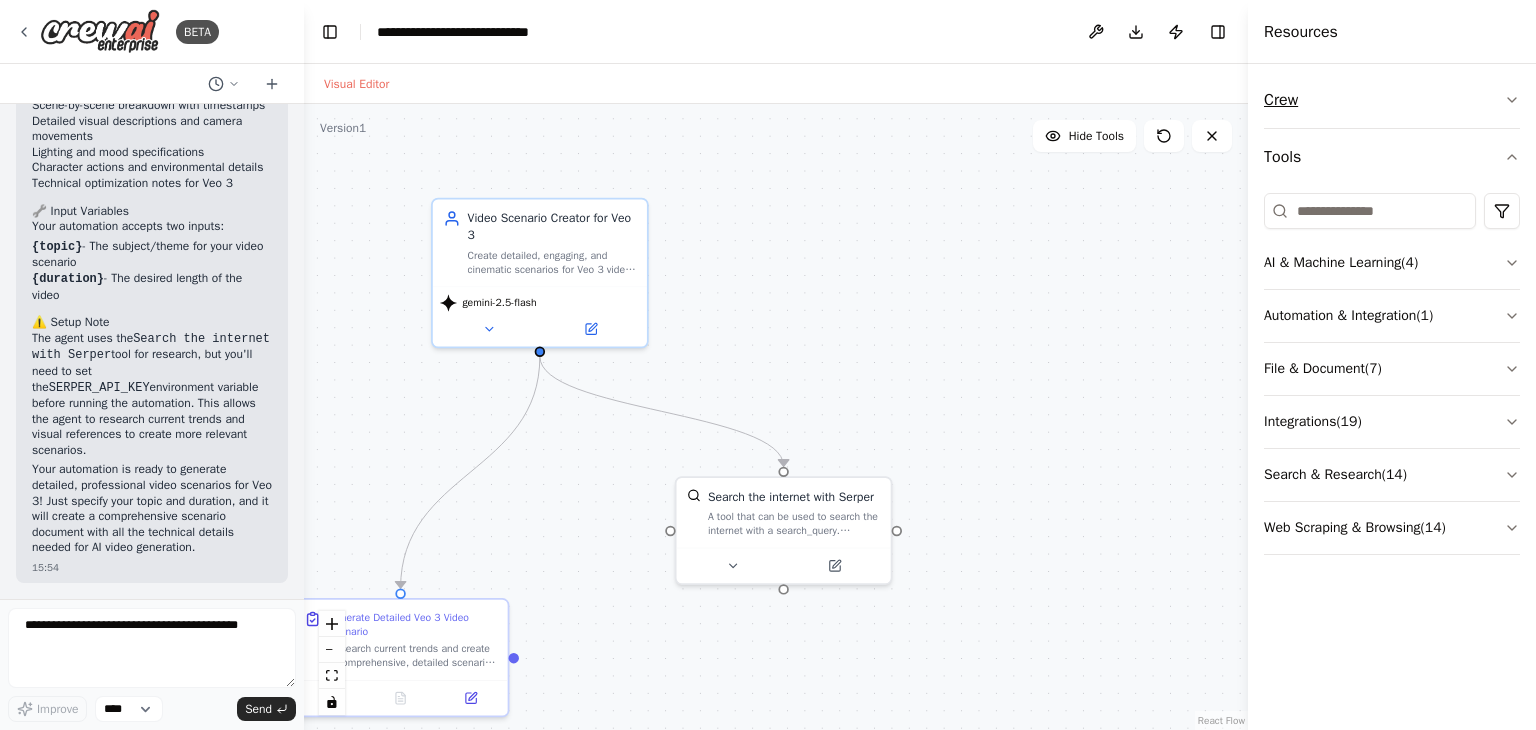 click on "Crew" at bounding box center [1392, 100] 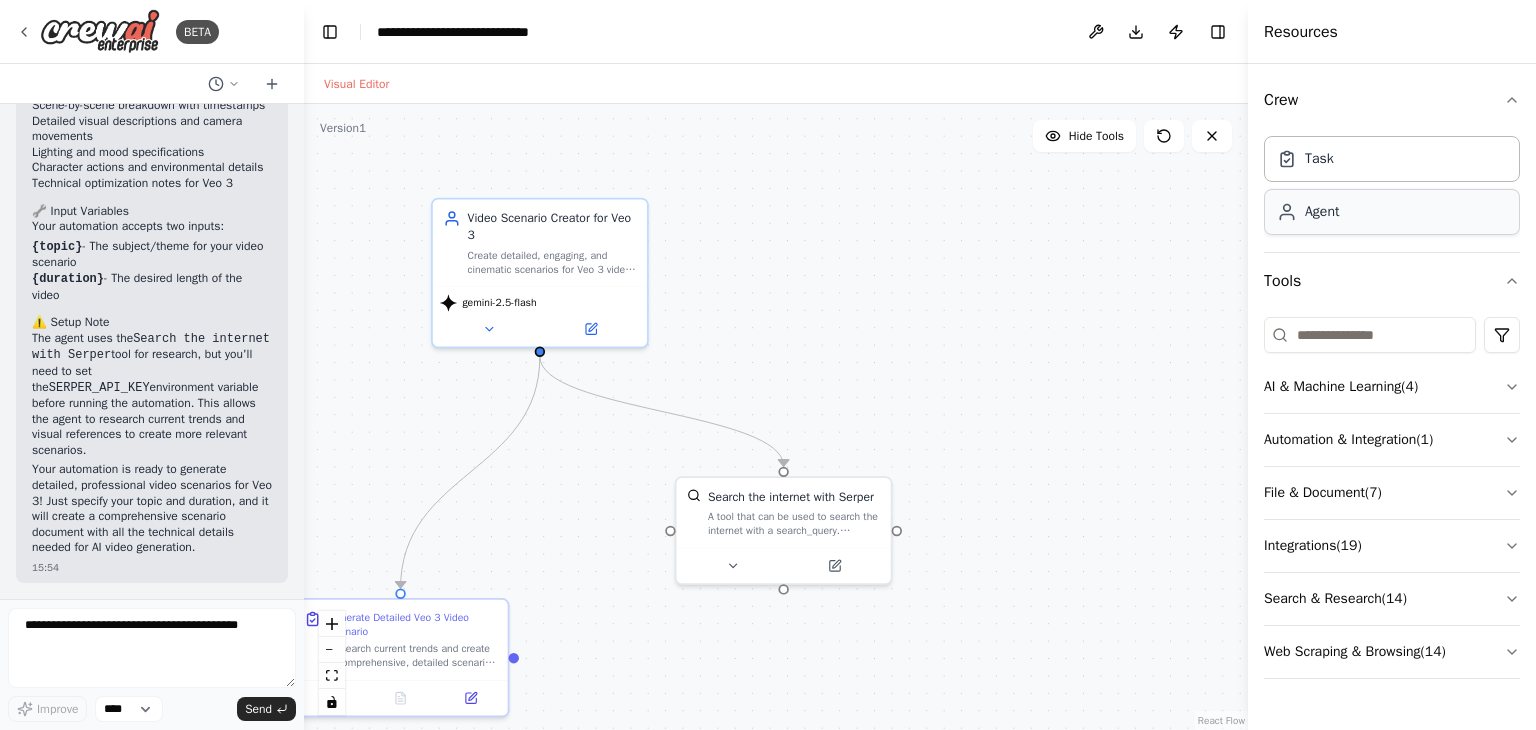 click on "Agent" at bounding box center [1322, 212] 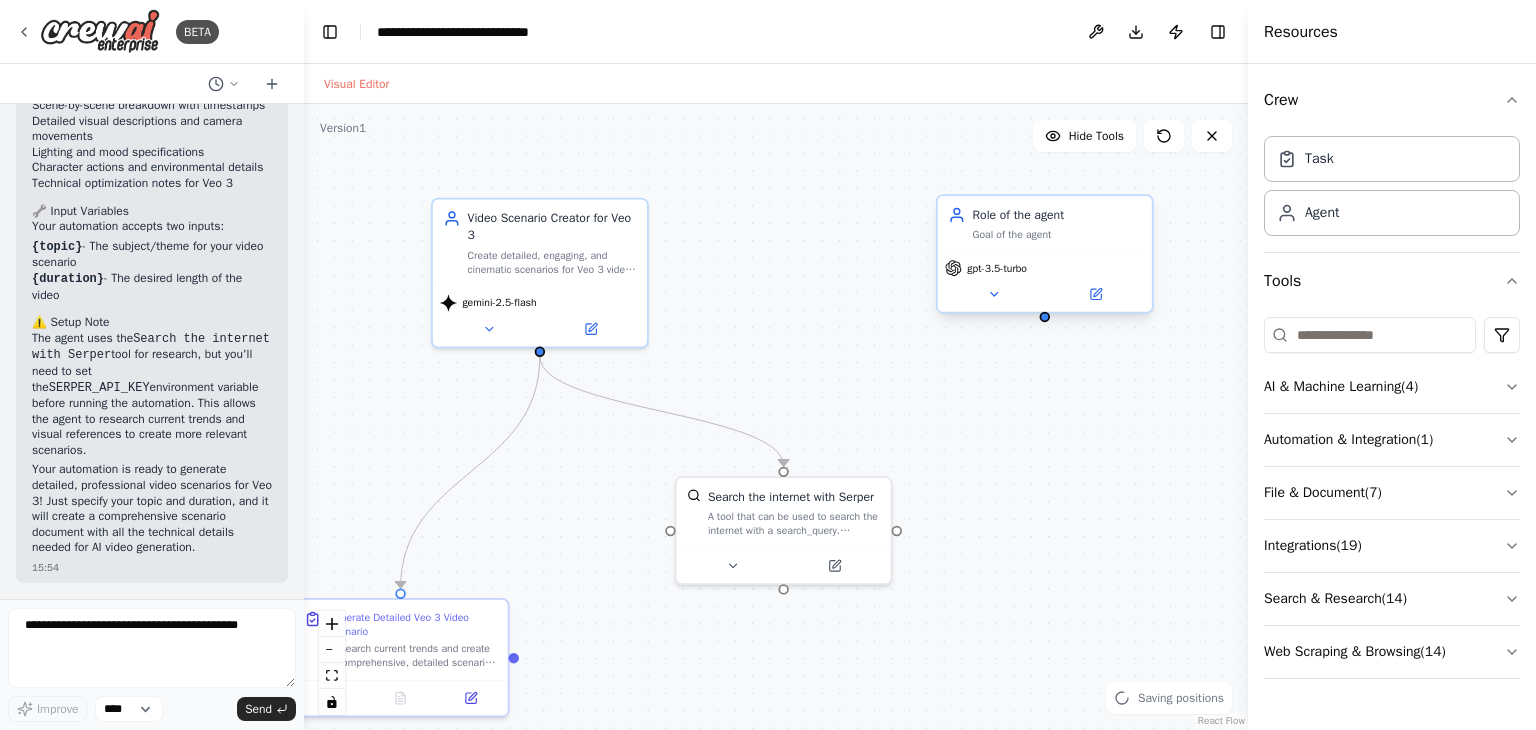 click on "Role of the agent Goal of the agent" at bounding box center (1045, 224) 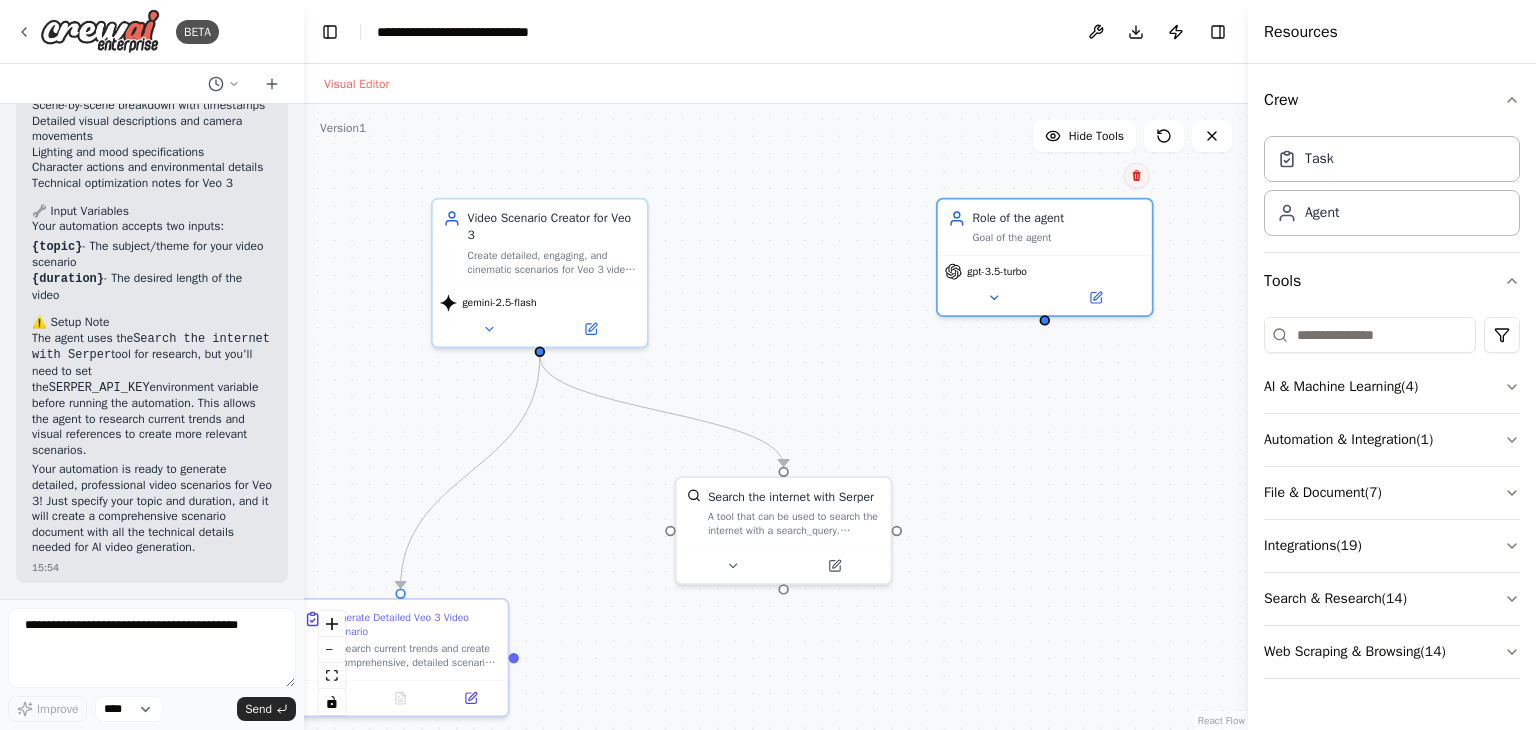 click at bounding box center [1137, 176] 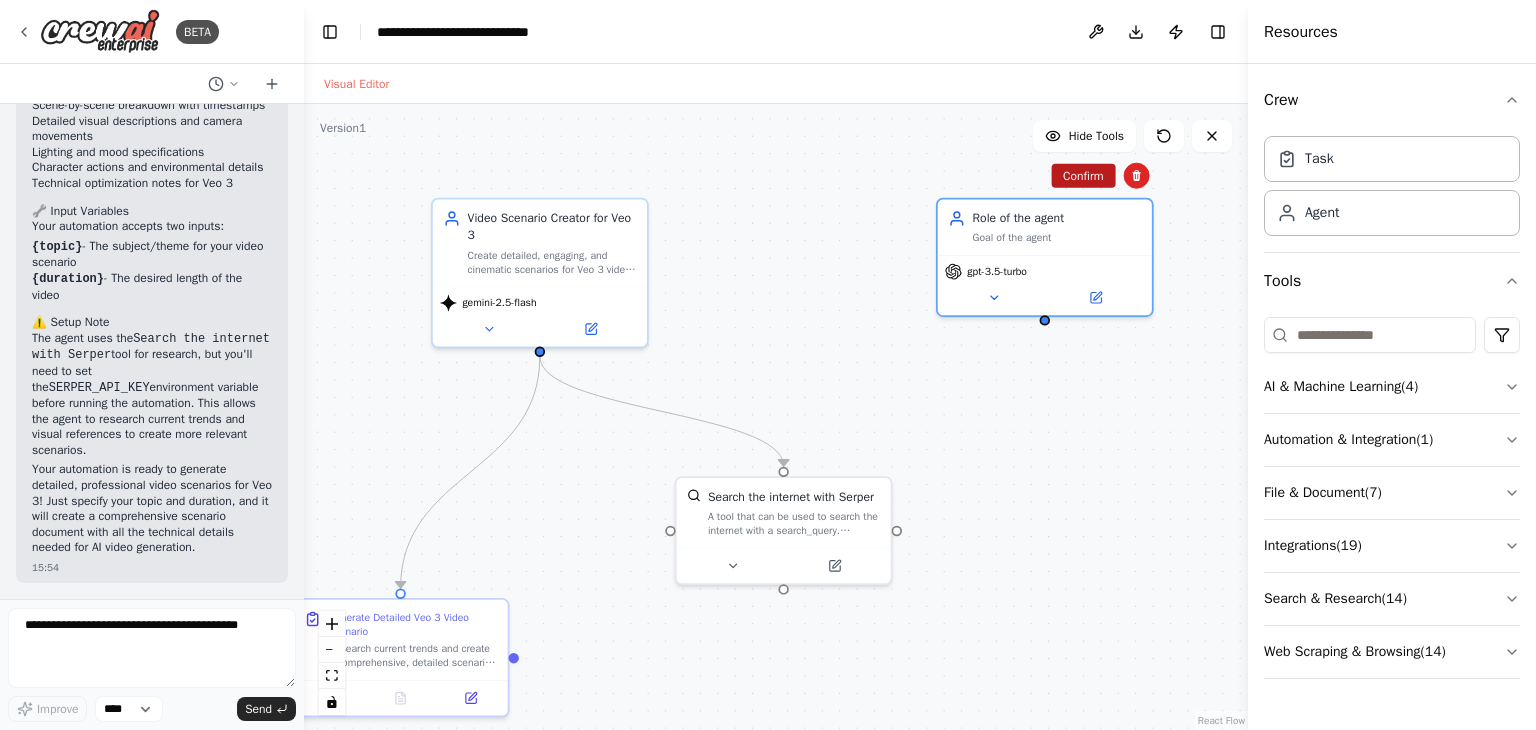 click on "Confirm" at bounding box center (1083, 176) 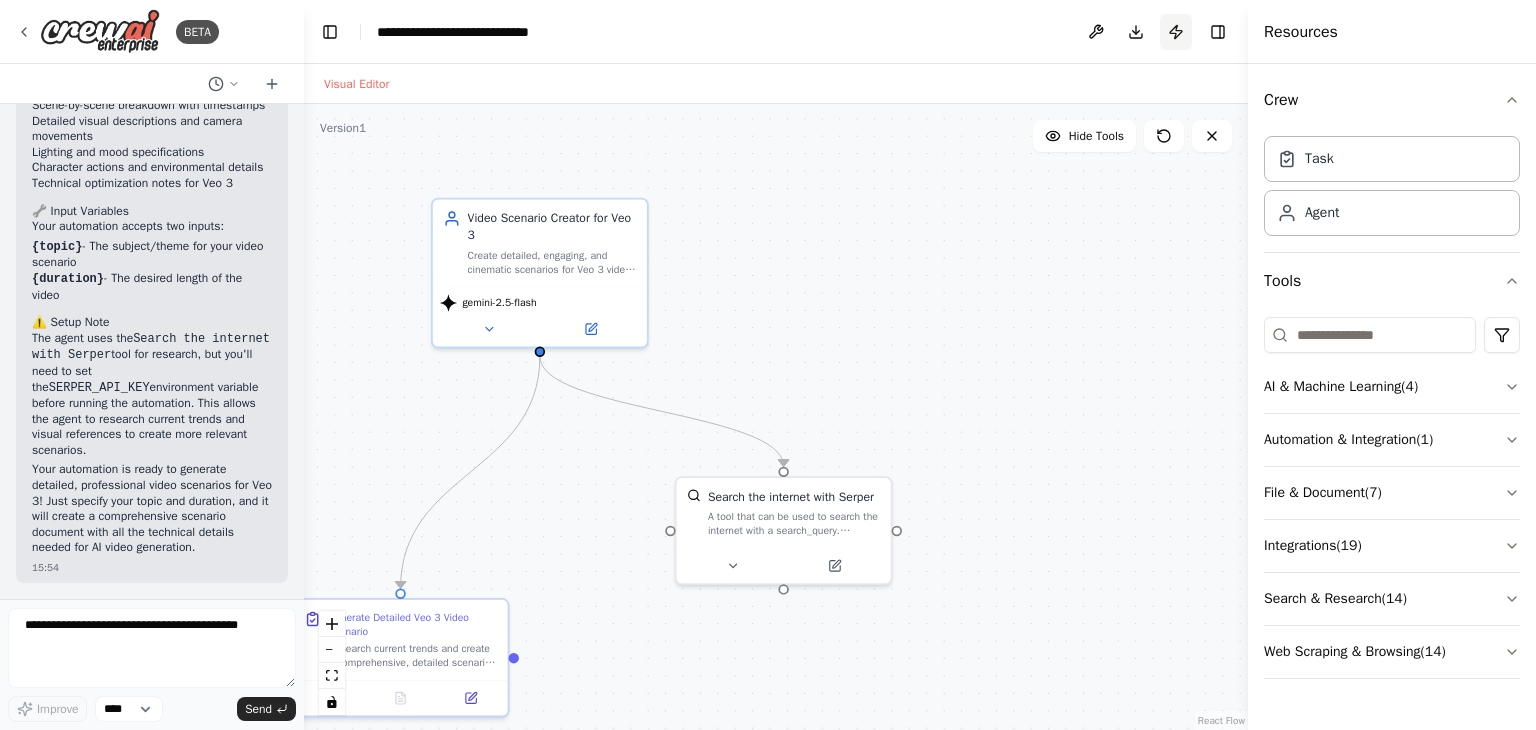 click on "Publish" at bounding box center [1176, 32] 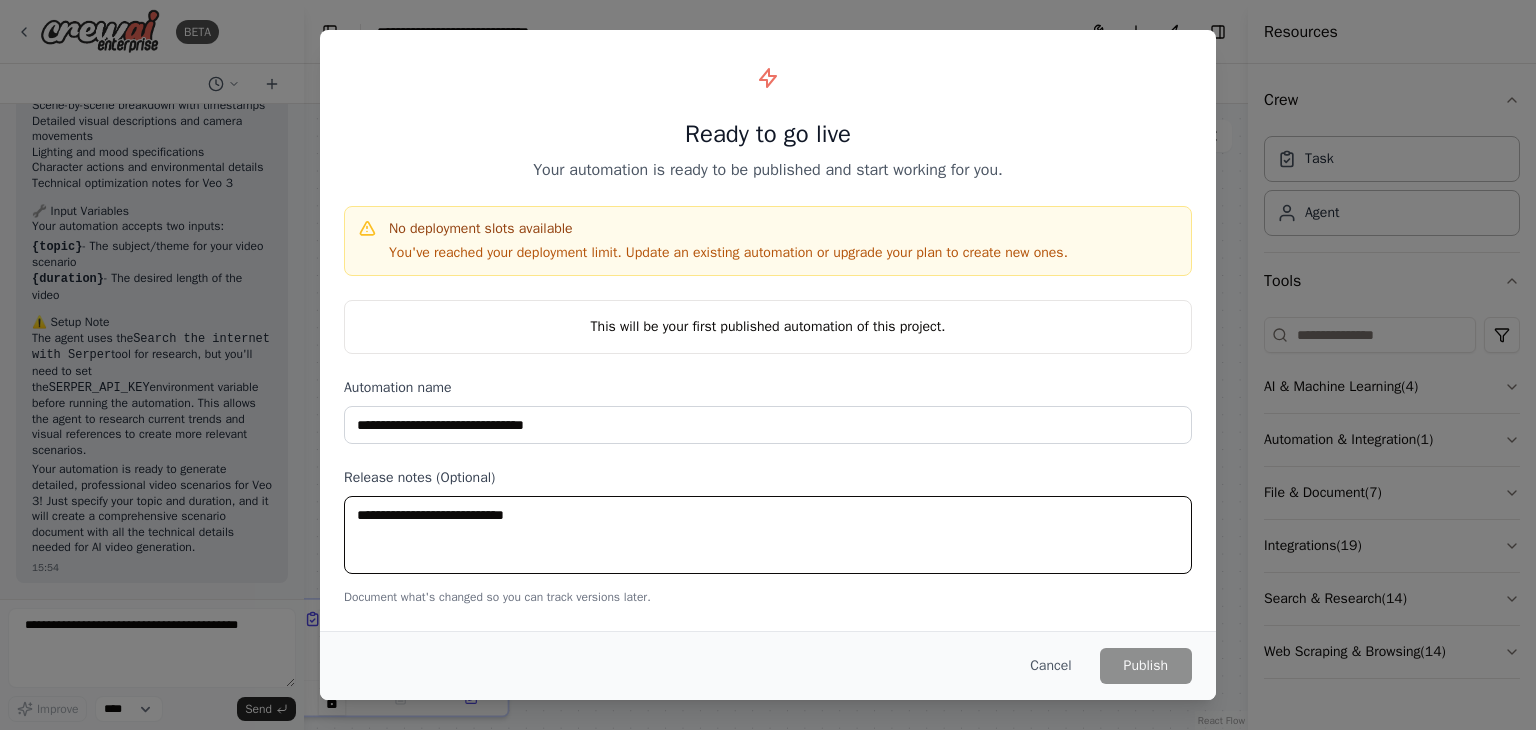 click at bounding box center (768, 535) 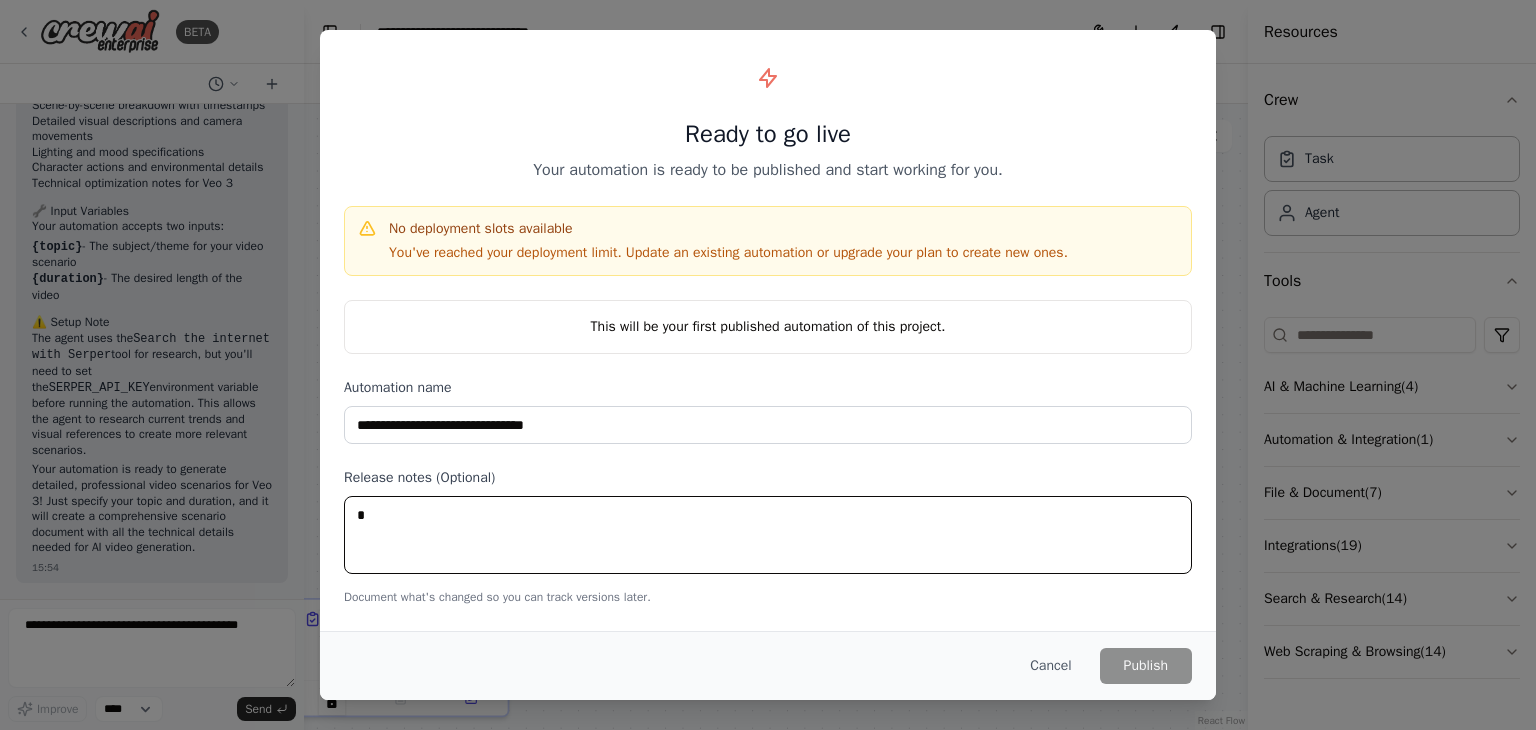 type on "*" 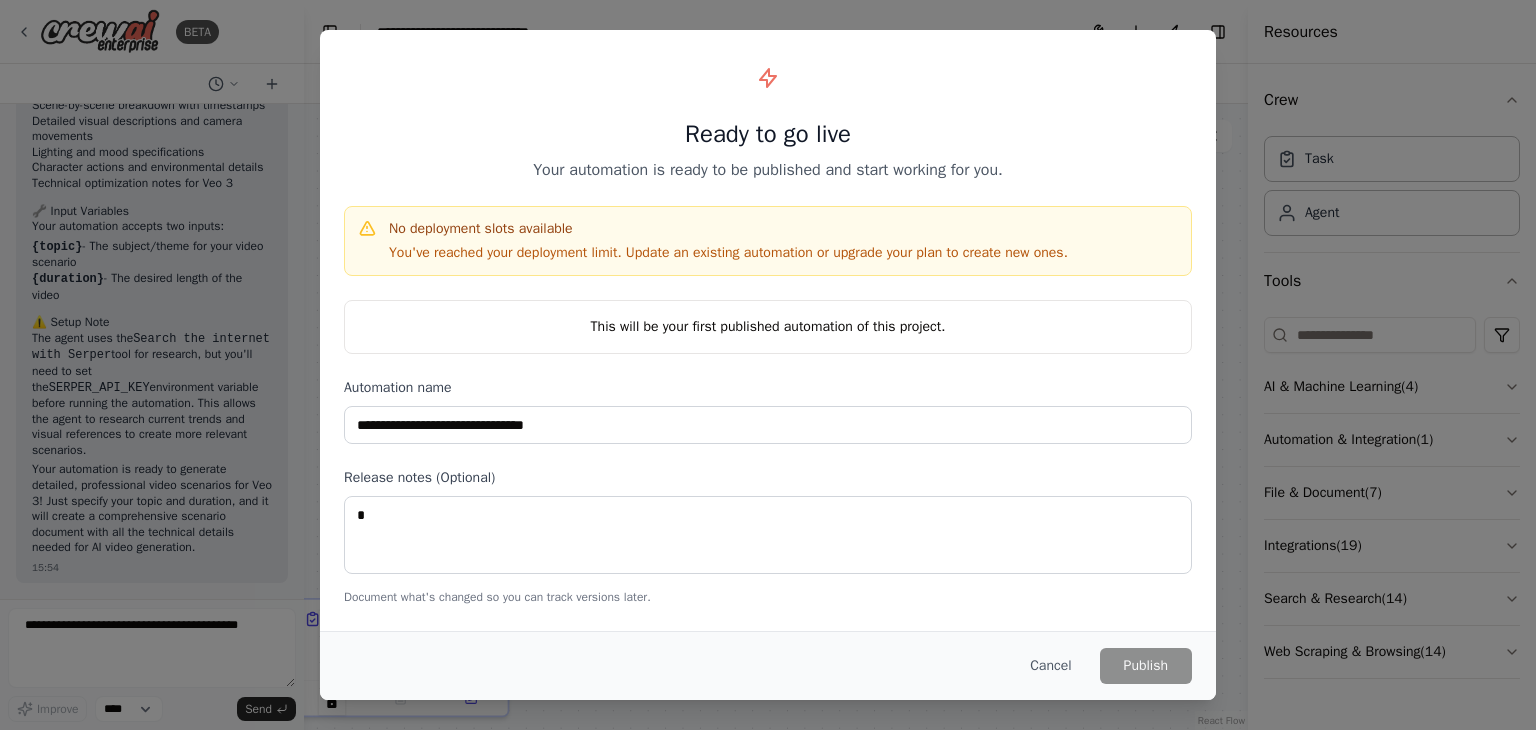 click on "This will be your first published automation of this project." at bounding box center (768, 327) 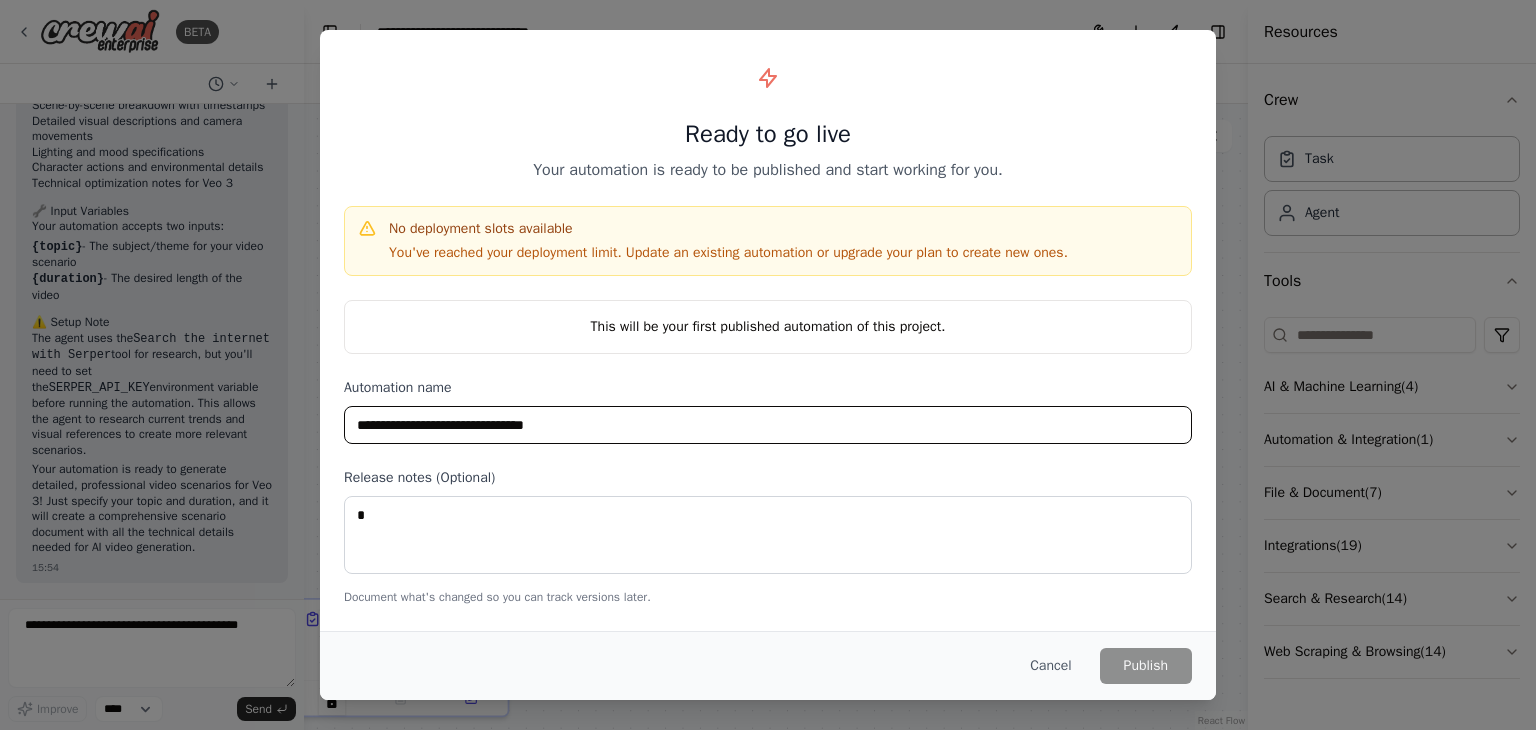 click on "**********" at bounding box center (768, 425) 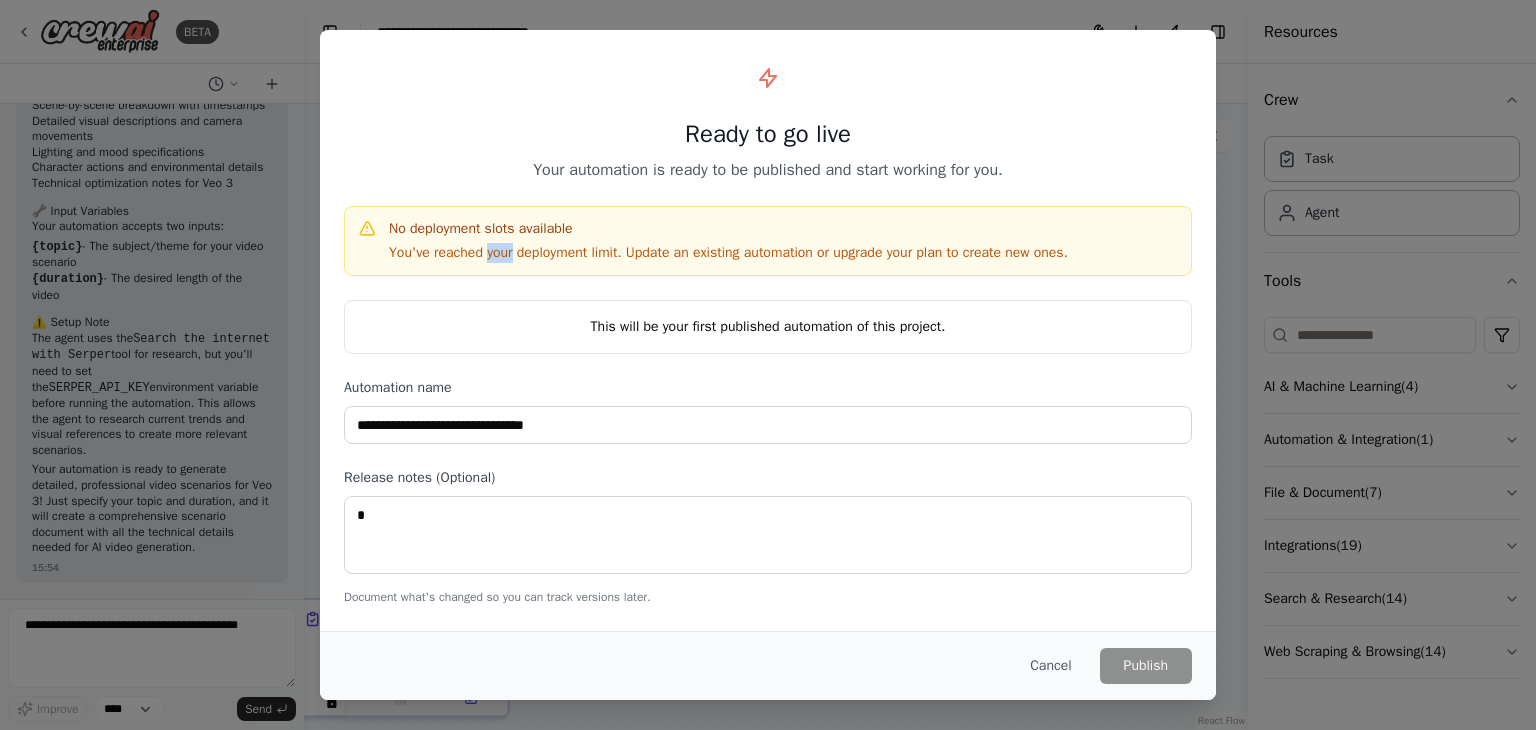 drag, startPoint x: 484, startPoint y: 258, endPoint x: 512, endPoint y: 264, distance: 28.635643 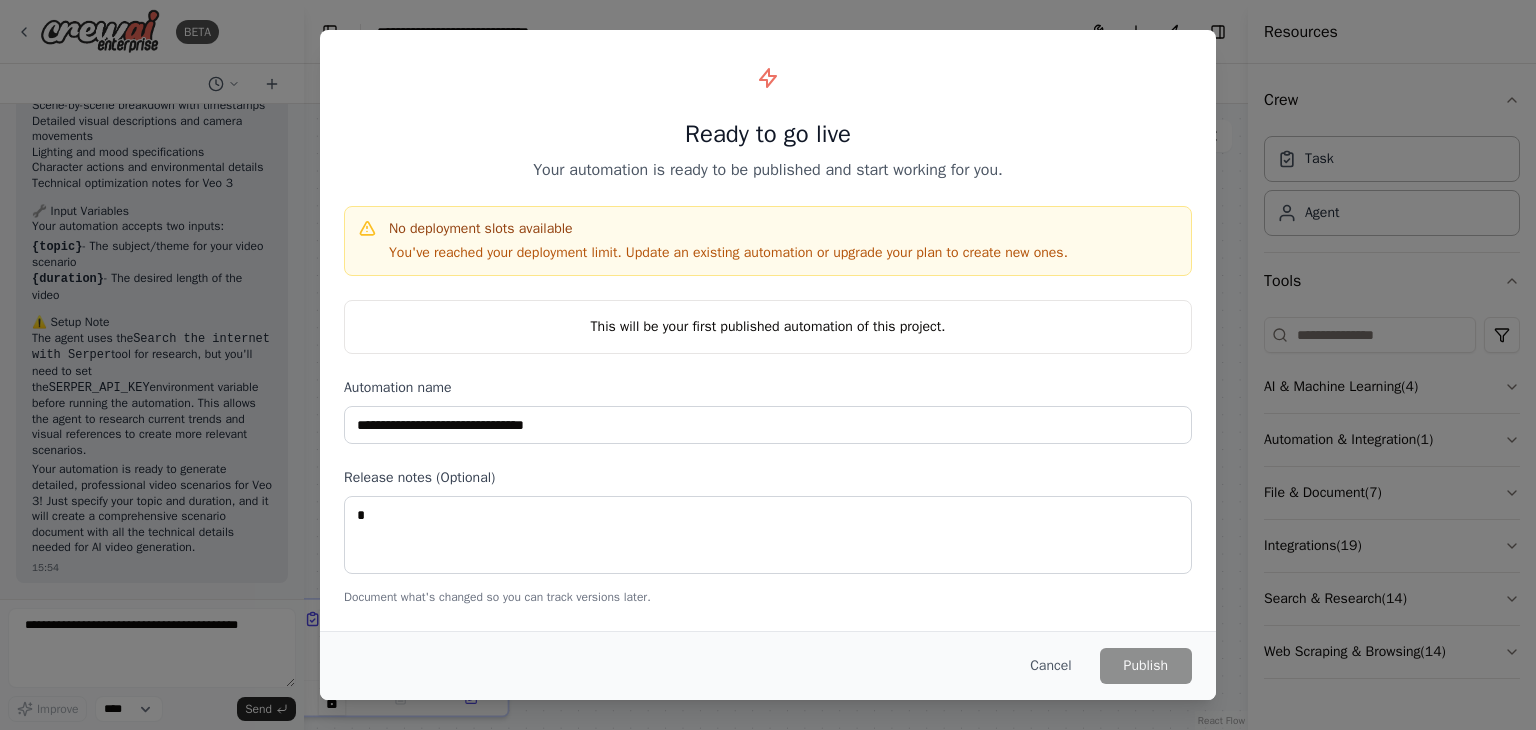 click on "You've reached your deployment limit. Update an existing automation or upgrade your plan to create new ones." at bounding box center [728, 253] 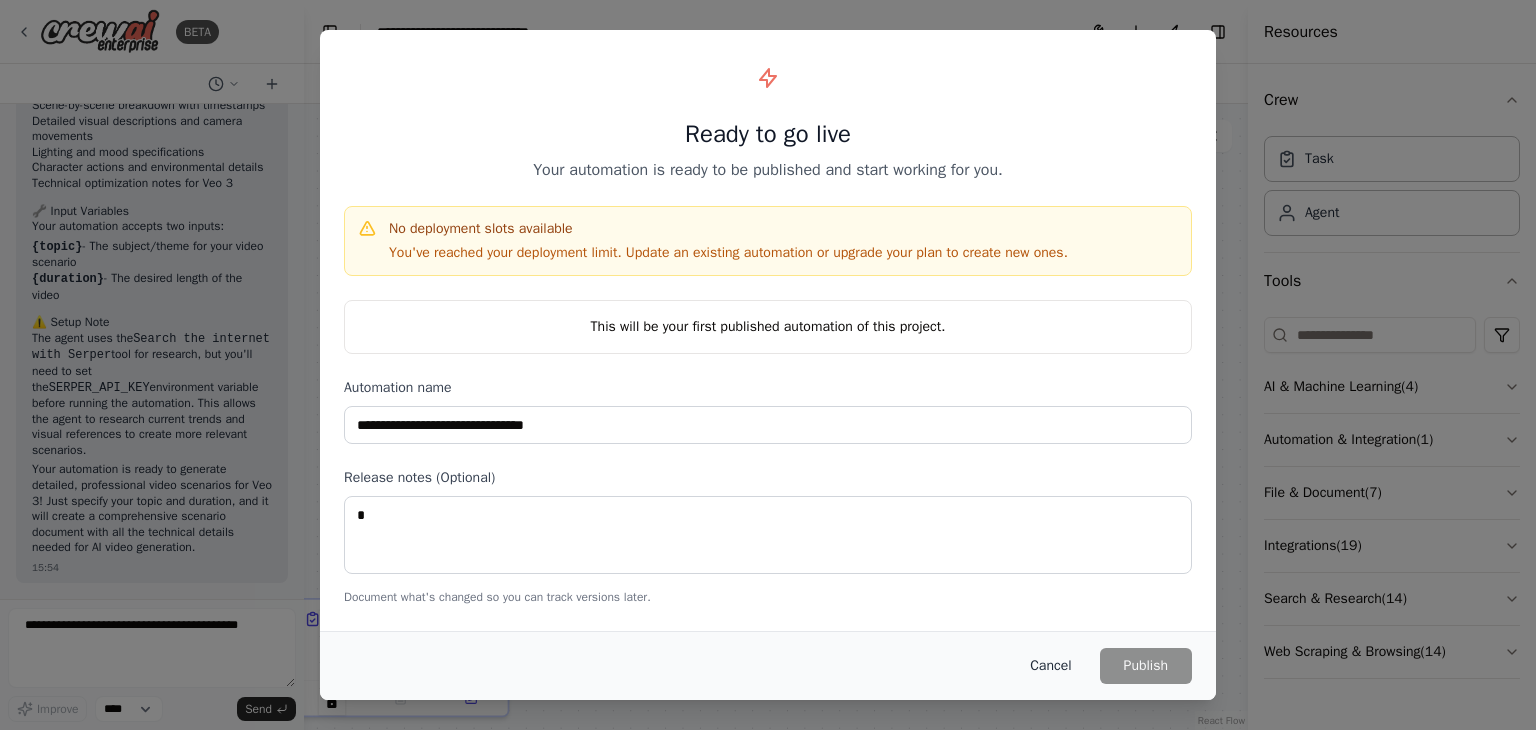 click on "Cancel" at bounding box center [1050, 666] 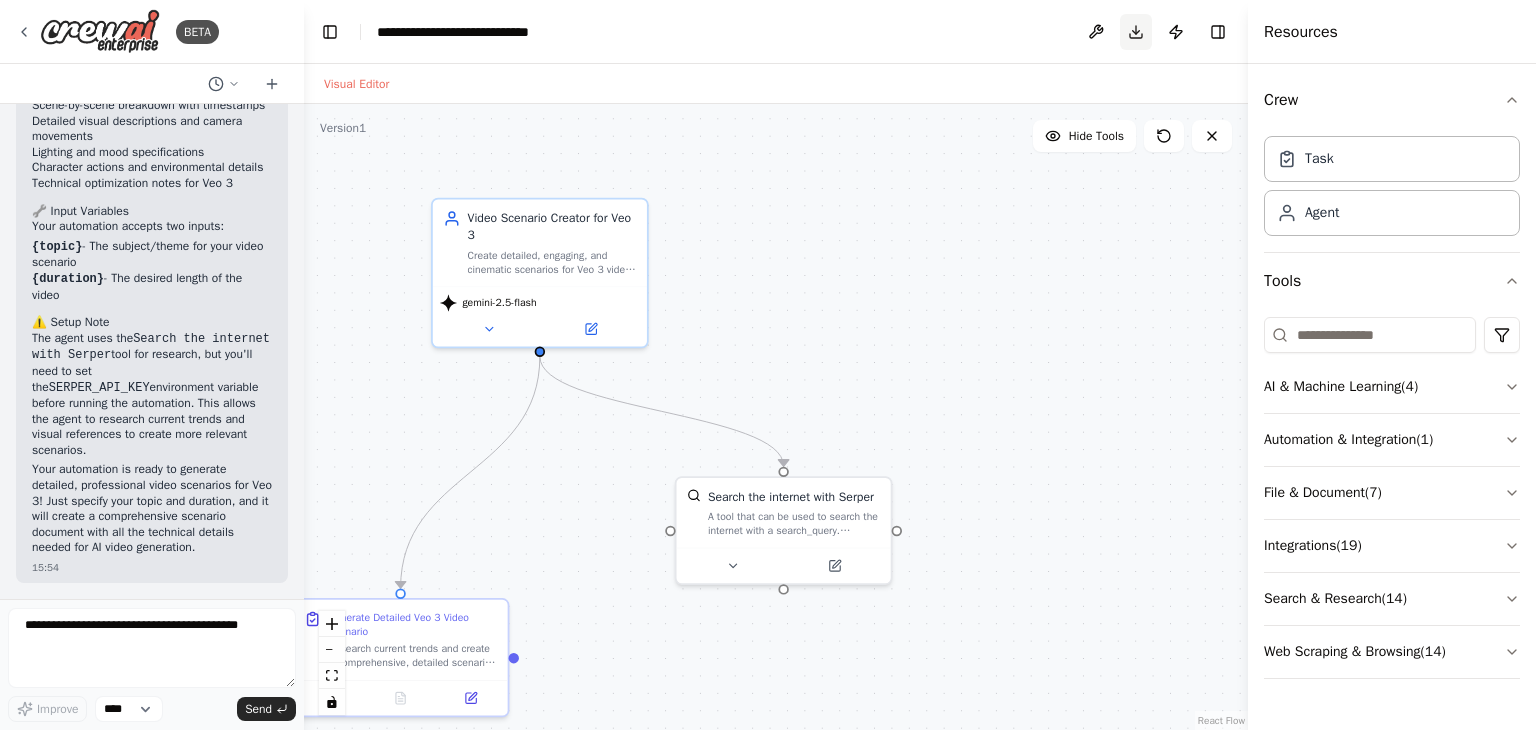 click on "Download" at bounding box center (1136, 32) 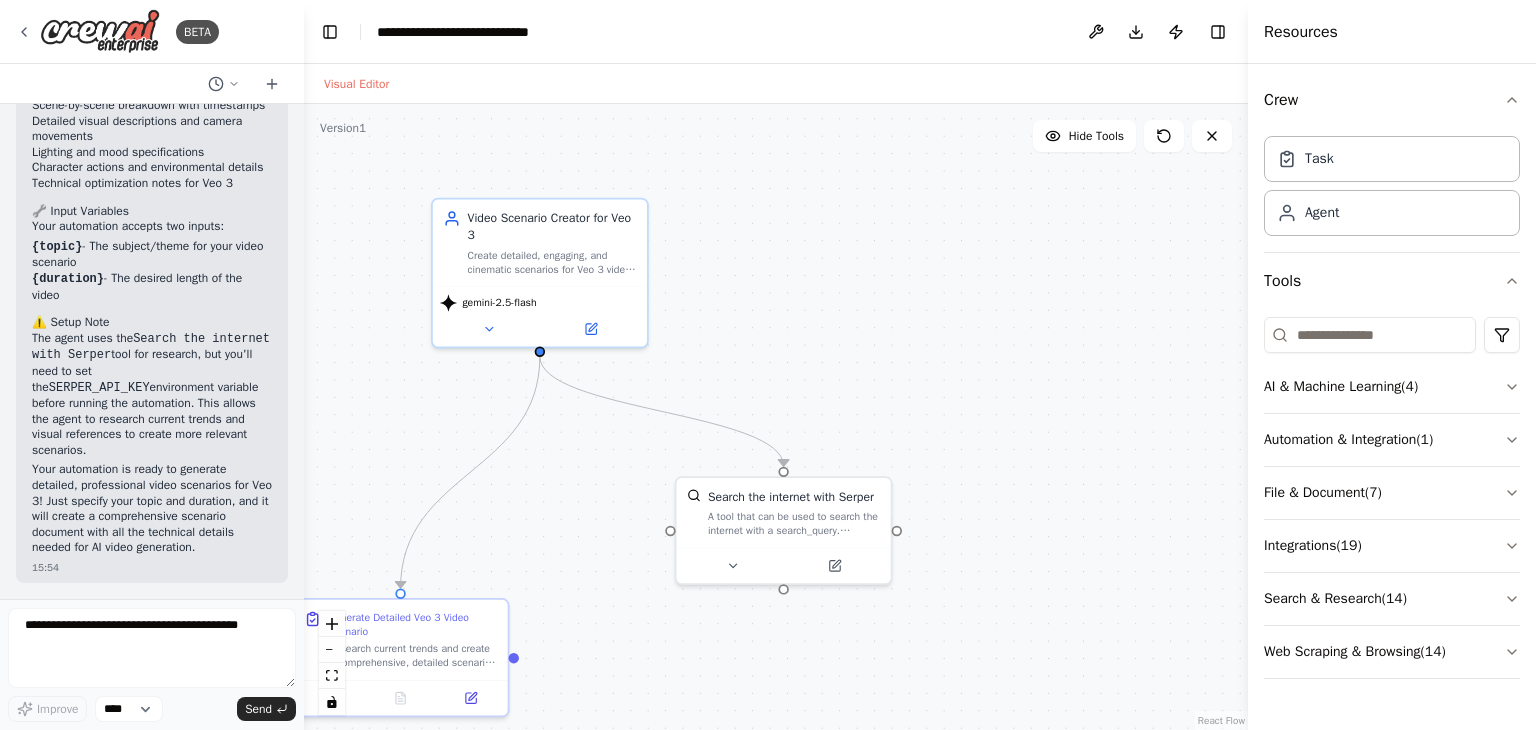 click on ".deletable-edge-delete-btn {
width: 20px;
height: 20px;
border: 0px solid #ffffff;
color: #6b7280;
background-color: #f8fafc;
cursor: pointer;
border-radius: 50%;
font-size: 12px;
padding: 3px;
display: flex;
align-items: center;
justify-content: center;
transition: all 0.2s cubic-bezier(0.4, 0, 0.2, 1);
box-shadow: 0 2px 4px rgba(0, 0, 0, 0.1);
}
.deletable-edge-delete-btn:hover {
background-color: #ef4444;
color: #ffffff;
border-color: #dc2626;
transform: scale(1.1);
box-shadow: 0 4px 12px rgba(239, 68, 68, 0.4);
}
.deletable-edge-delete-btn:active {
transform: scale(0.95);
box-shadow: 0 2px 4px rgba(239, 68, 68, 0.3);
}
Video Scenario Creator for Veo 3 gemini-2.5-flash" at bounding box center [776, 417] 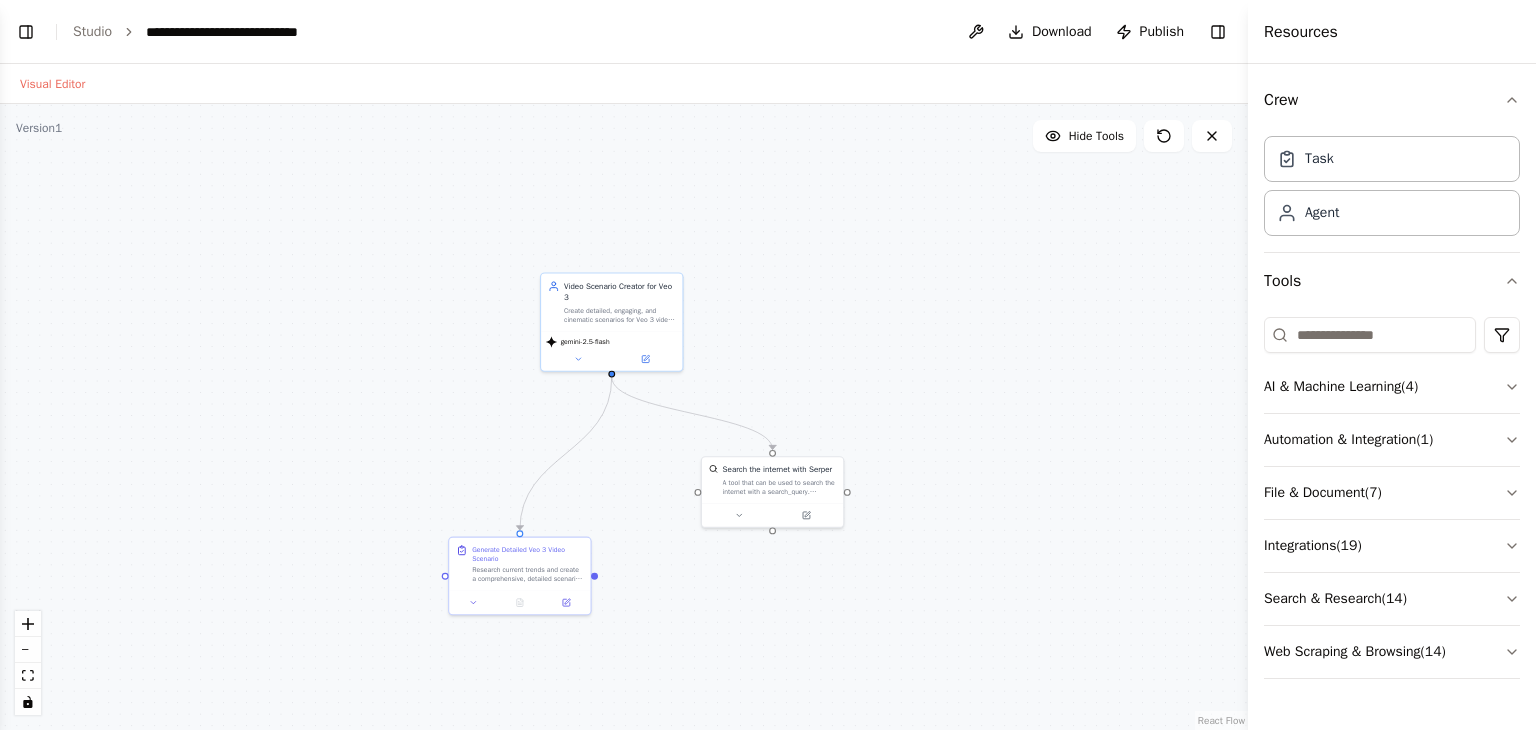 drag, startPoint x: 792, startPoint y: 380, endPoint x: 1170, endPoint y: 353, distance: 378.96307 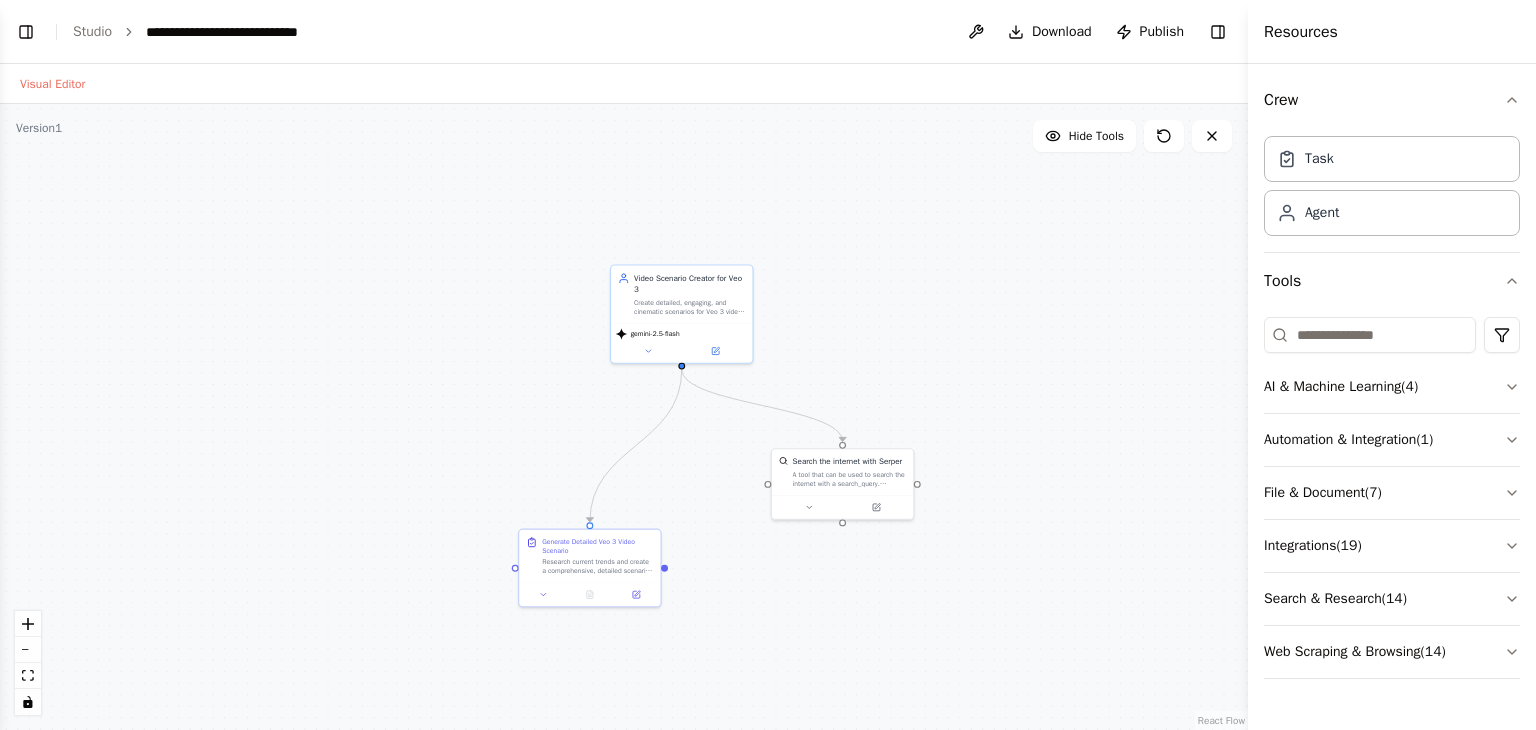 click on "Resources" at bounding box center [1392, 32] 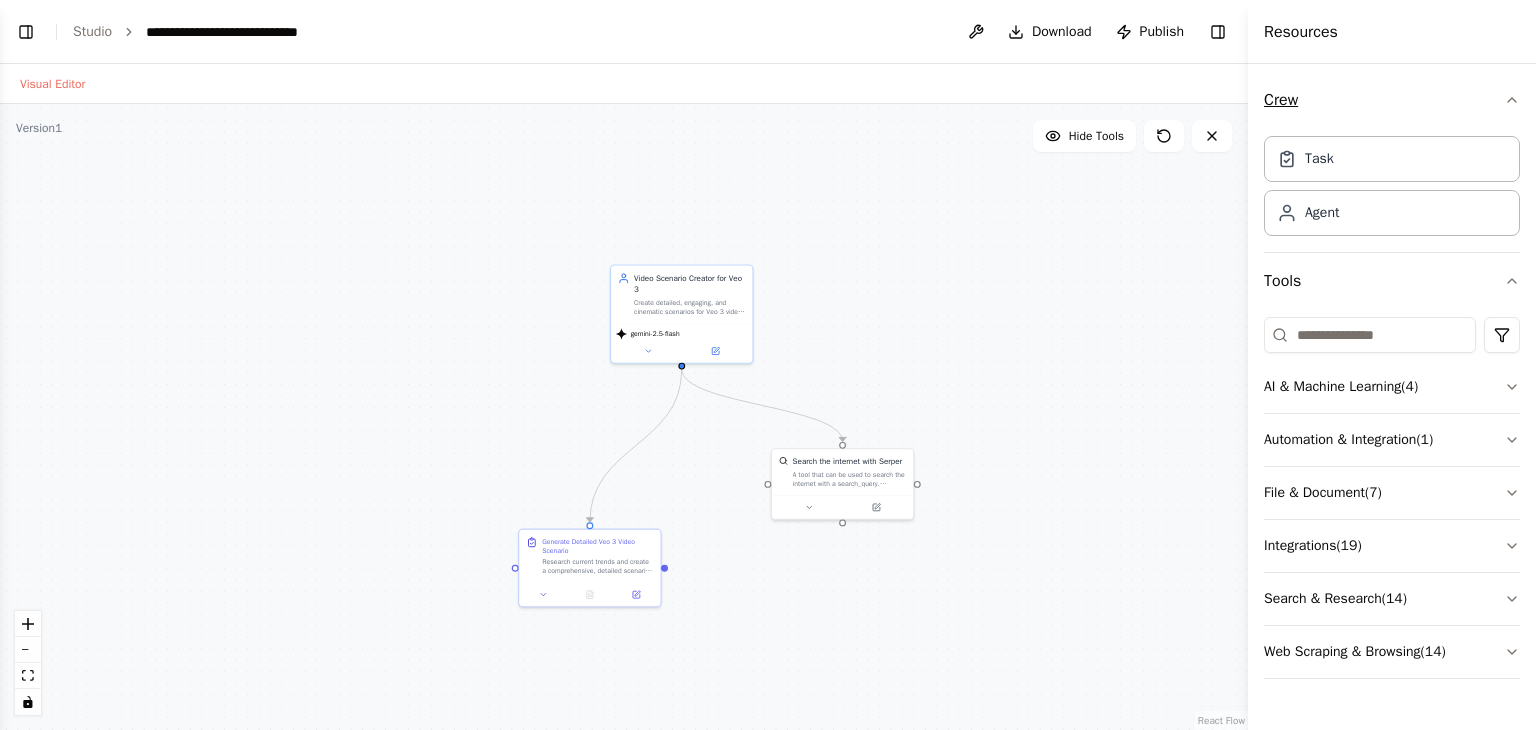click on "Crew" at bounding box center (1392, 100) 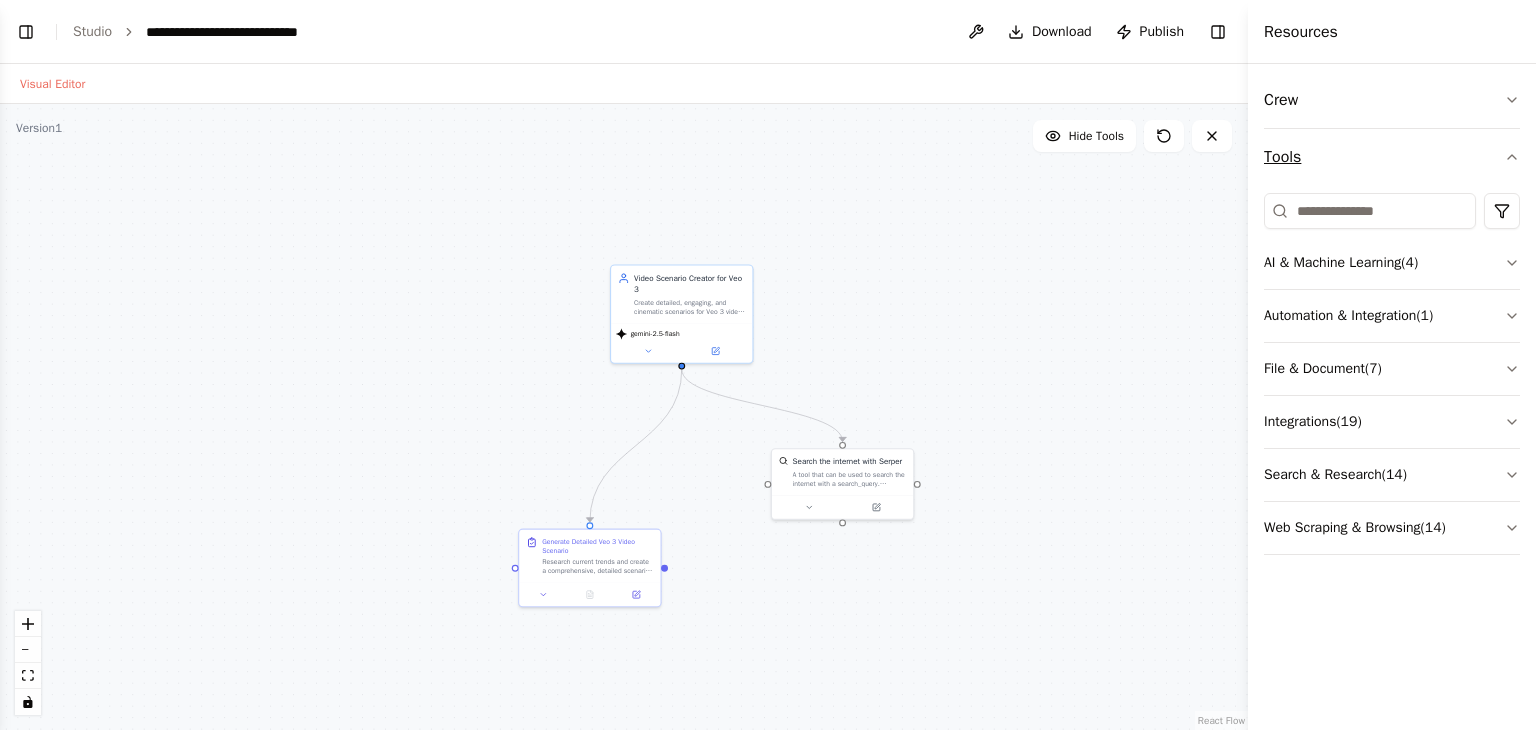 click on "Tools" at bounding box center [1392, 157] 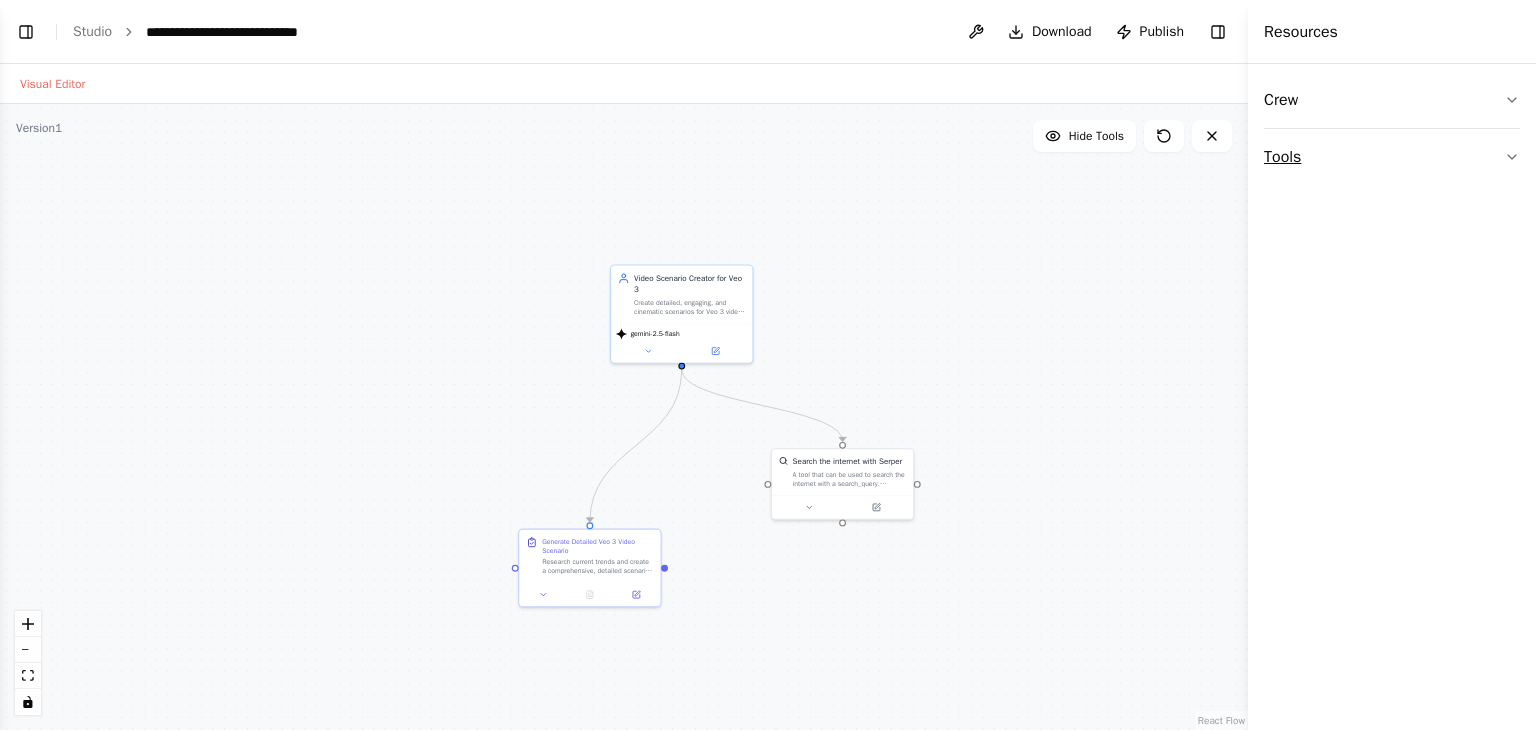 click on "Tools" at bounding box center [1392, 157] 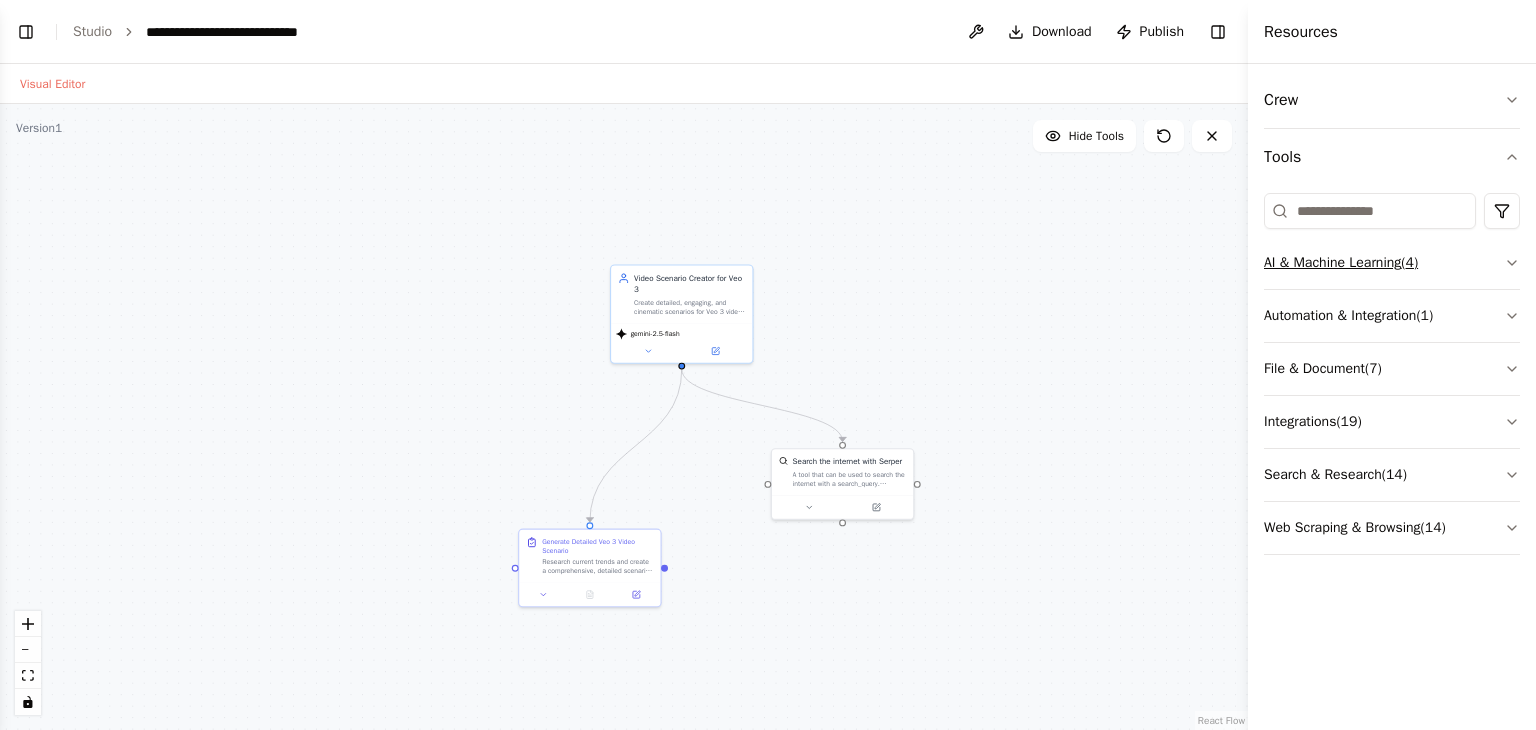 click on "AI & Machine Learning  ( 4 )" at bounding box center [1392, 263] 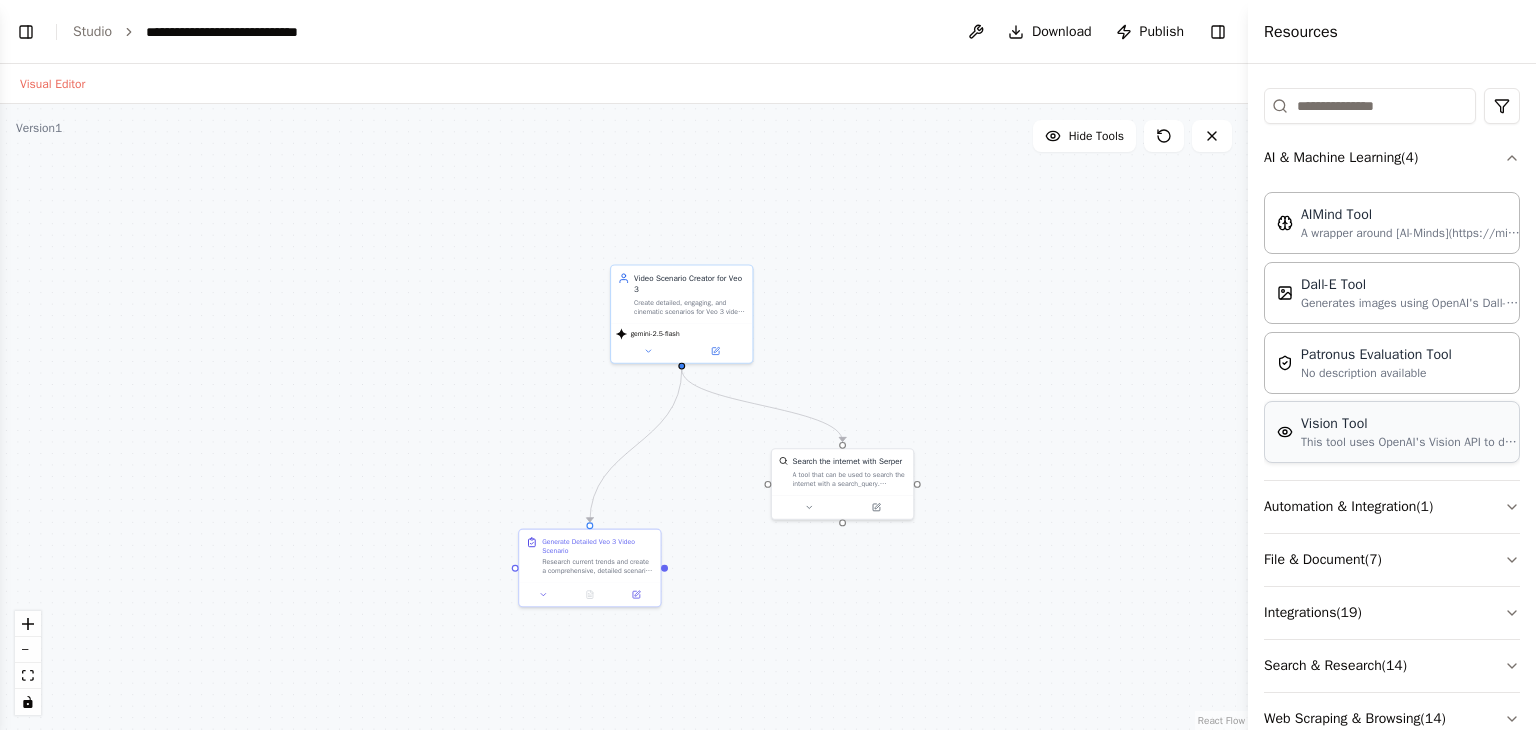 scroll, scrollTop: 150, scrollLeft: 0, axis: vertical 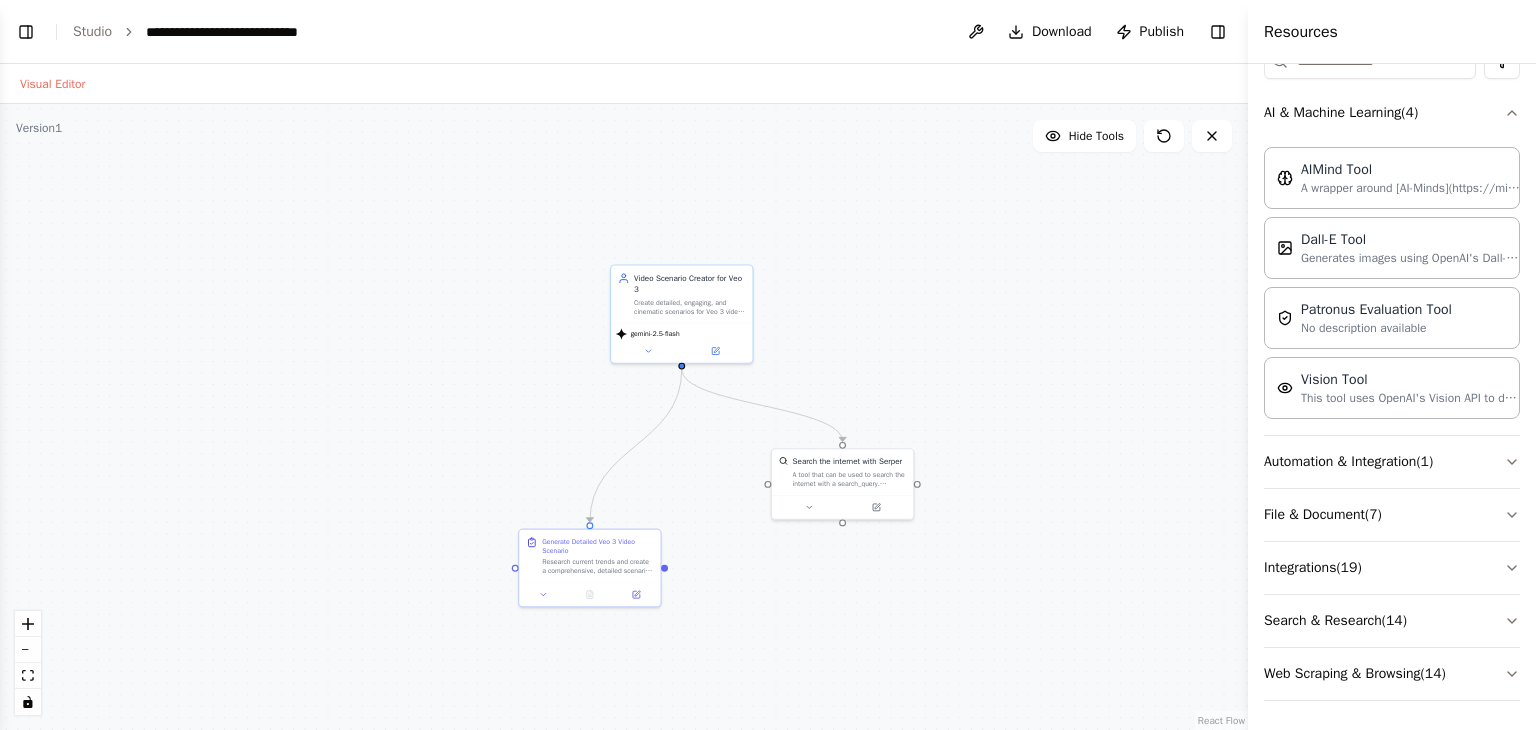 click on ".deletable-edge-delete-btn {
width: 20px;
height: 20px;
border: 0px solid #ffffff;
color: #6b7280;
background-color: #f8fafc;
cursor: pointer;
border-radius: 50%;
font-size: 12px;
padding: 3px;
display: flex;
align-items: center;
justify-content: center;
transition: all 0.2s cubic-bezier(0.4, 0, 0.2, 1);
box-shadow: 0 2px 4px rgba(0, 0, 0, 0.1);
}
.deletable-edge-delete-btn:hover {
background-color: #ef4444;
color: #ffffff;
border-color: #dc2626;
transform: scale(1.1);
box-shadow: 0 4px 12px rgba(239, 68, 68, 0.4);
}
.deletable-edge-delete-btn:active {
transform: scale(0.95);
box-shadow: 0 2px 4px rgba(239, 68, 68, 0.3);
}
Video Scenario Creator for Veo 3 gemini-2.5-flash" at bounding box center [624, 417] 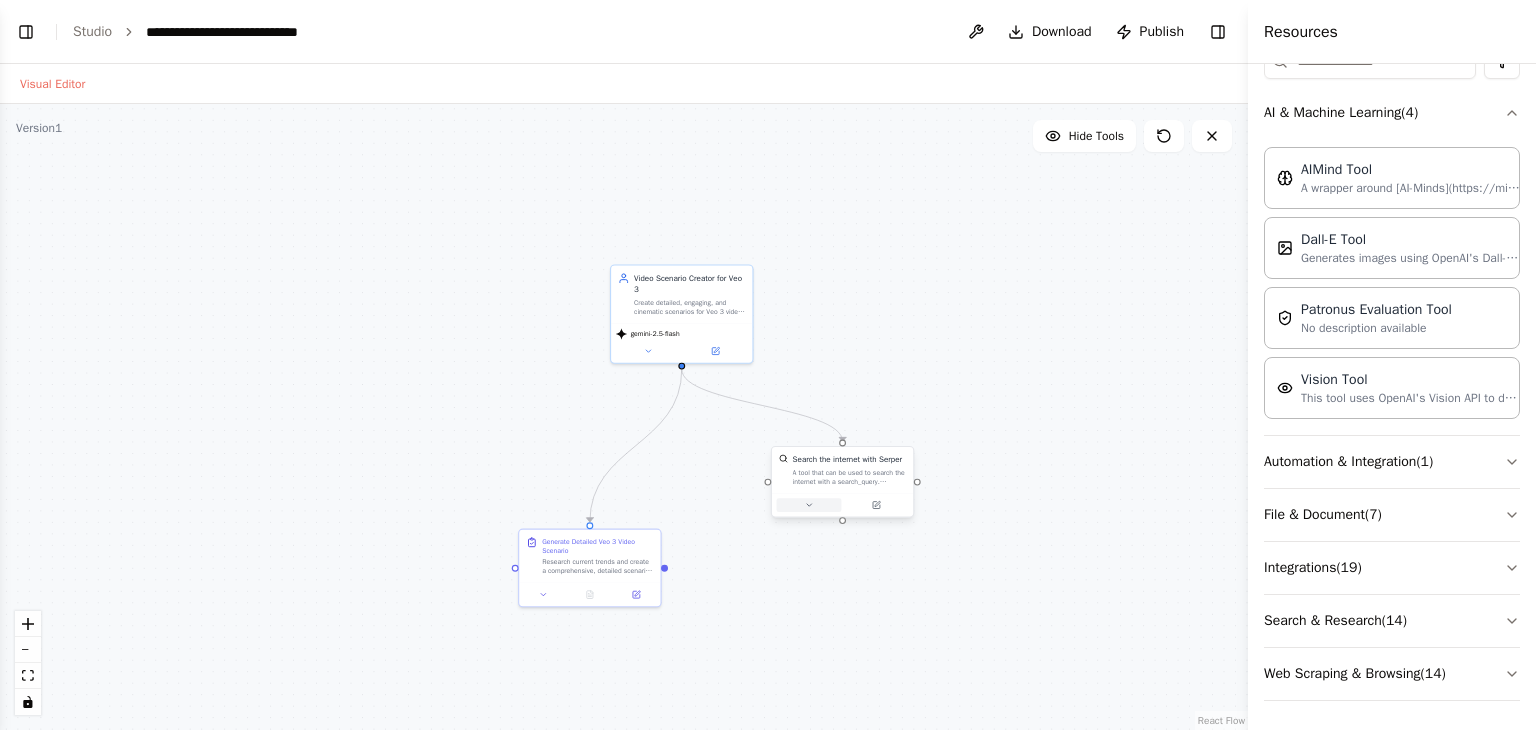 click at bounding box center (842, 505) 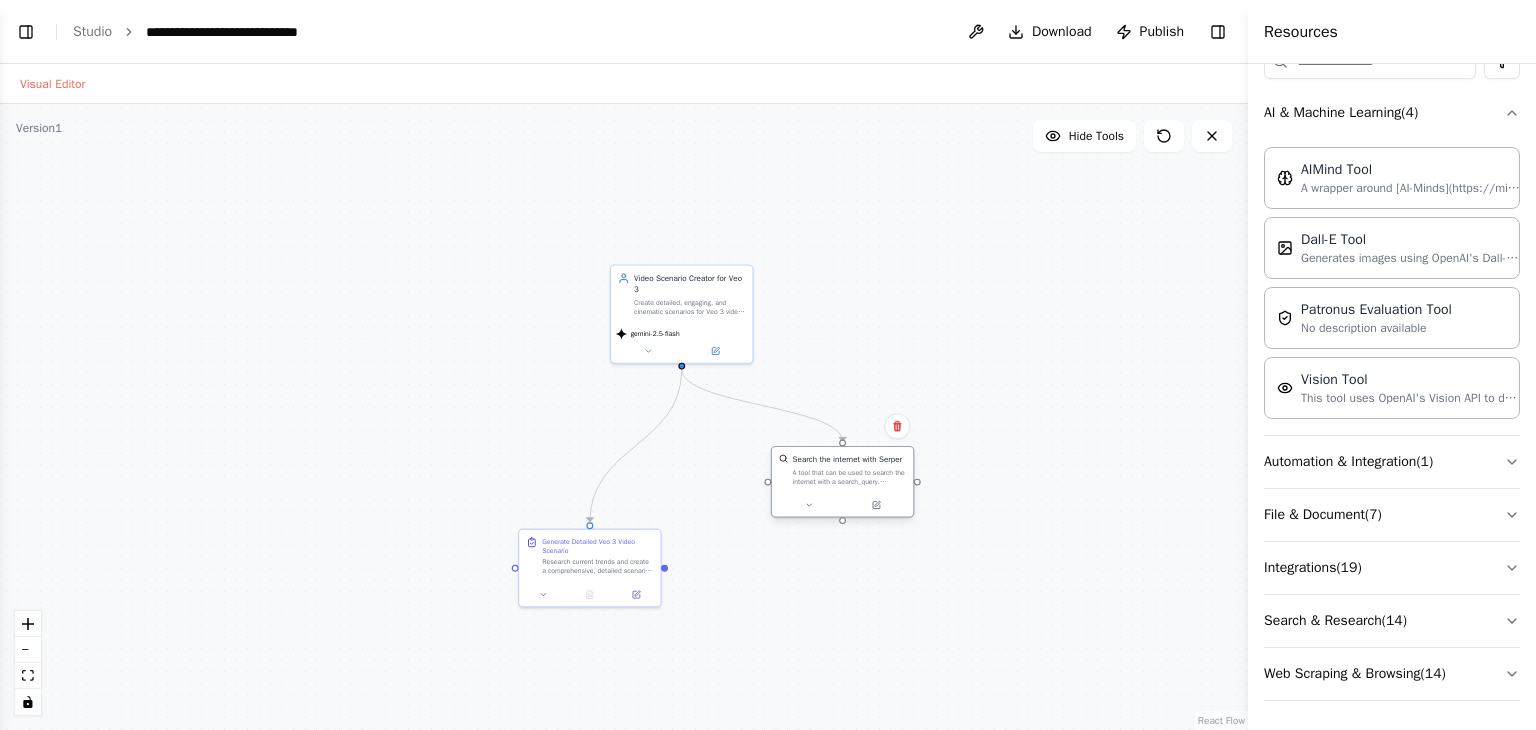click on "A tool that can be used to search the internet with a search_query. Supports different search types: 'search' (default), 'news'" at bounding box center [850, 477] 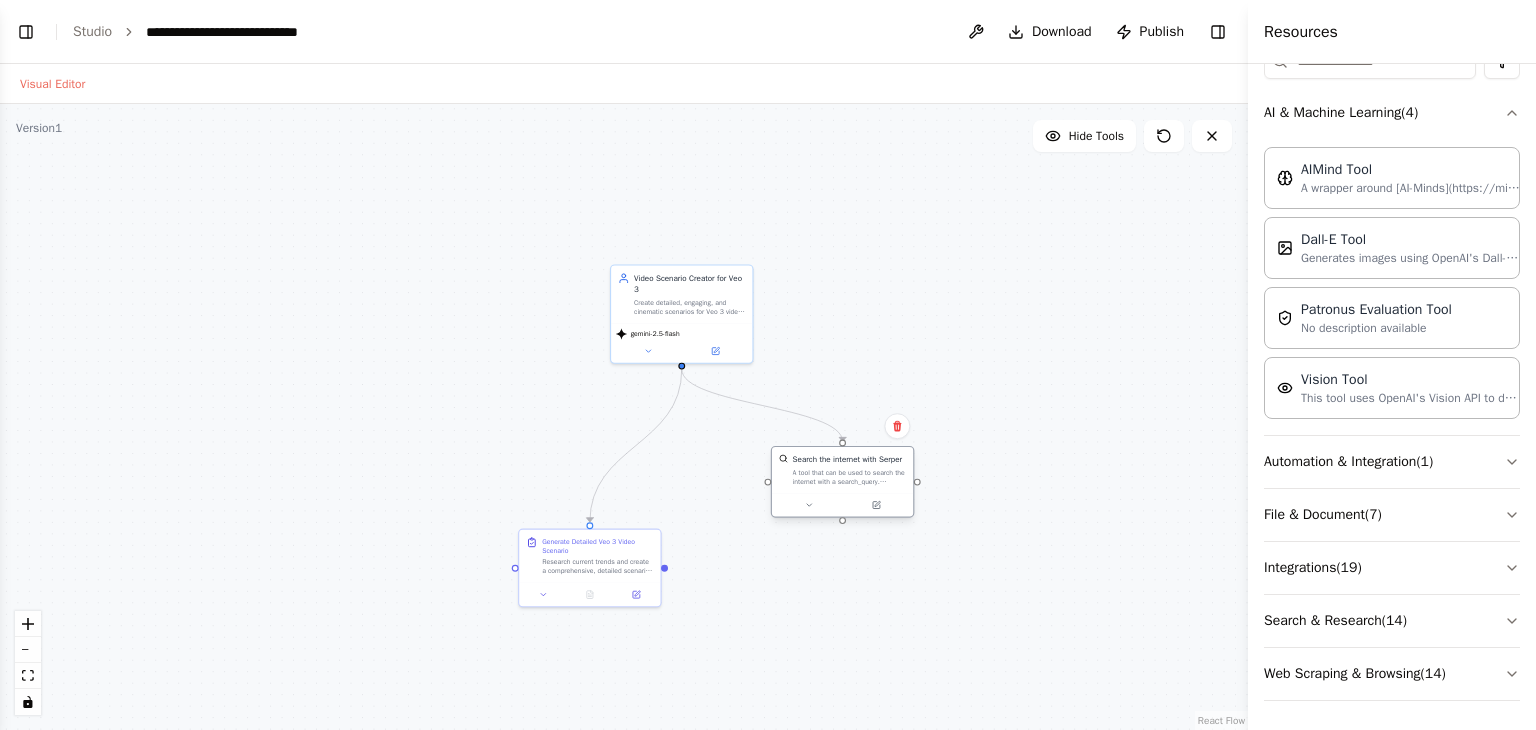 click on "Search the internet with Serper A tool that can be used to search the internet with a search_query. Supports different search types: 'search' (default), 'news'" at bounding box center (842, 470) 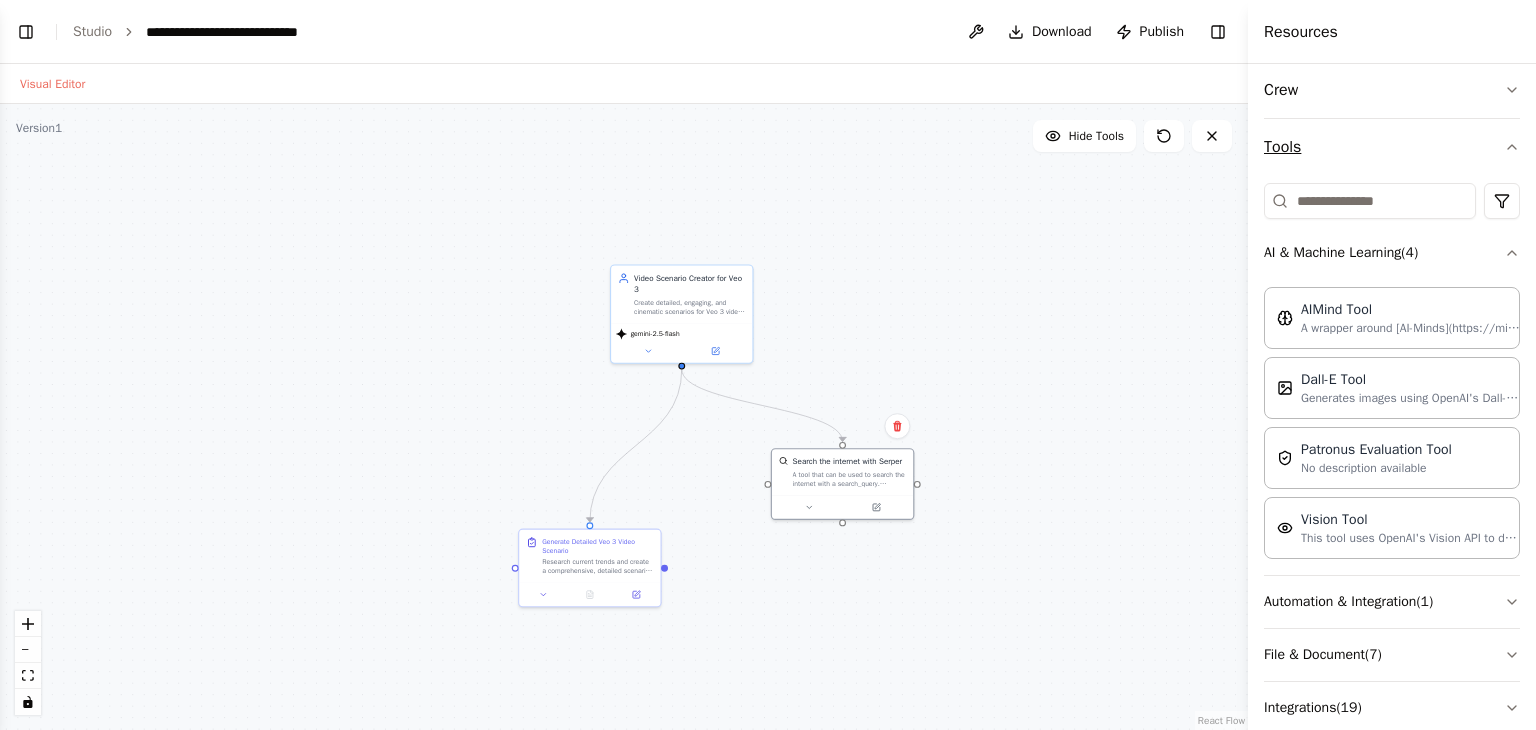scroll, scrollTop: 0, scrollLeft: 0, axis: both 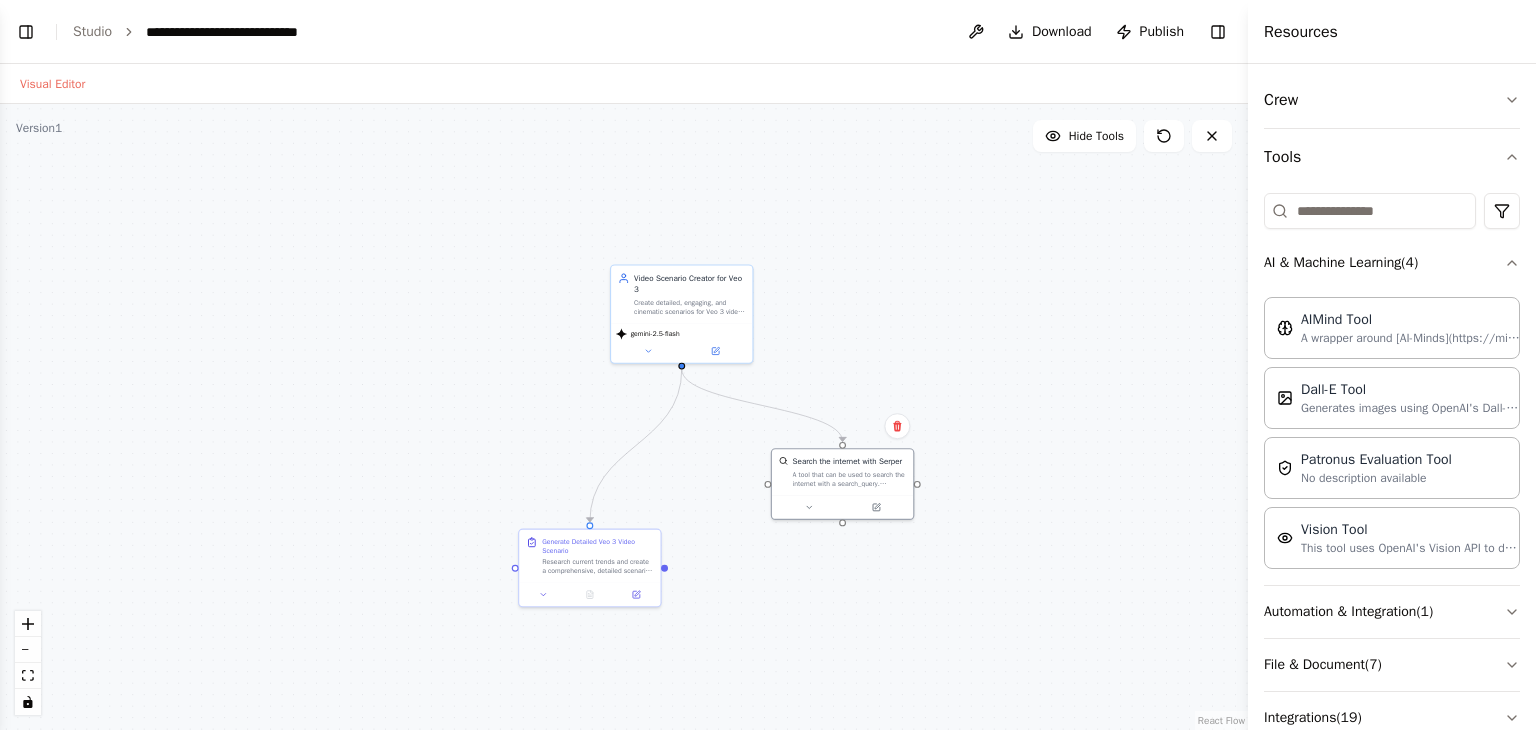 click on "Crew Tools AI & Machine Learning  ( 4 ) AIMind Tool A wrapper around [AI-Minds](https://mindsdb.com/minds). Useful for when you need answers to questions from your data, stored in data sources including PostgreSQL, MySQL, MariaDB, ClickHouse, Snowflake and Google BigQuery. Input should be a question in natural language. Dall-E Tool Generates images using OpenAI's Dall-E model. Patronus Evaluation Tool No description available Vision Tool This tool uses OpenAI's Vision API to describe the contents of an image. Automation & Integration  ( 1 ) File & Document  ( 7 ) Integrations  ( 19 ) Search & Research  ( 14 ) Web Scraping & Browsing  ( 14 )" at bounding box center [1392, 397] 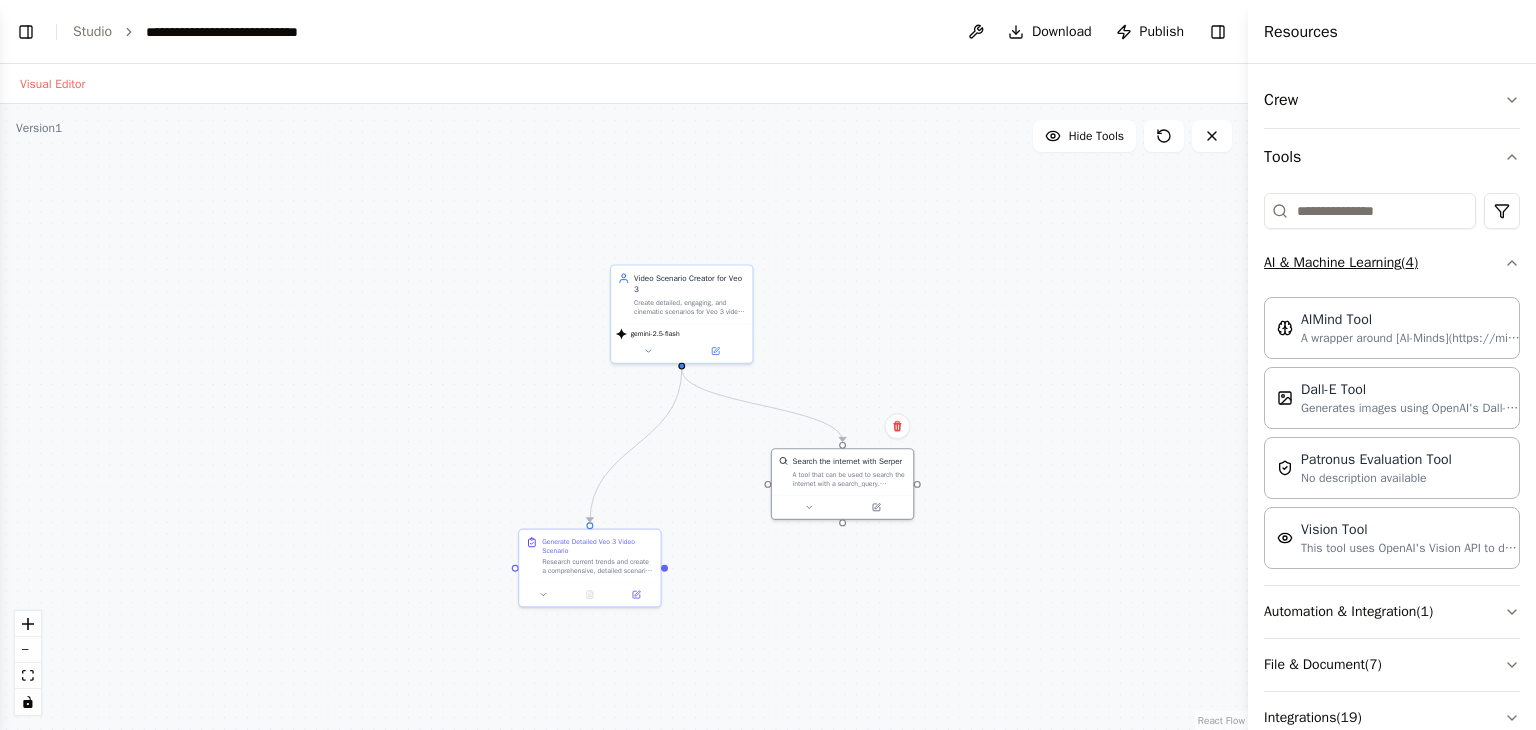 click 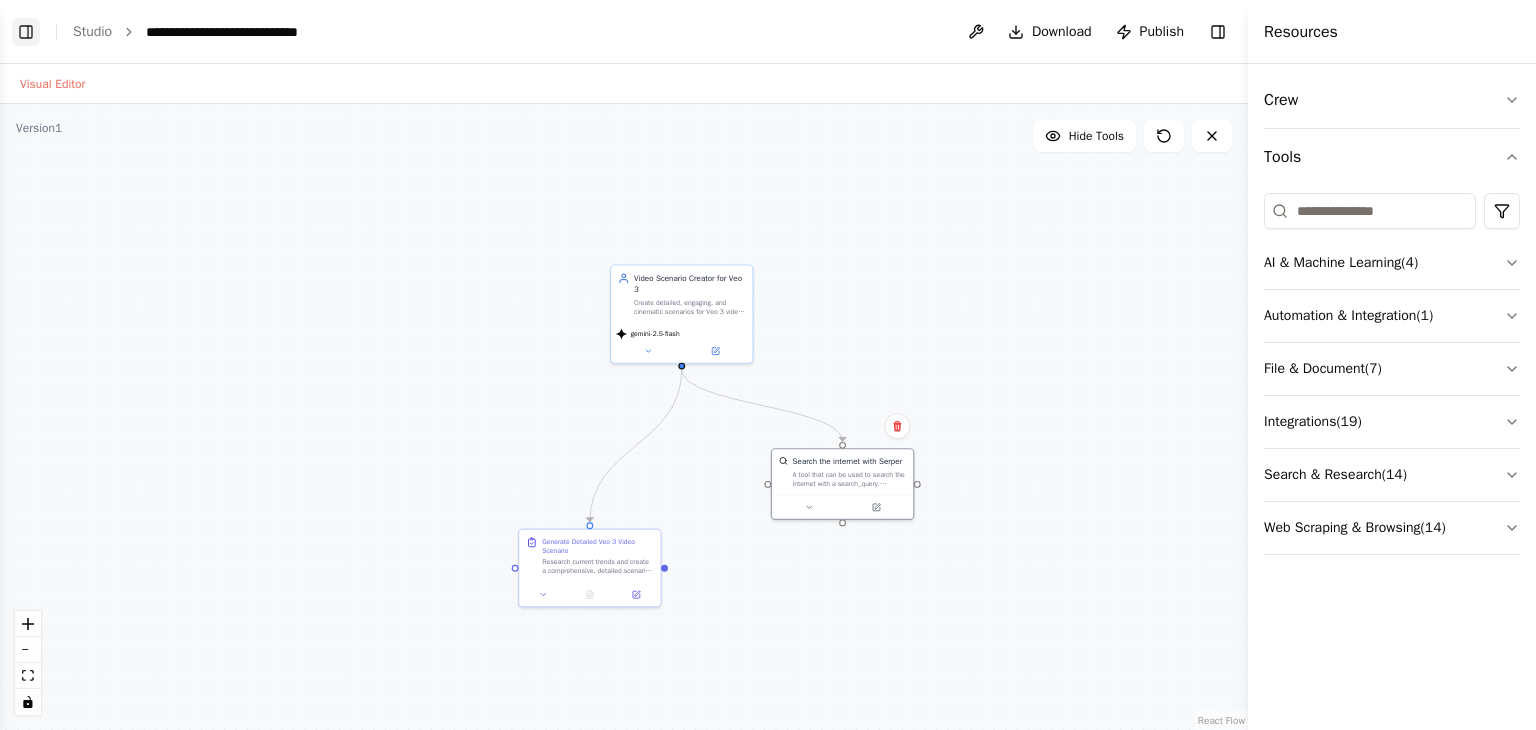 click on "Toggle Left Sidebar" at bounding box center [26, 32] 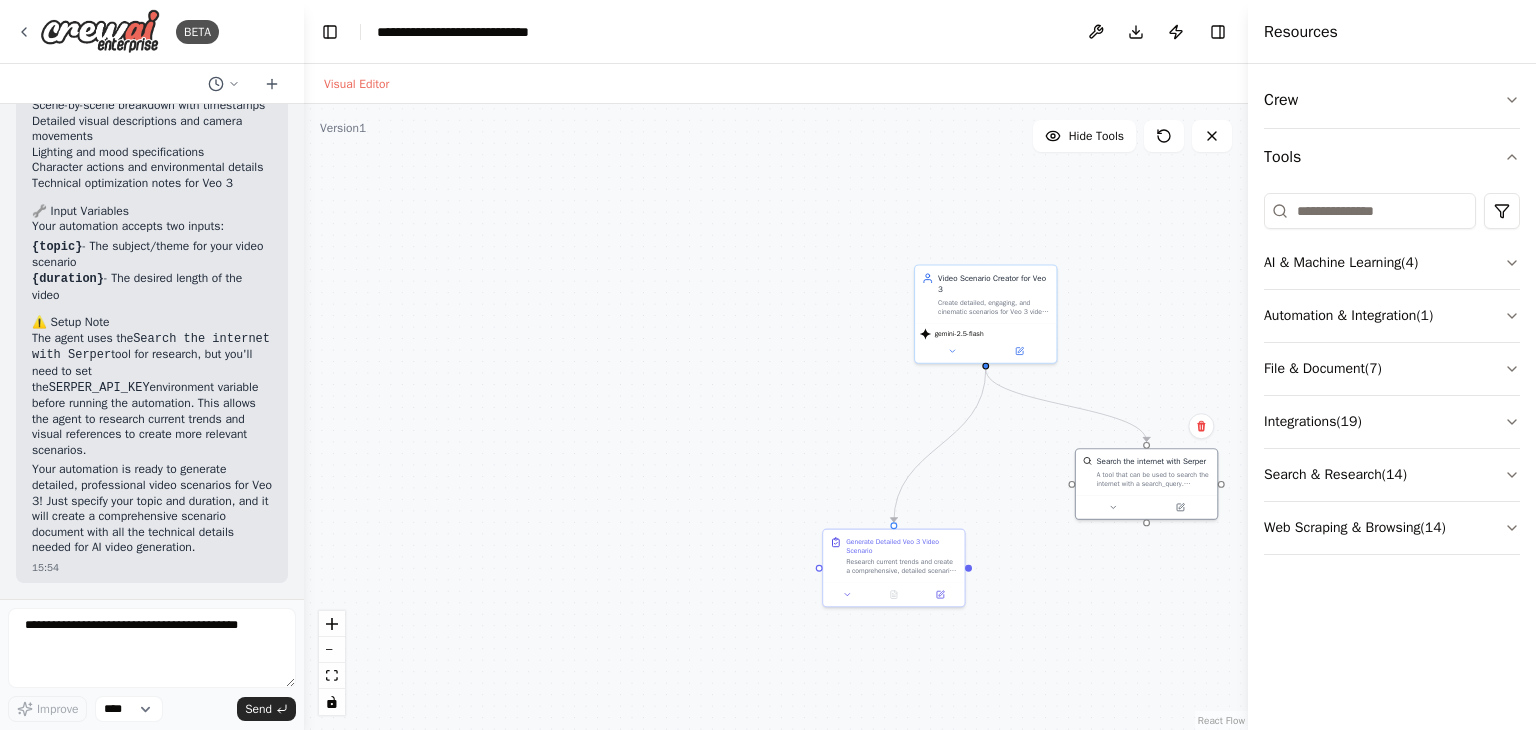 scroll, scrollTop: 1422, scrollLeft: 0, axis: vertical 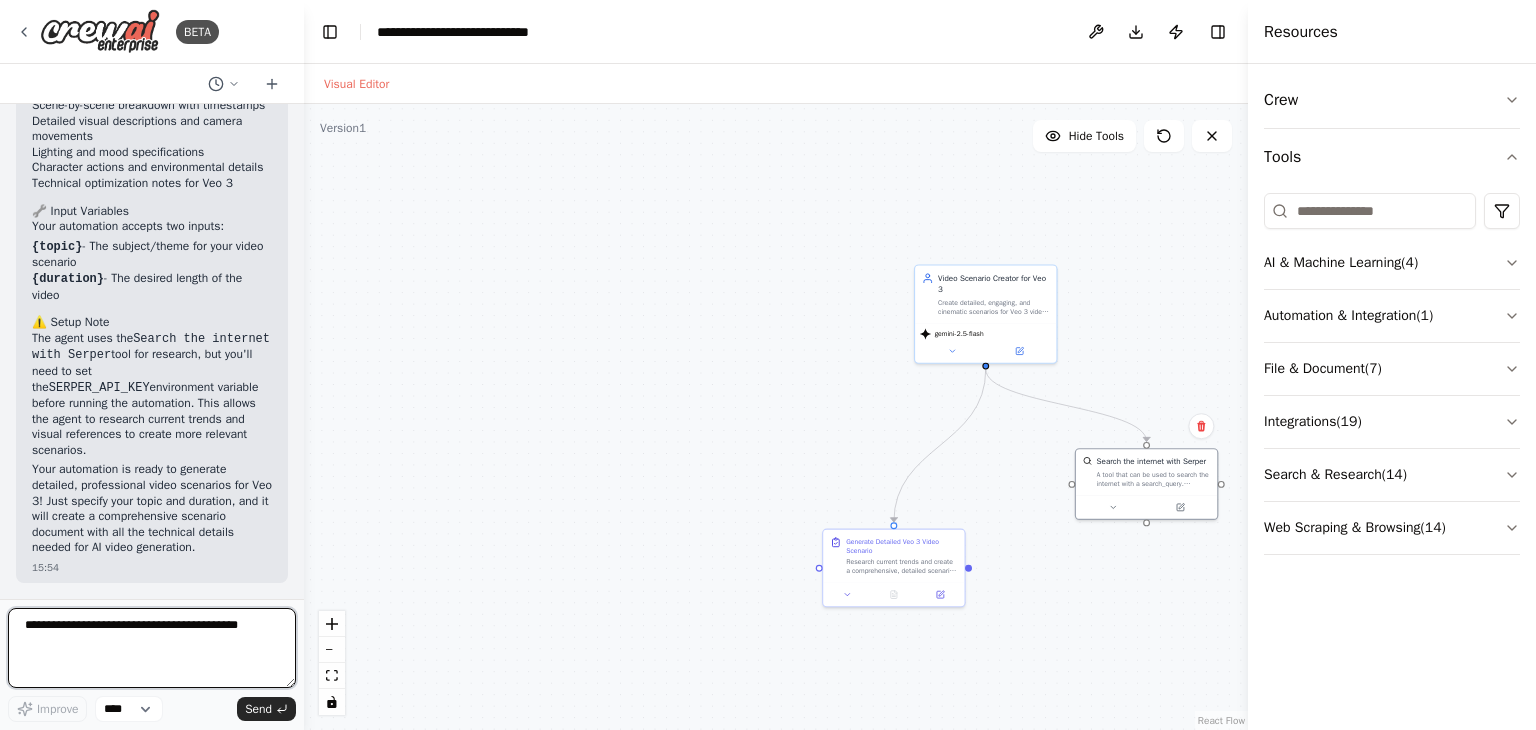 click at bounding box center [152, 648] 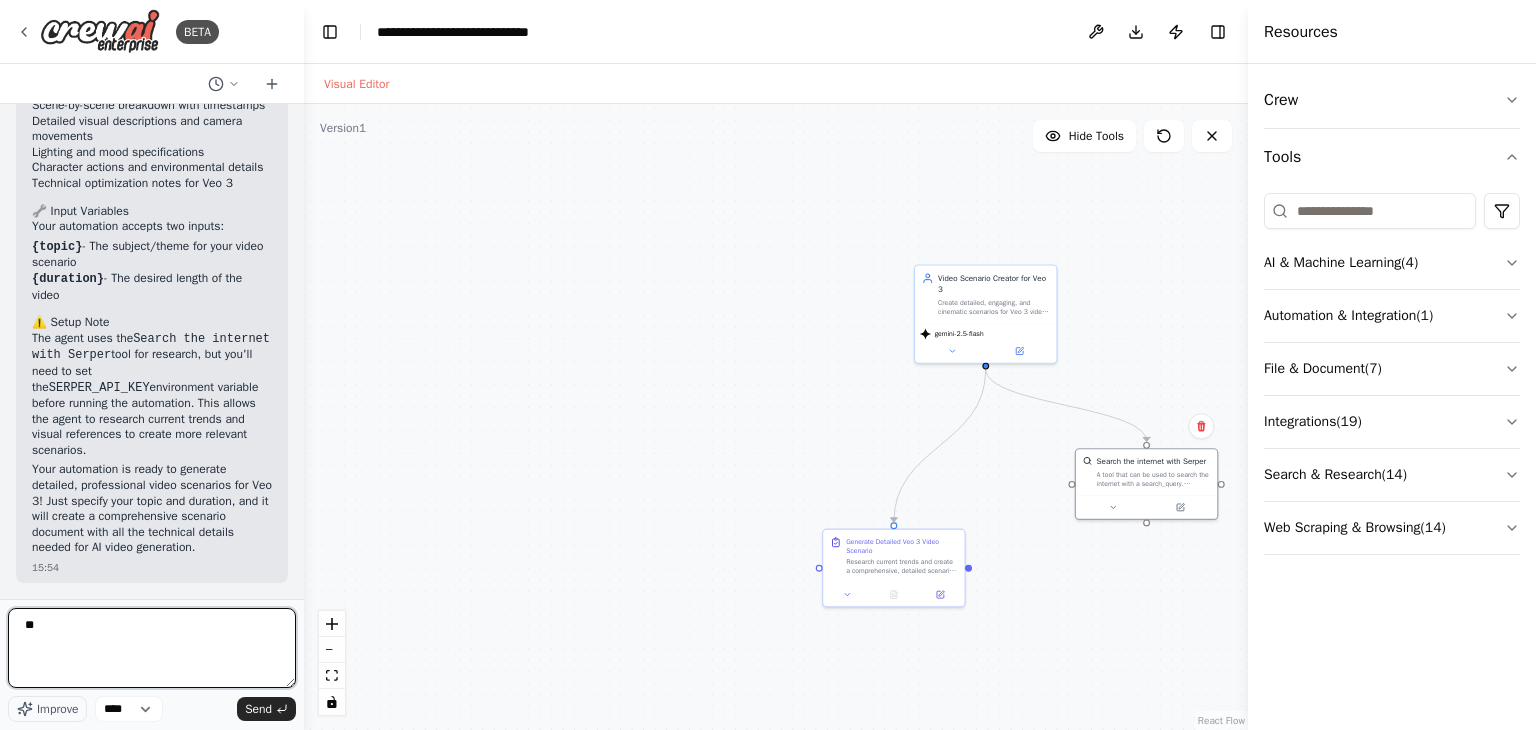 type on "*" 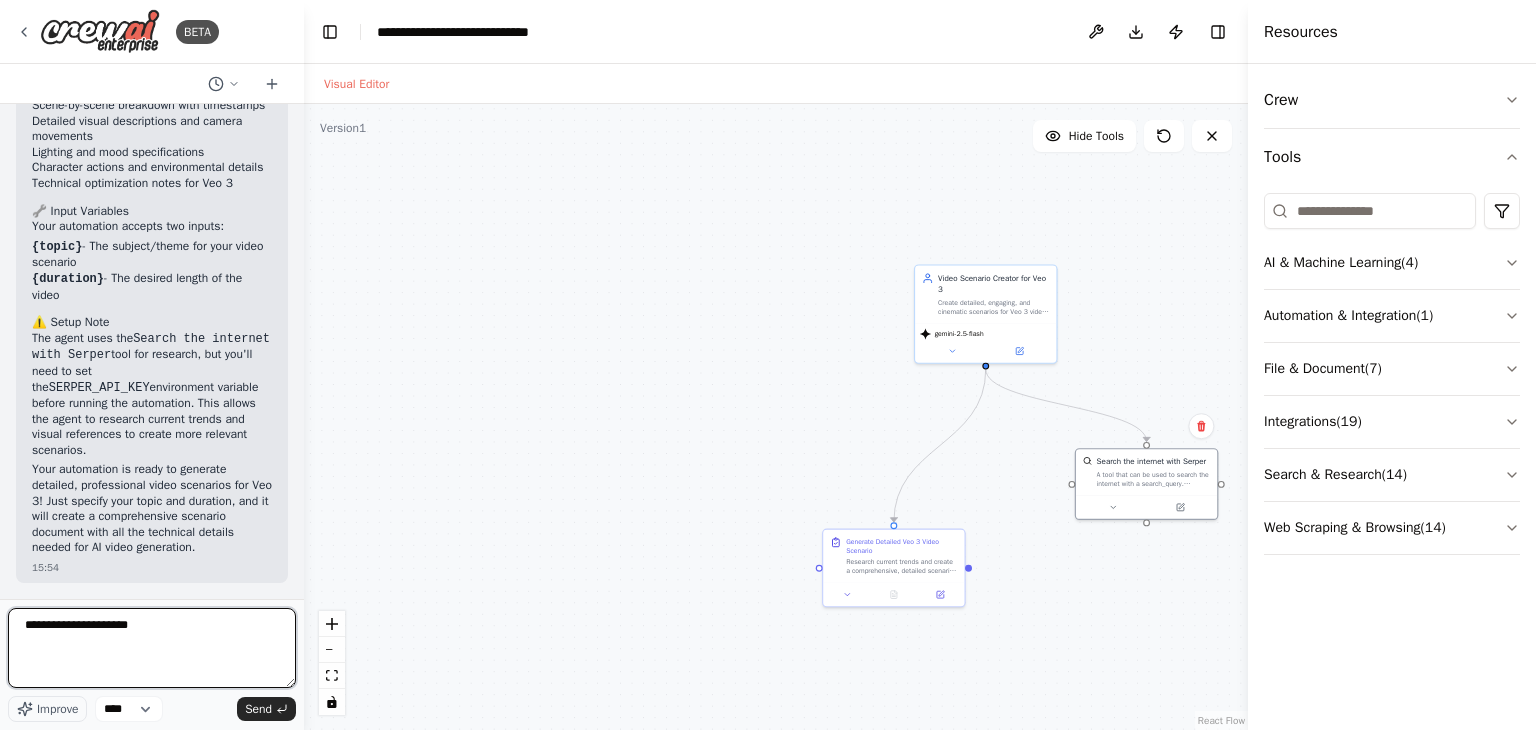type on "**********" 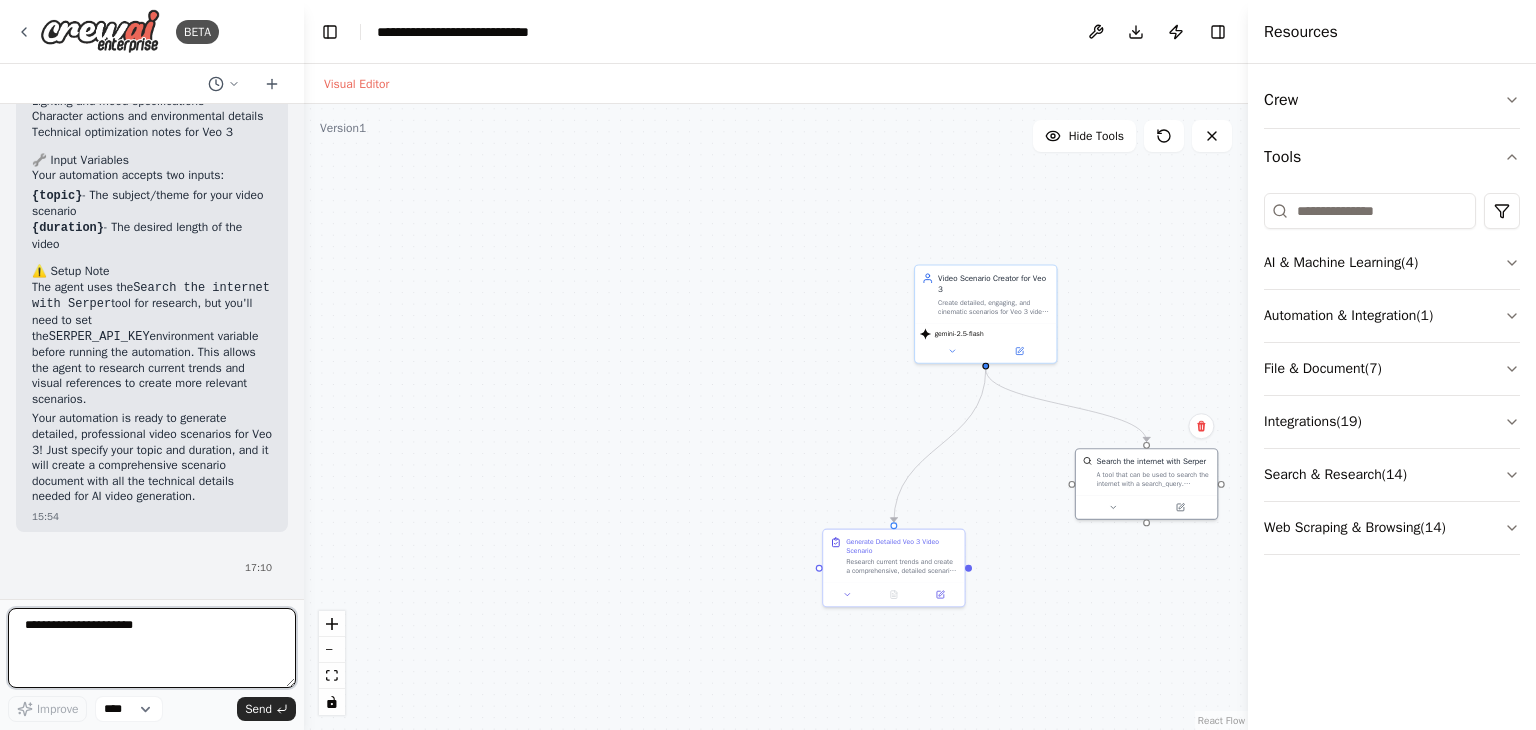 type 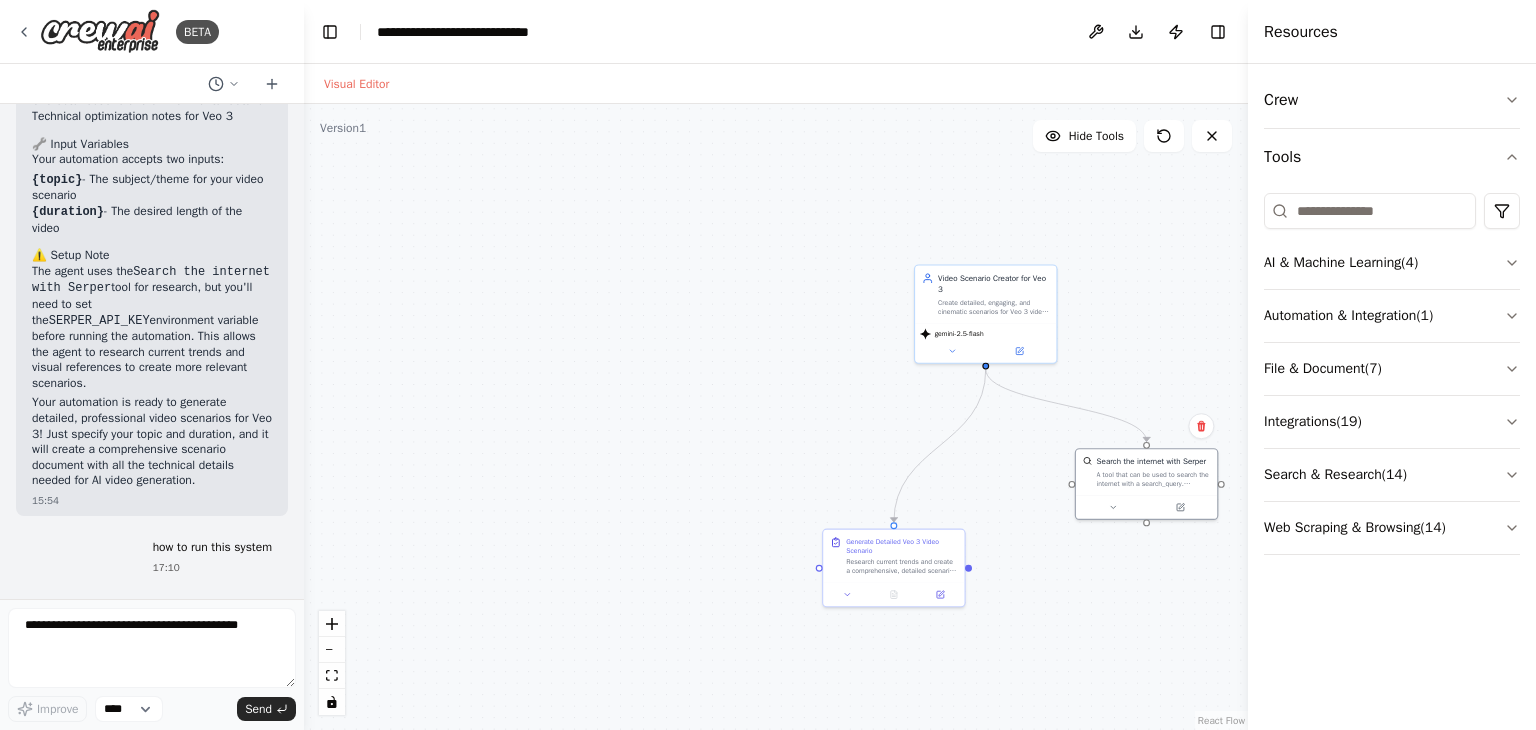 scroll, scrollTop: 1541, scrollLeft: 0, axis: vertical 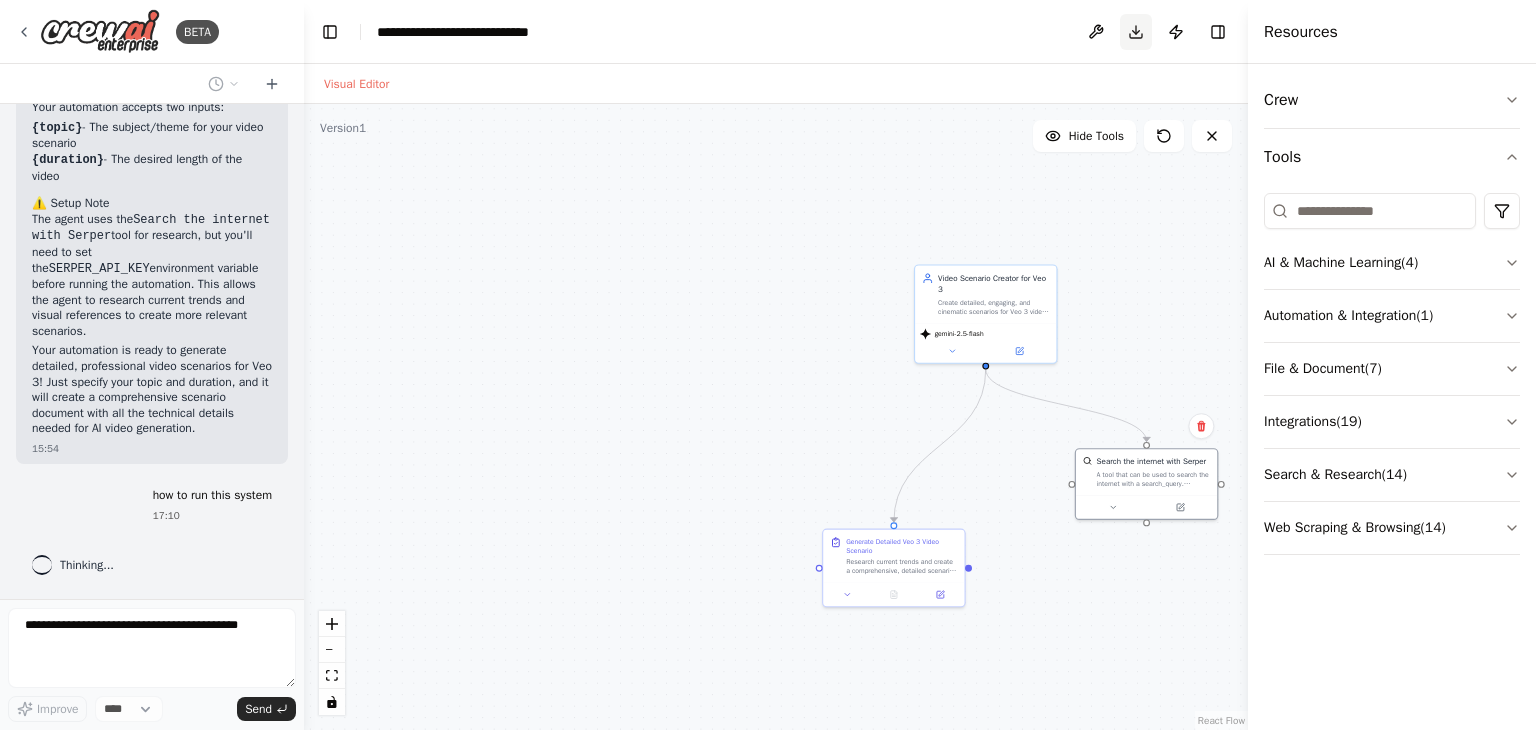 click on "Download" at bounding box center (1136, 32) 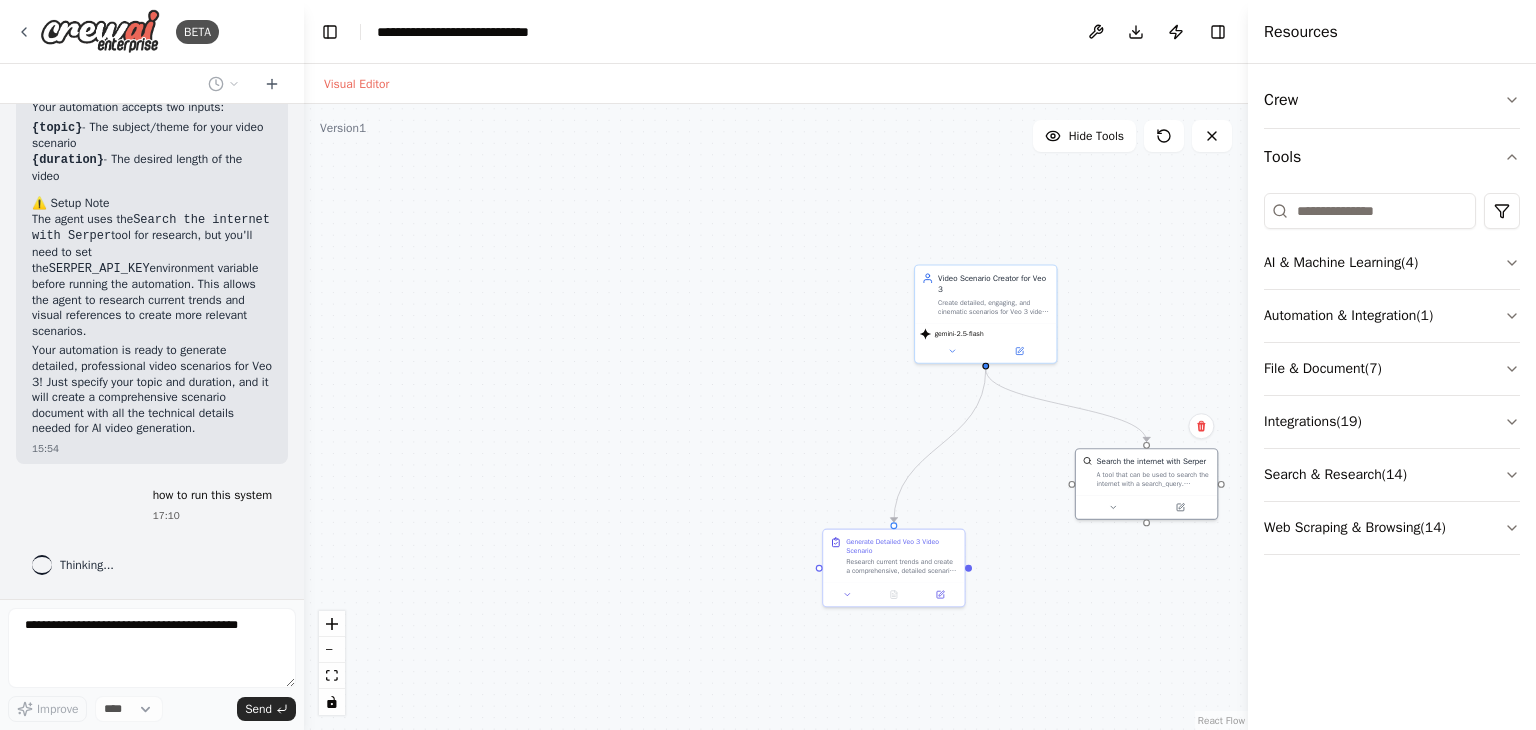 drag, startPoint x: 1128, startPoint y: 32, endPoint x: 1033, endPoint y: 44, distance: 95.7549 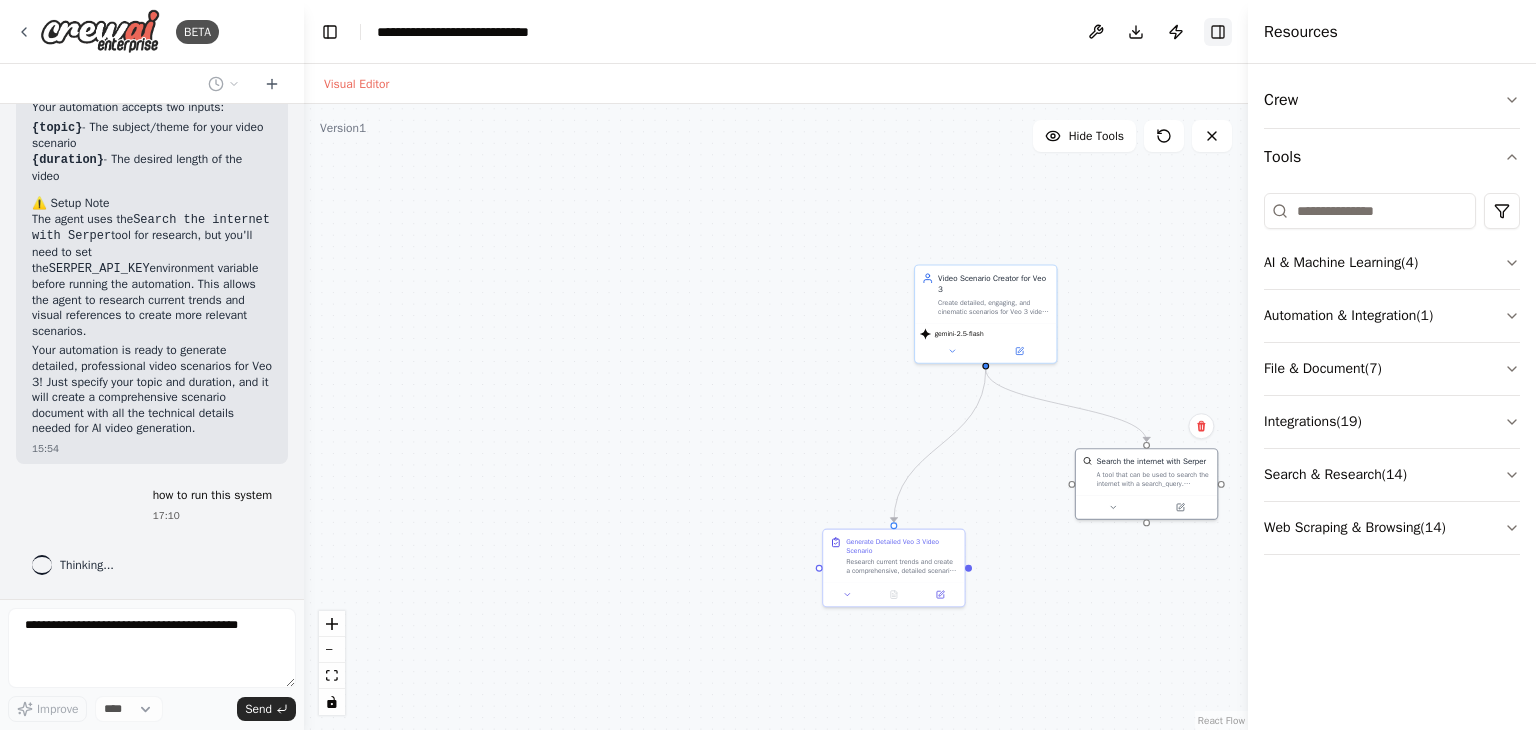 click on "Toggle Right Sidebar" at bounding box center [1218, 32] 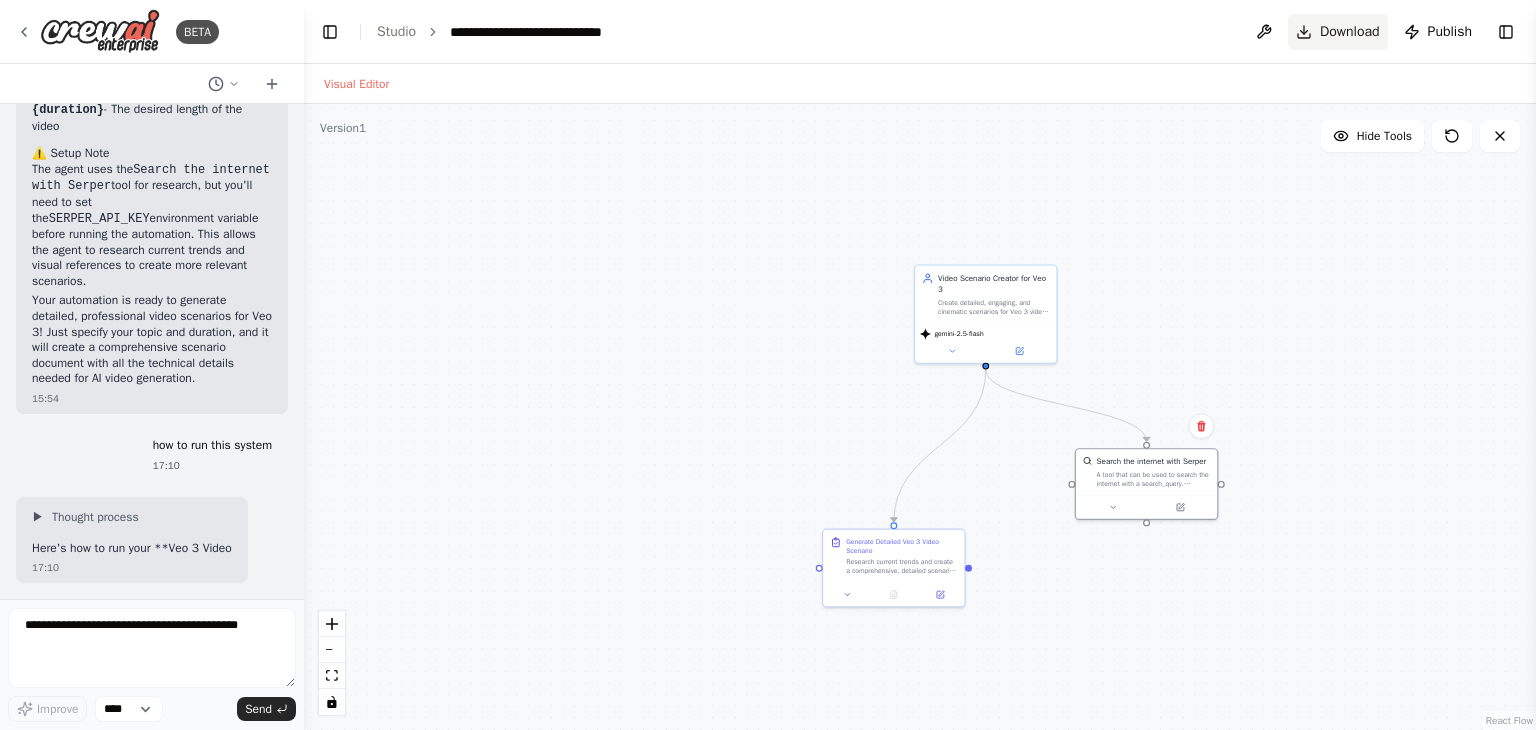 click on "Download" at bounding box center (1350, 32) 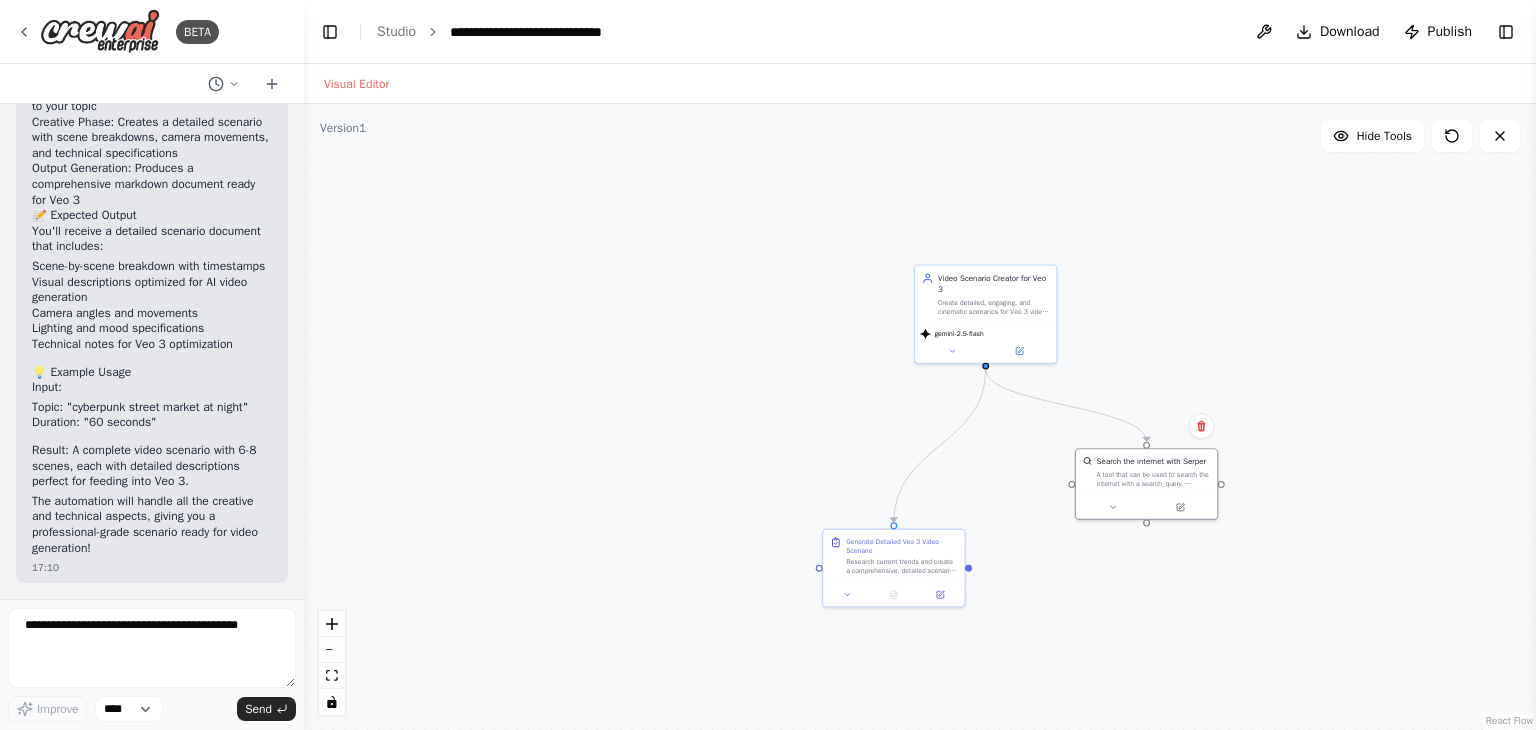 scroll, scrollTop: 2604, scrollLeft: 0, axis: vertical 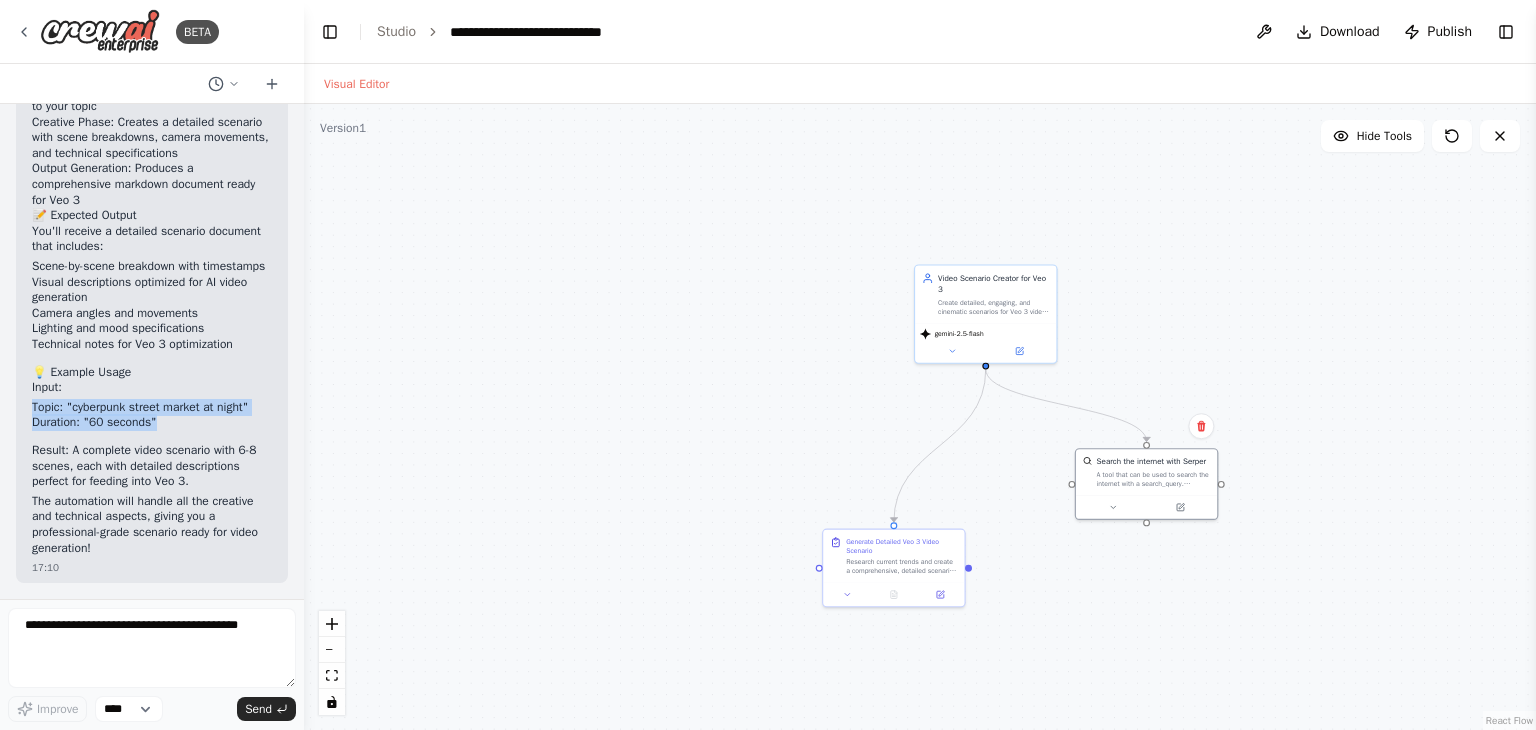 drag, startPoint x: 152, startPoint y: 421, endPoint x: 8, endPoint y: 409, distance: 144.49913 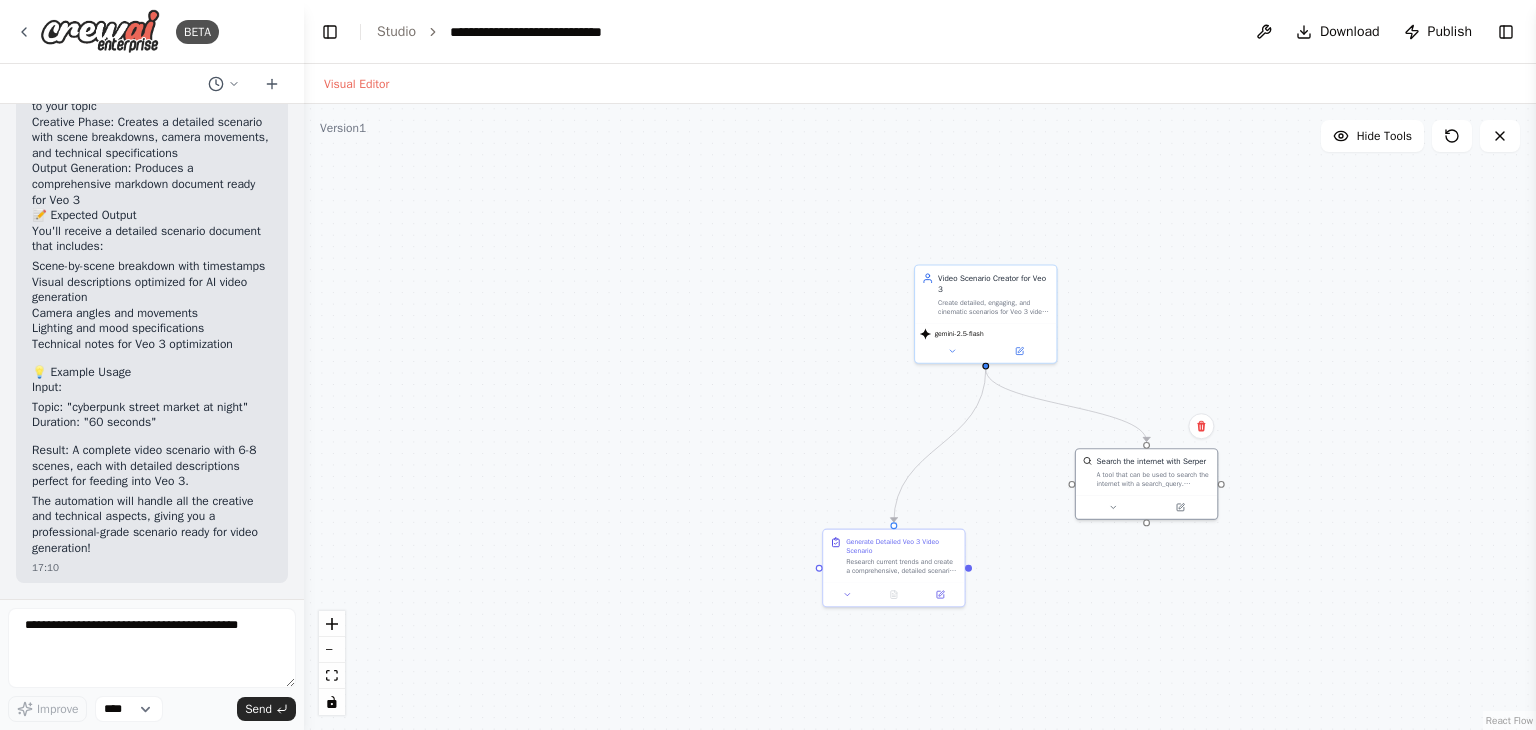 click on "▶ Thought process Here's how to run your  Veo 3 Video Scenario Generator  automation:
🚀 Running the Automation
1.  Set Up the API Key (Required)
Before running, you need to configure the Serper API key:
Get a free API key from  Serper.dev
Set the environment variable  SERPER_API_KEY  with your key
This allows the agent to research current trends and visual references
2.  Provide Input Variables
When you run the automation, you'll be prompted to enter:
topic  - What you want the video to be about (e.g., "futuristic city", "underwater adventure", "cooking tutorial")
duration  - How long the video should be (e.g., "30 seconds", "2 minutes", "5 minutes")
3.  Run the Automation
Click the  "Run"  or  "Start"  button in CrewAI Studio
Enter your topic and duration when prompted
The system will automatically execute the task
📊 What Happens During Execution
Research Phase : The agent searches for current trends and visual references related to your topic" at bounding box center (152, 41) 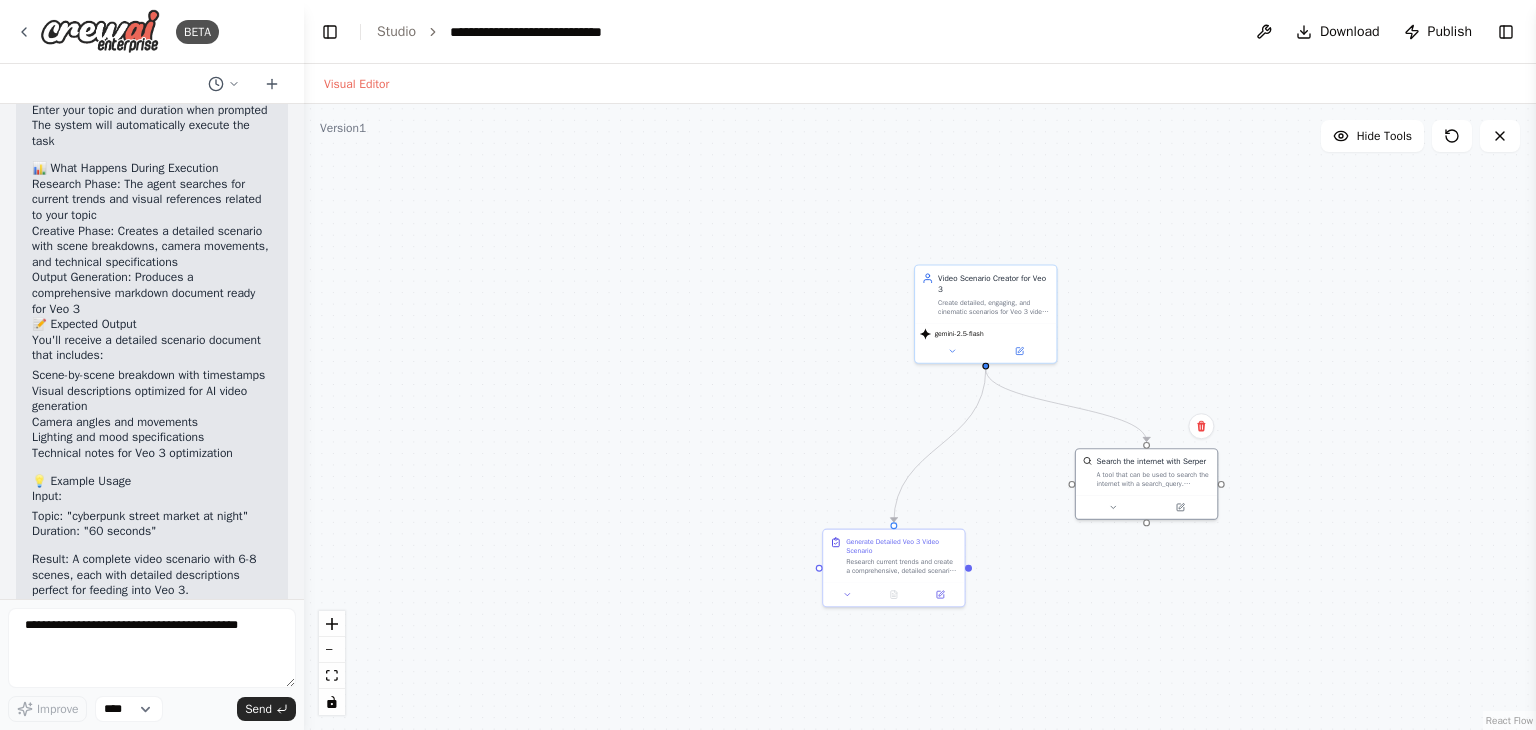 scroll, scrollTop: 2373, scrollLeft: 0, axis: vertical 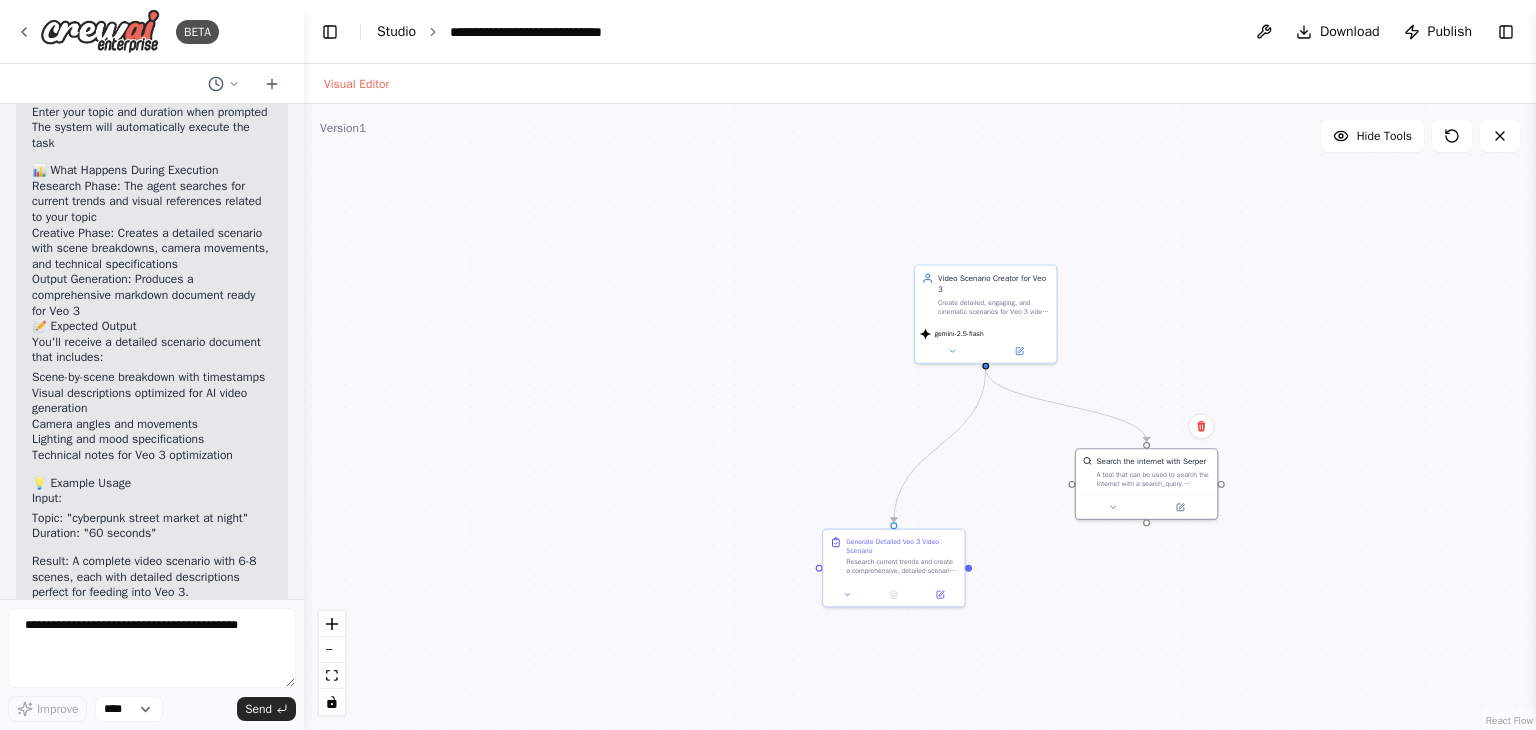 click on "Studio" at bounding box center [396, 31] 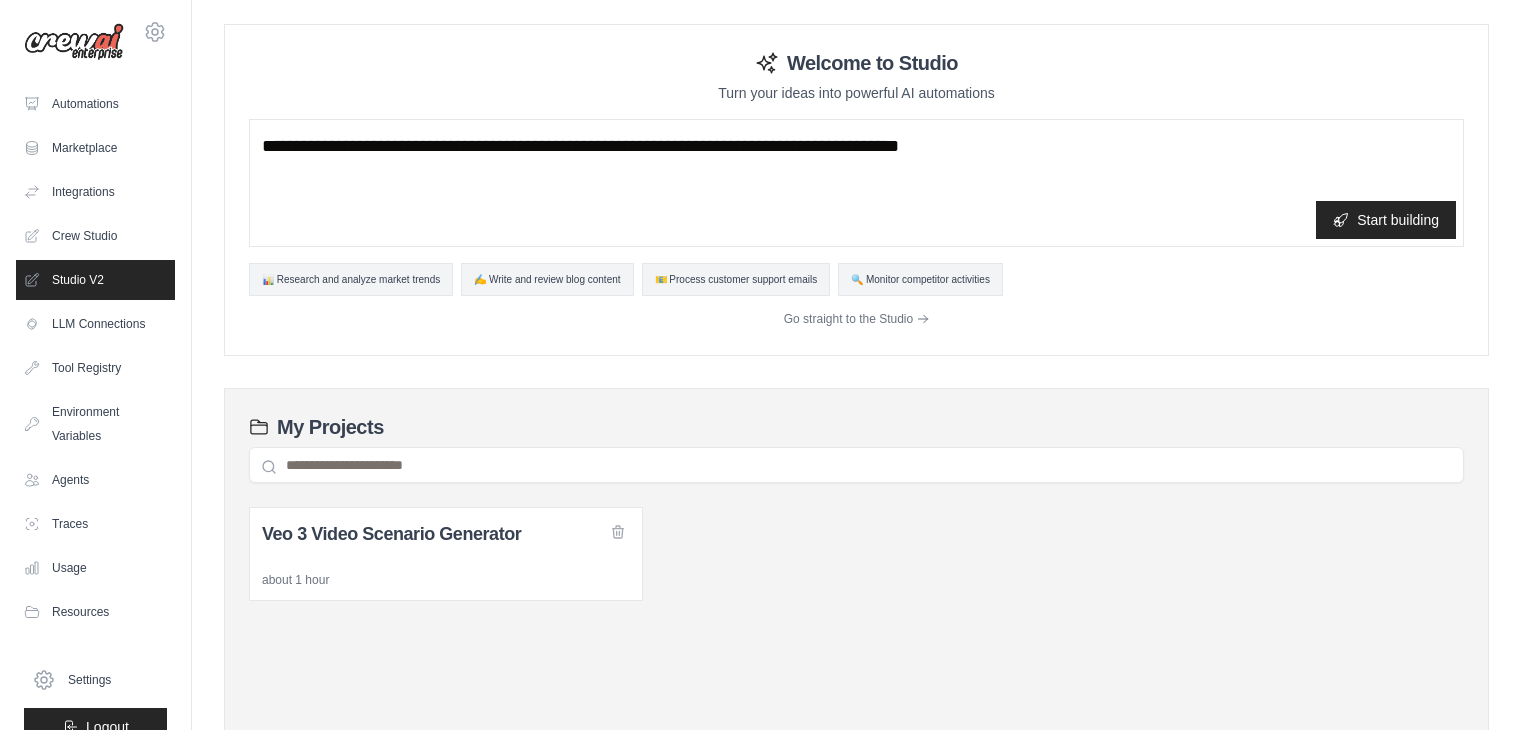 scroll, scrollTop: 0, scrollLeft: 0, axis: both 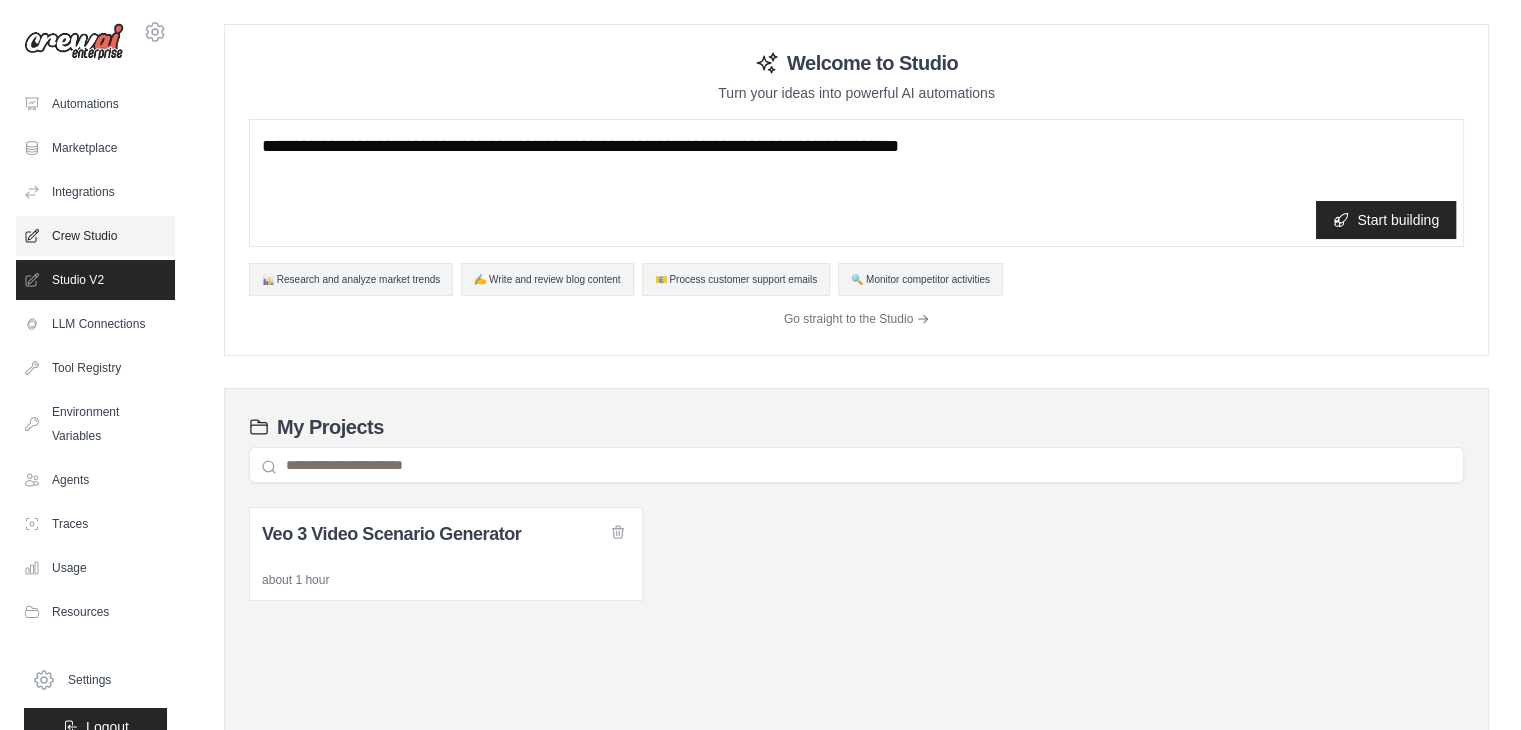 click on "Crew Studio" at bounding box center [95, 236] 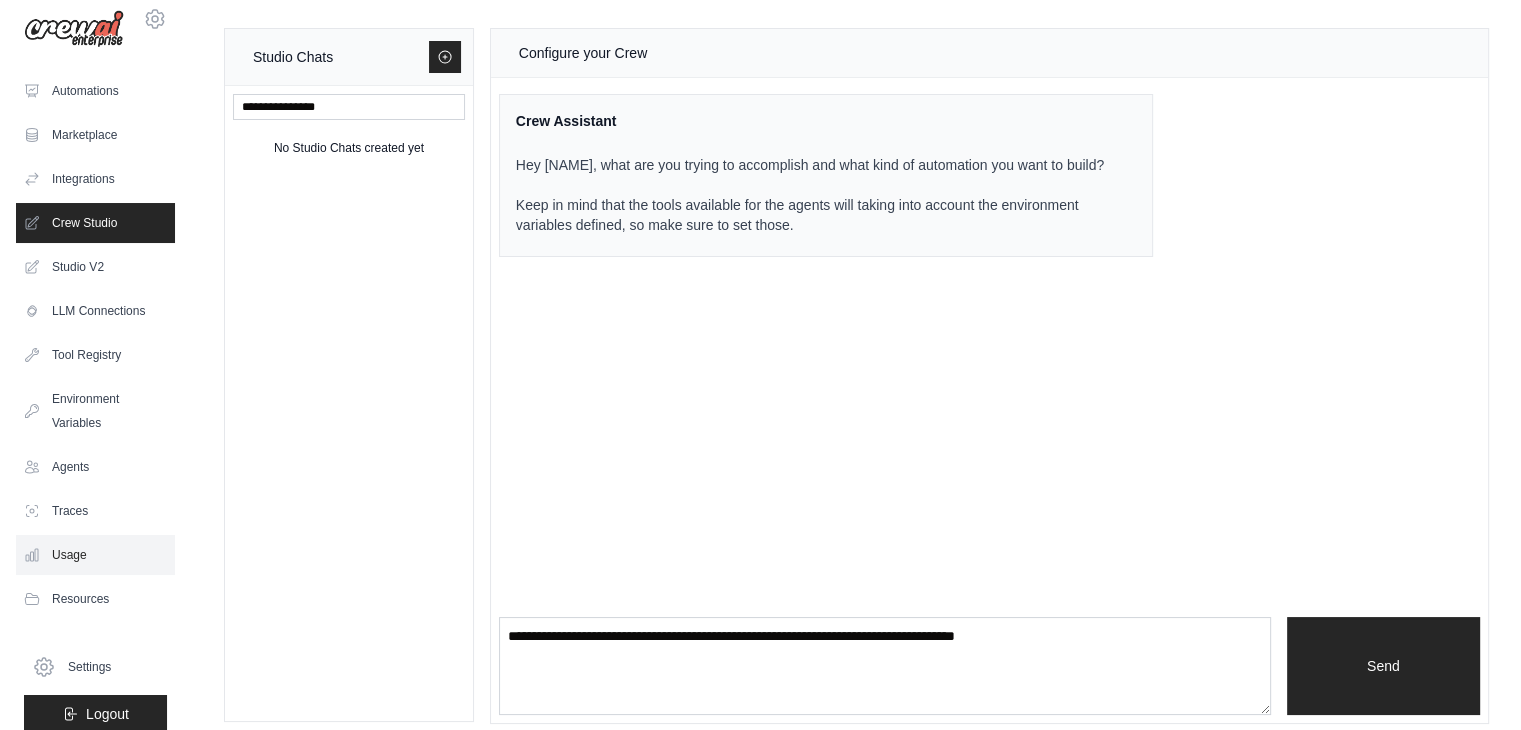 scroll, scrollTop: 32, scrollLeft: 0, axis: vertical 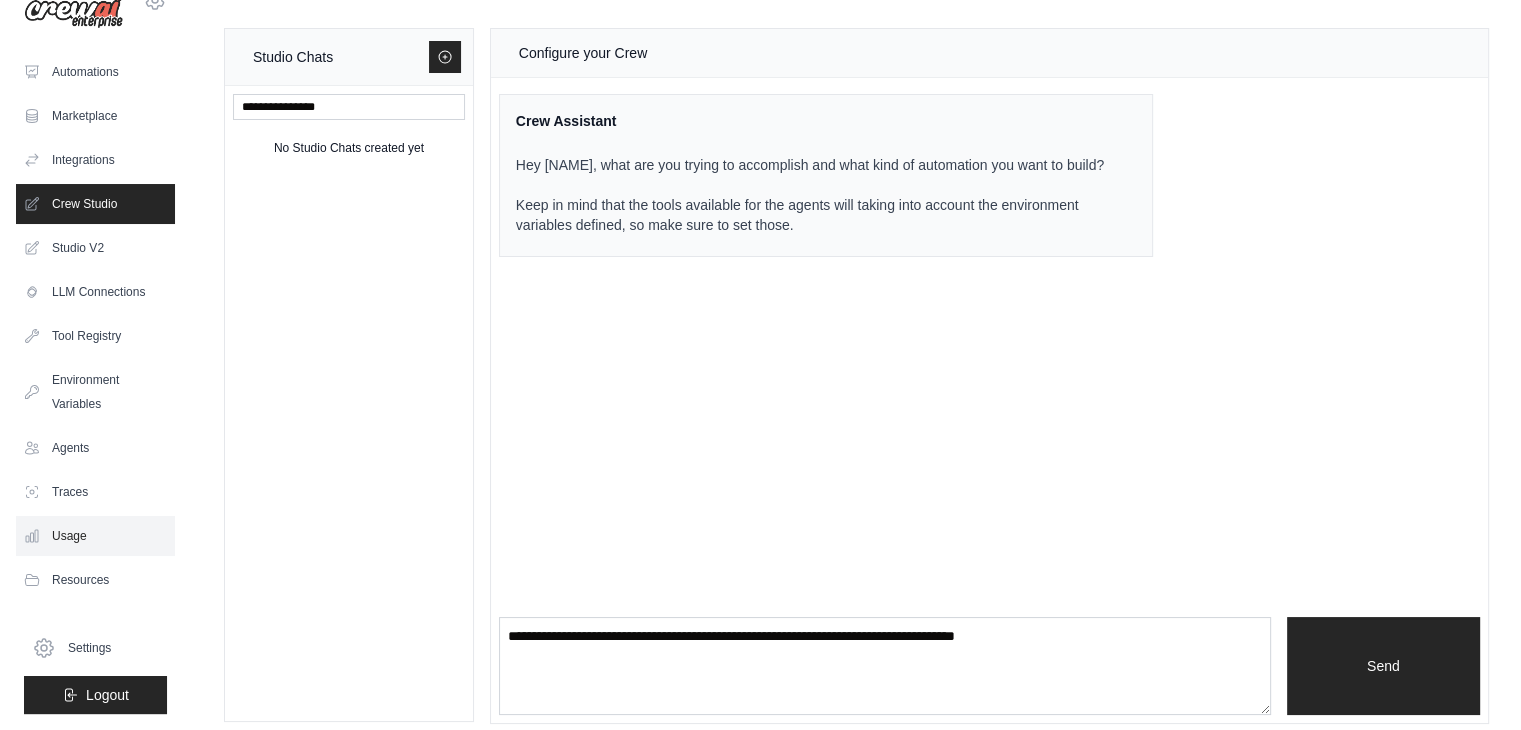 click on "Usage" at bounding box center (95, 536) 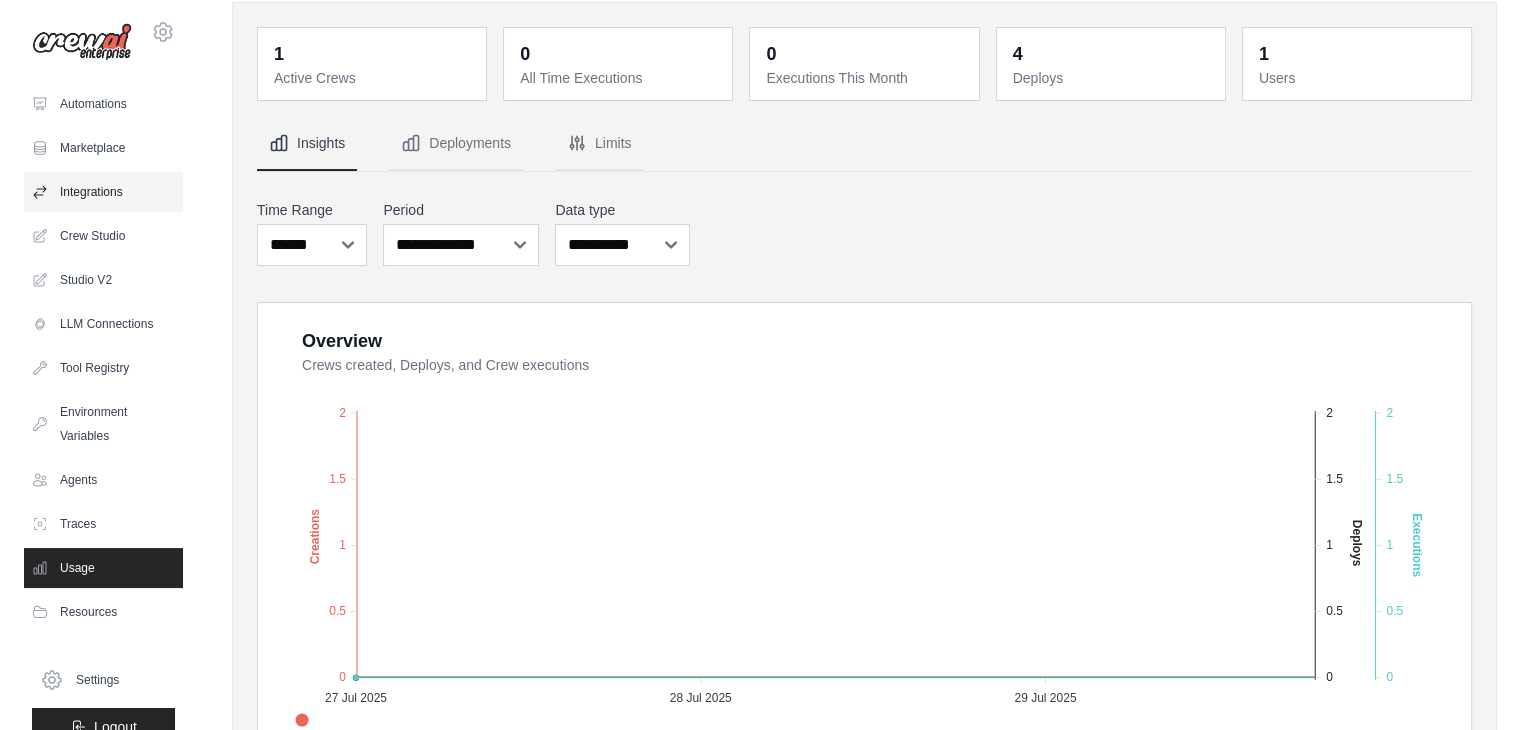 scroll, scrollTop: 0, scrollLeft: 0, axis: both 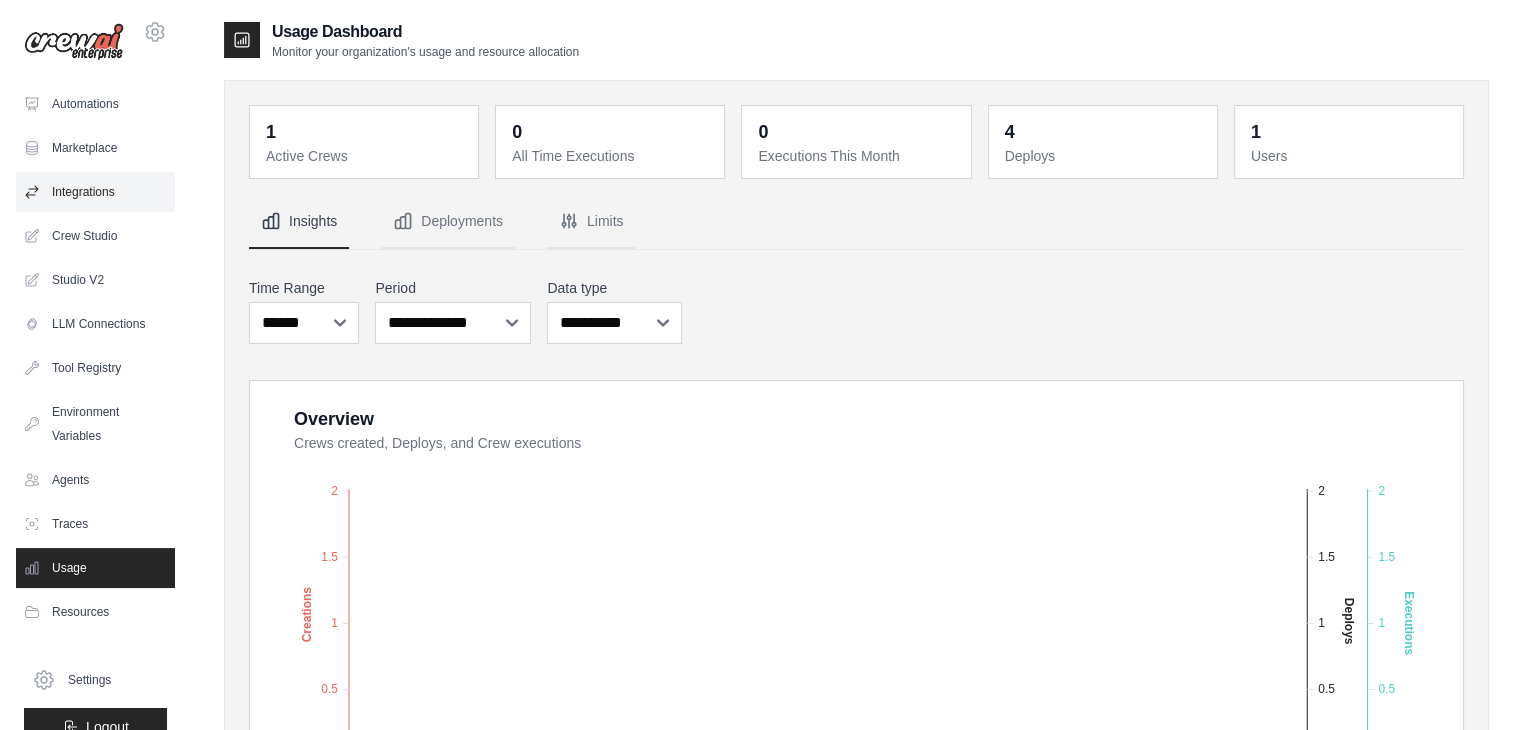 click on "Integrations" at bounding box center [95, 192] 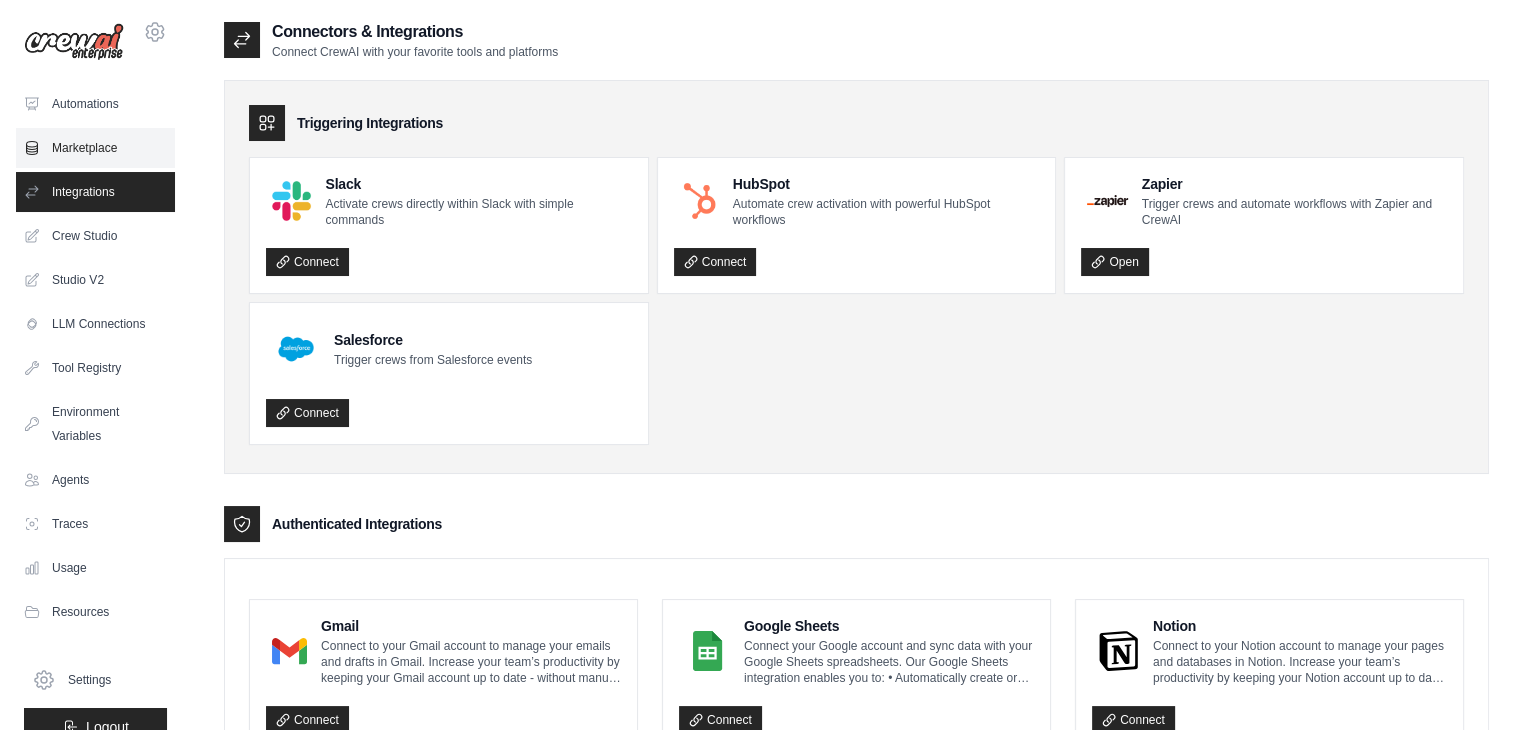 click on "Marketplace" at bounding box center [95, 148] 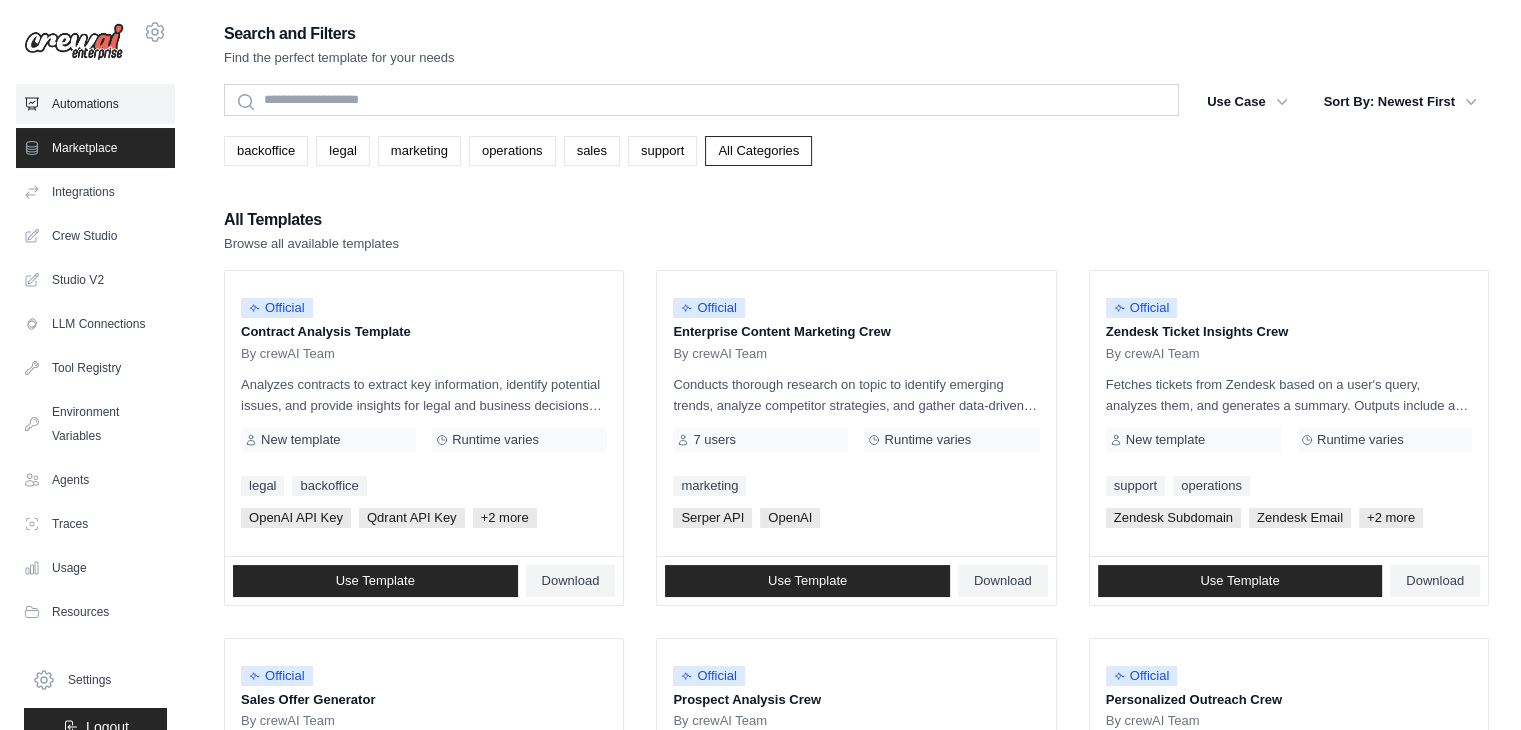 click on "Automations" at bounding box center [95, 104] 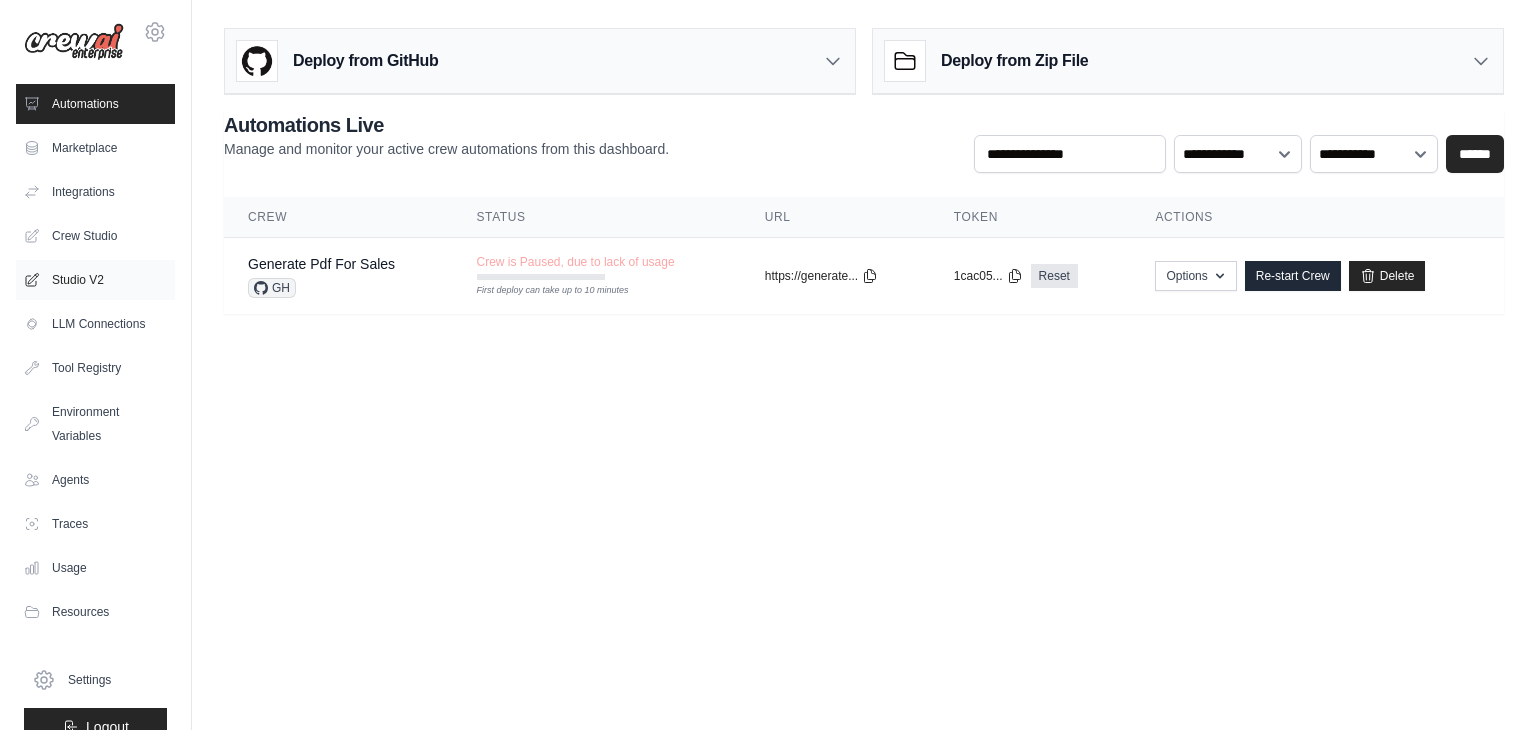 click on "Studio V2" at bounding box center (95, 280) 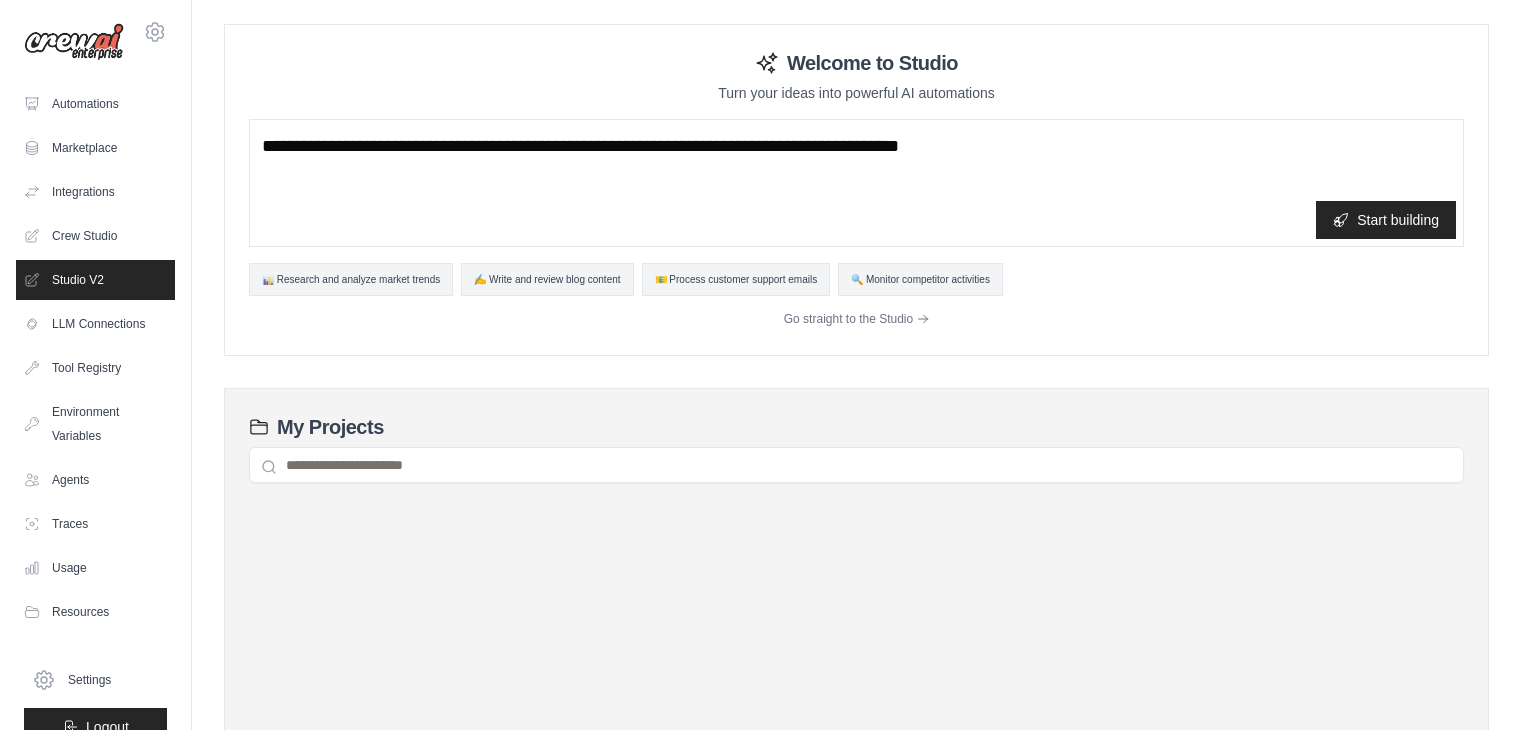 scroll, scrollTop: 0, scrollLeft: 0, axis: both 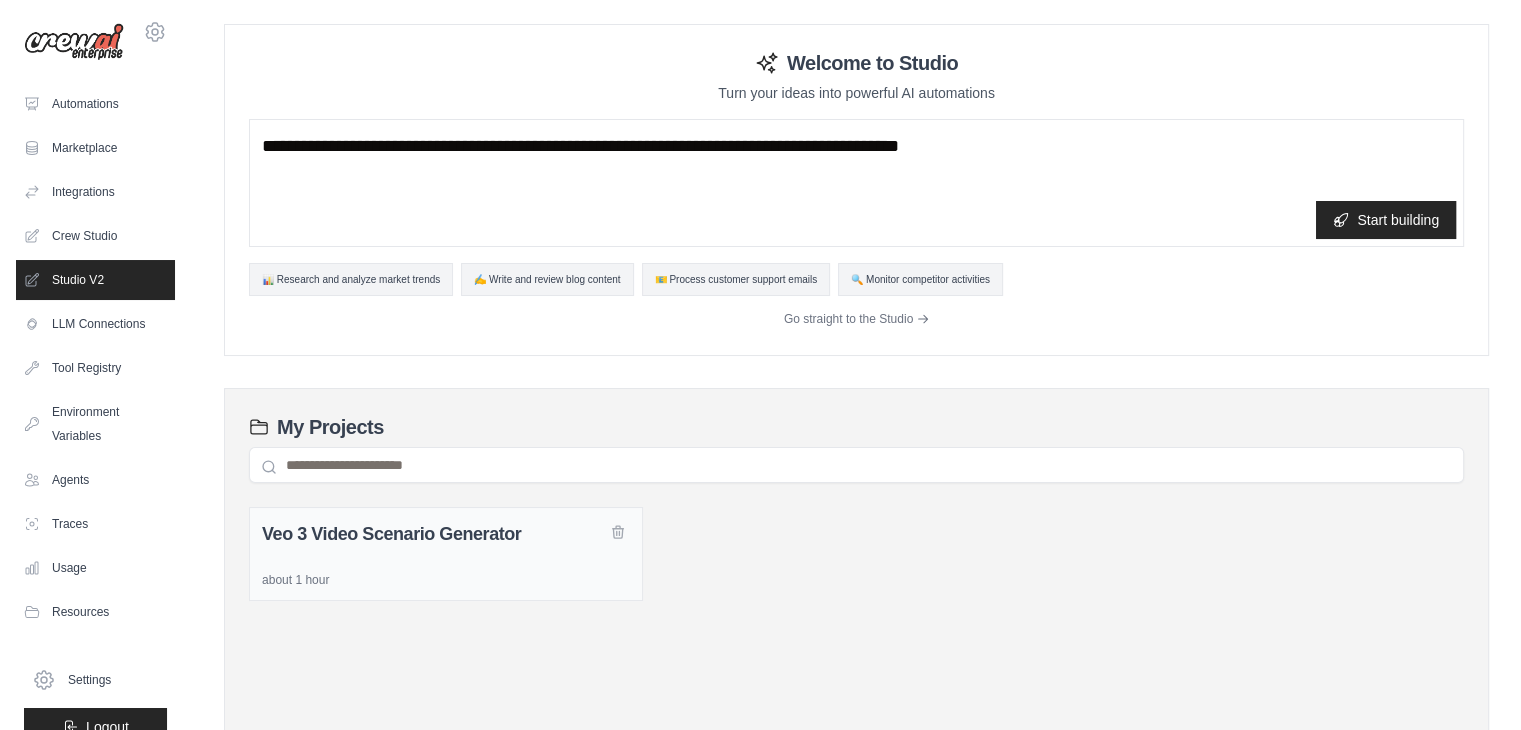 click on "Veo 3 Video Scenario Generator" at bounding box center (434, 534) 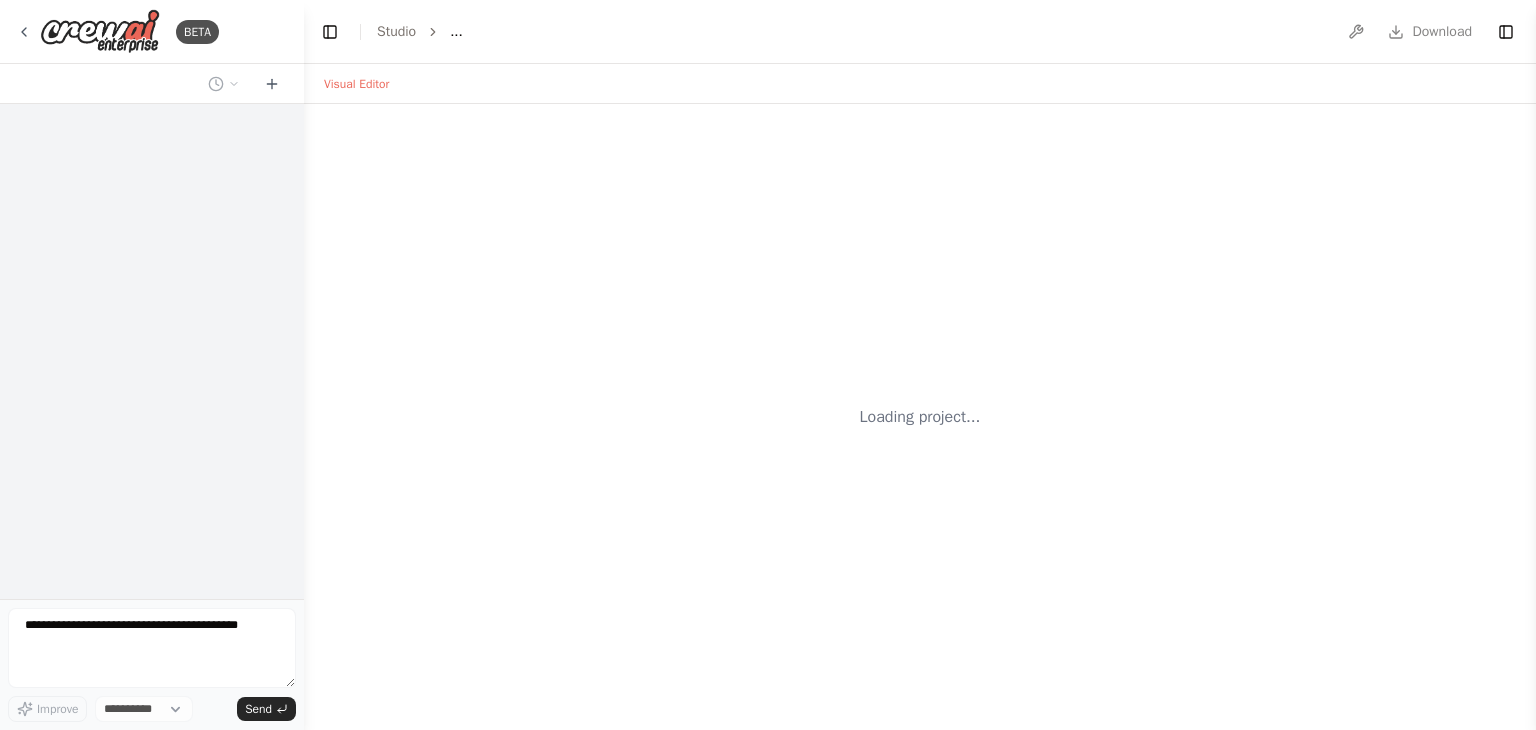 scroll, scrollTop: 0, scrollLeft: 0, axis: both 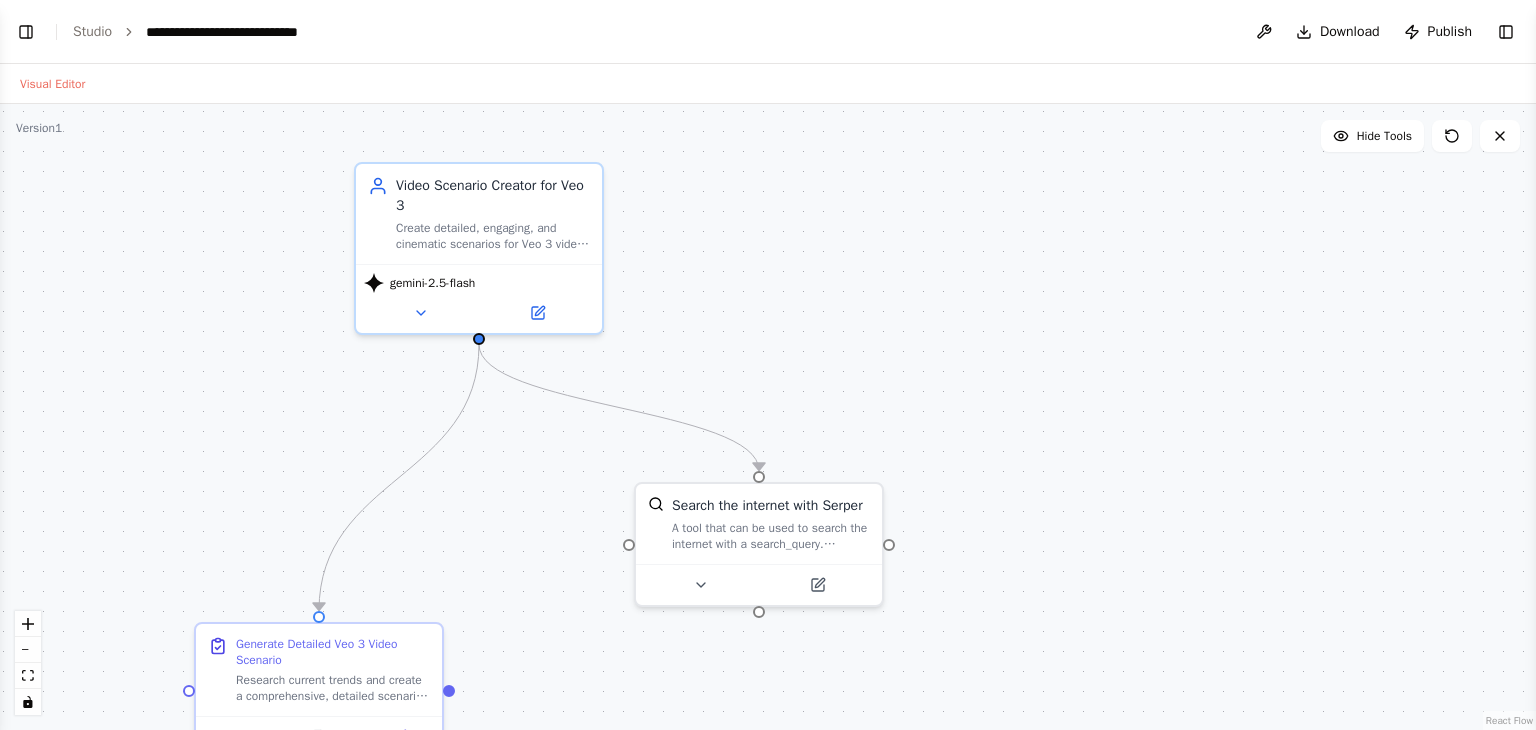drag, startPoint x: 543, startPoint y: 389, endPoint x: 1025, endPoint y: 380, distance: 482.084 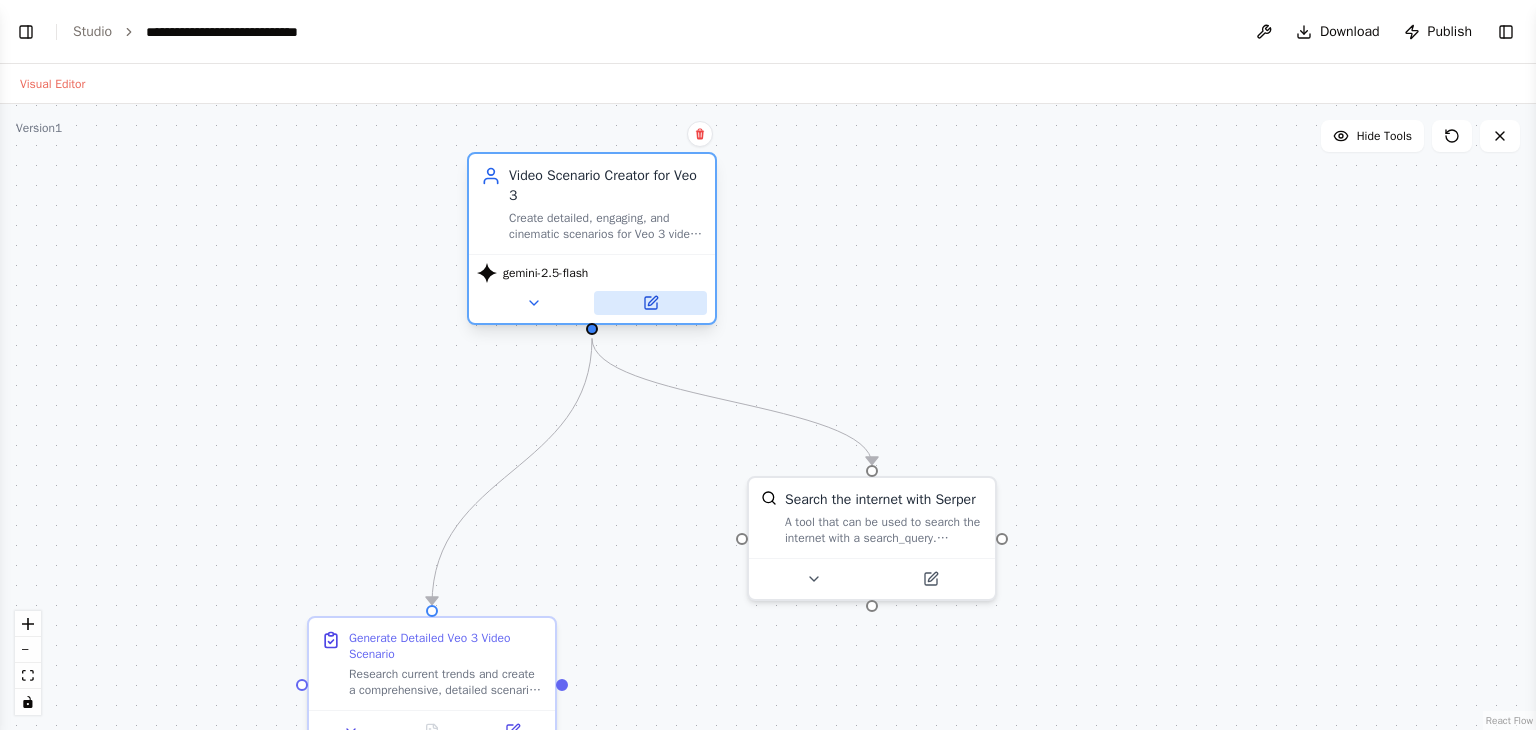 click at bounding box center (650, 303) 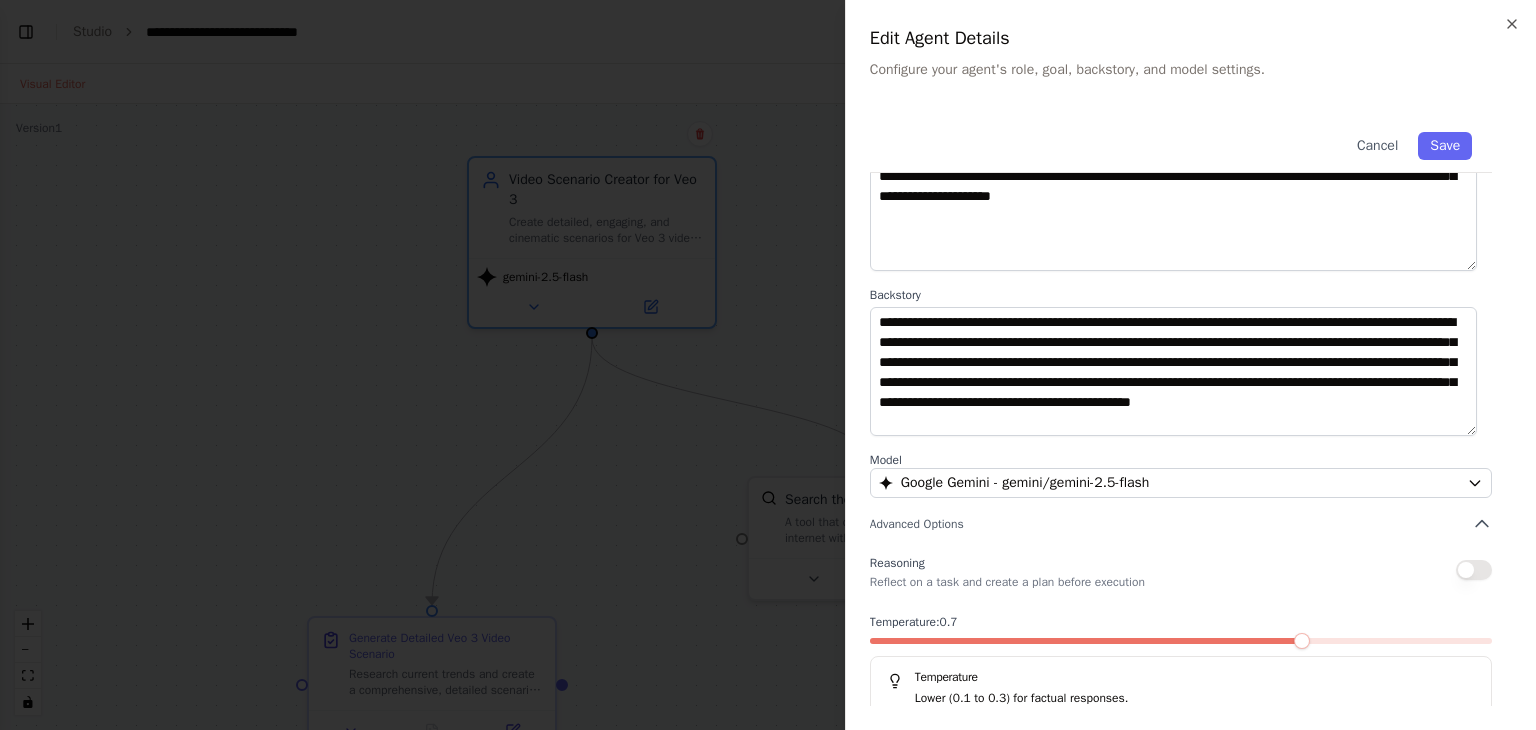 scroll, scrollTop: 174, scrollLeft: 0, axis: vertical 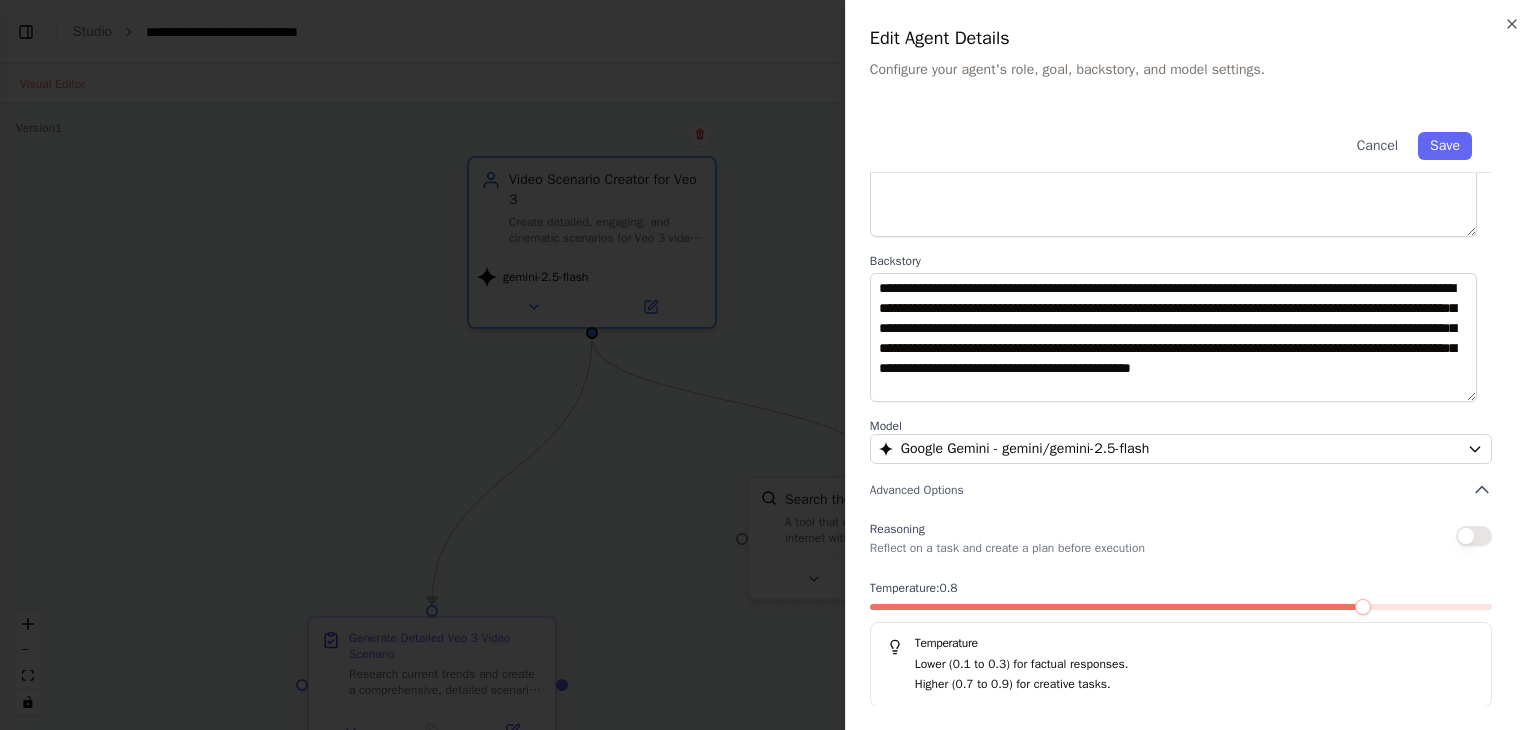 click at bounding box center [1363, 607] 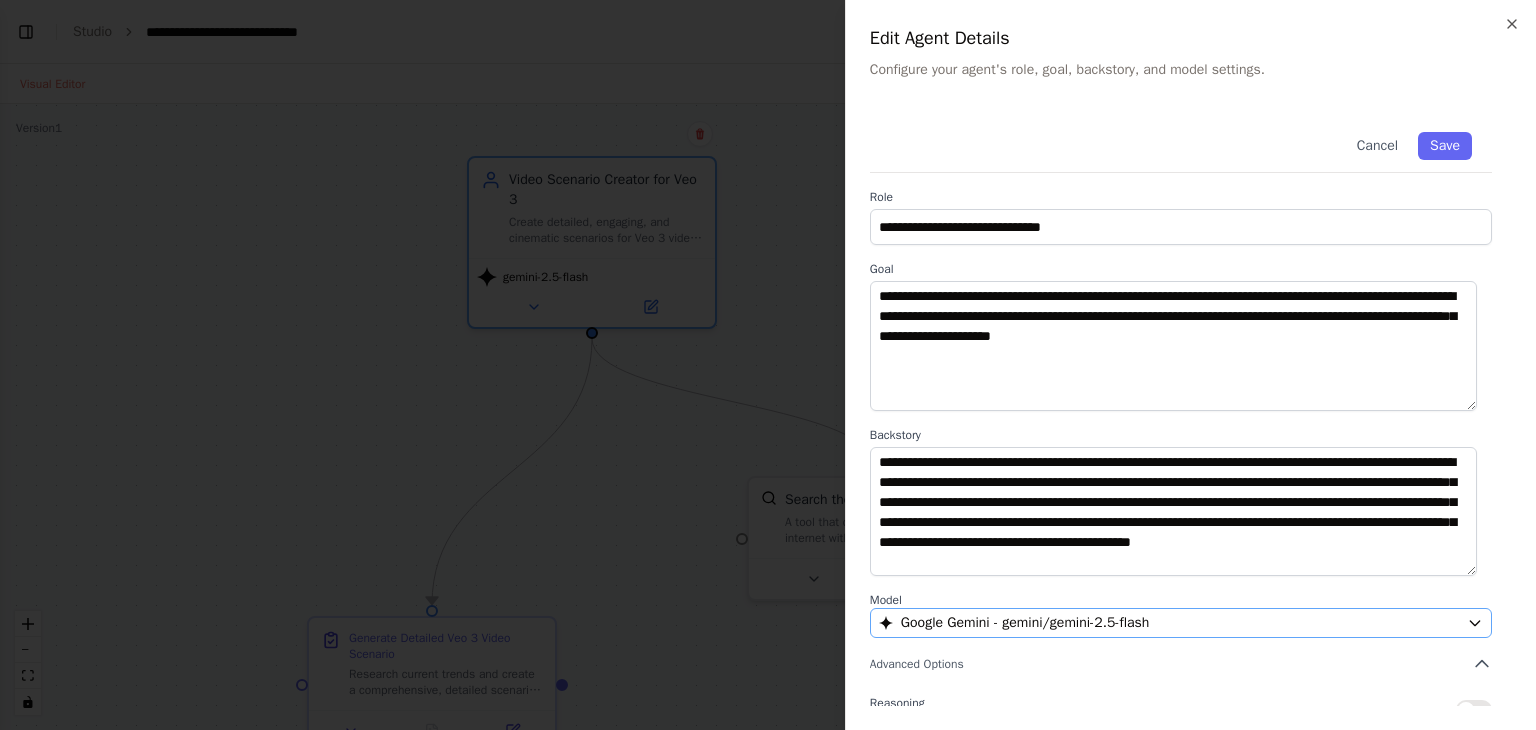 scroll, scrollTop: 174, scrollLeft: 0, axis: vertical 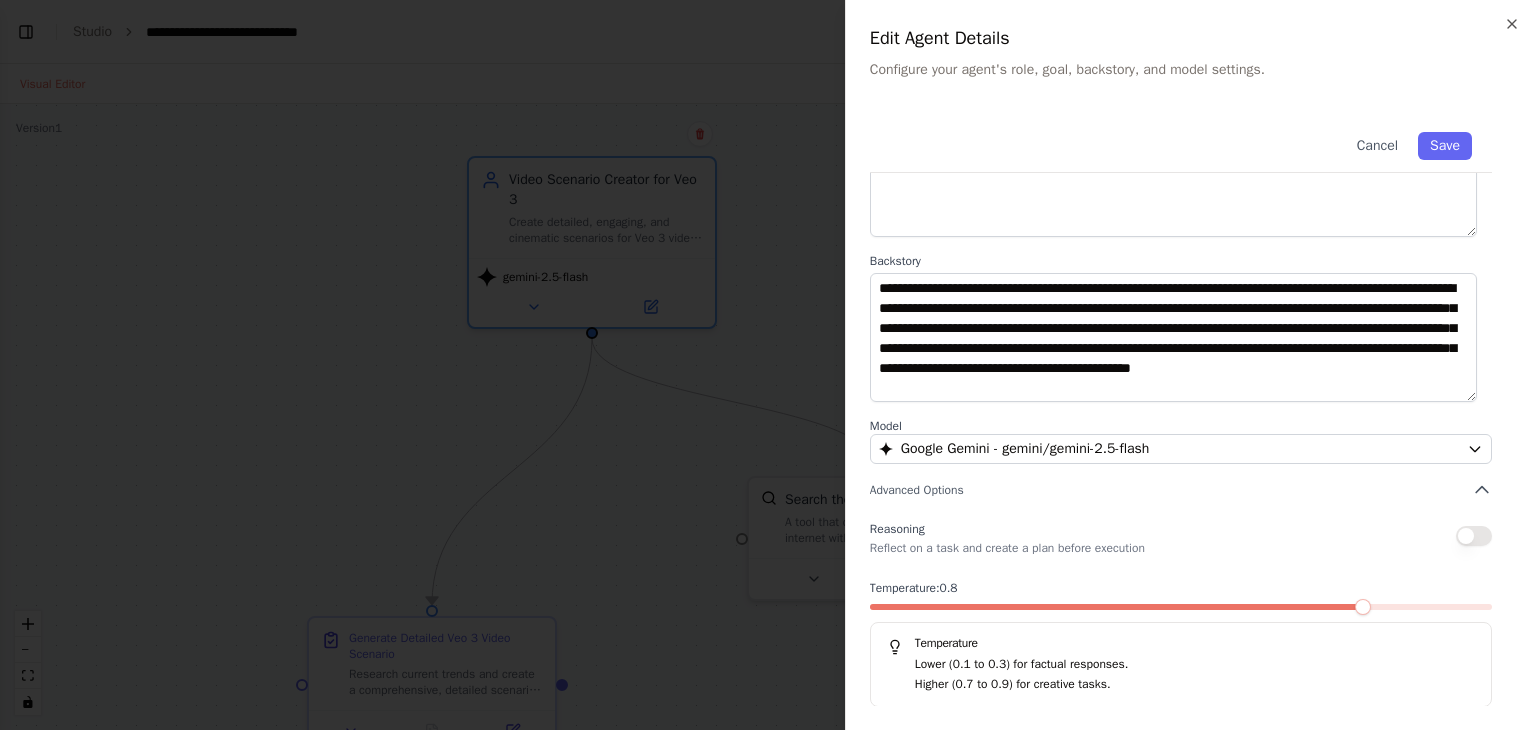 click at bounding box center (1474, 536) 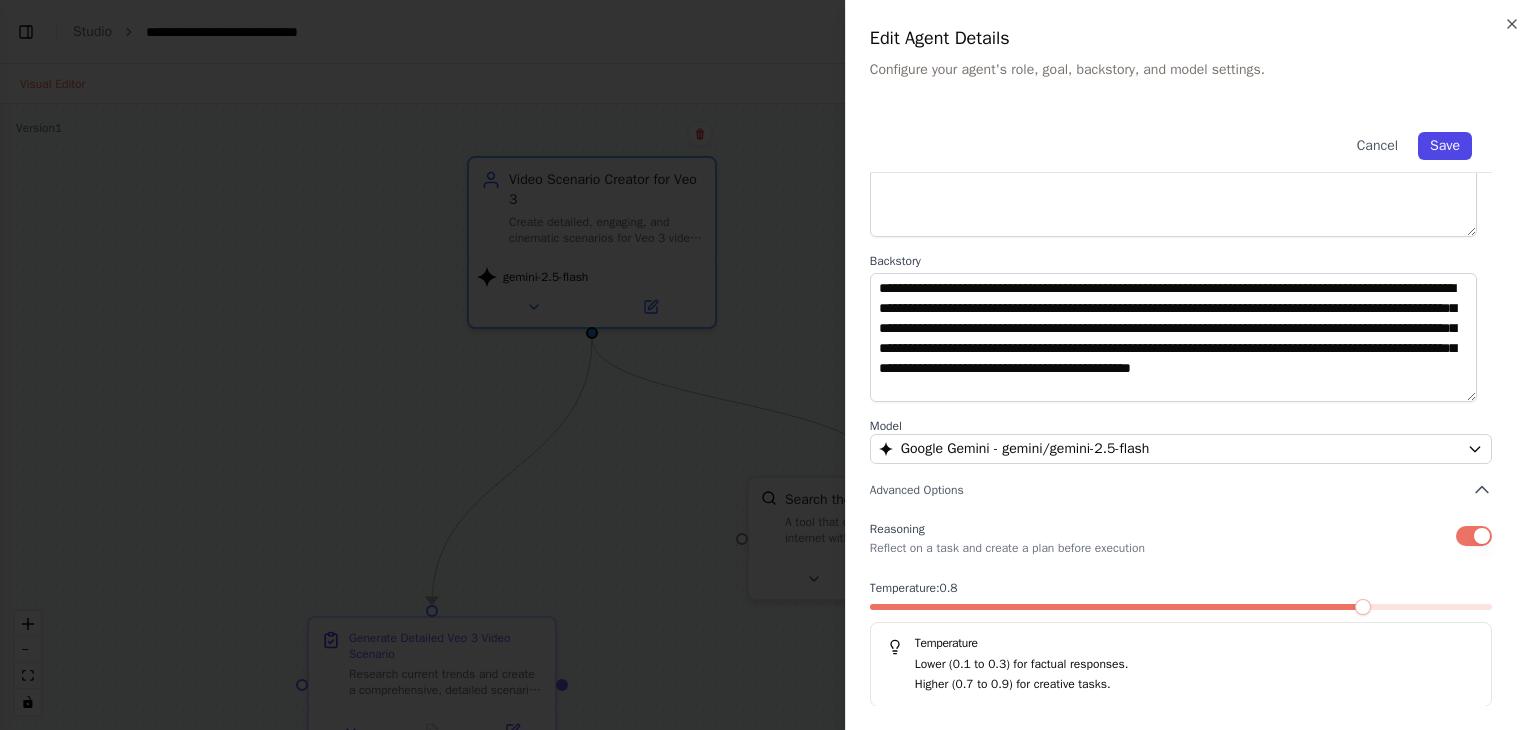 click on "Save" at bounding box center (1445, 146) 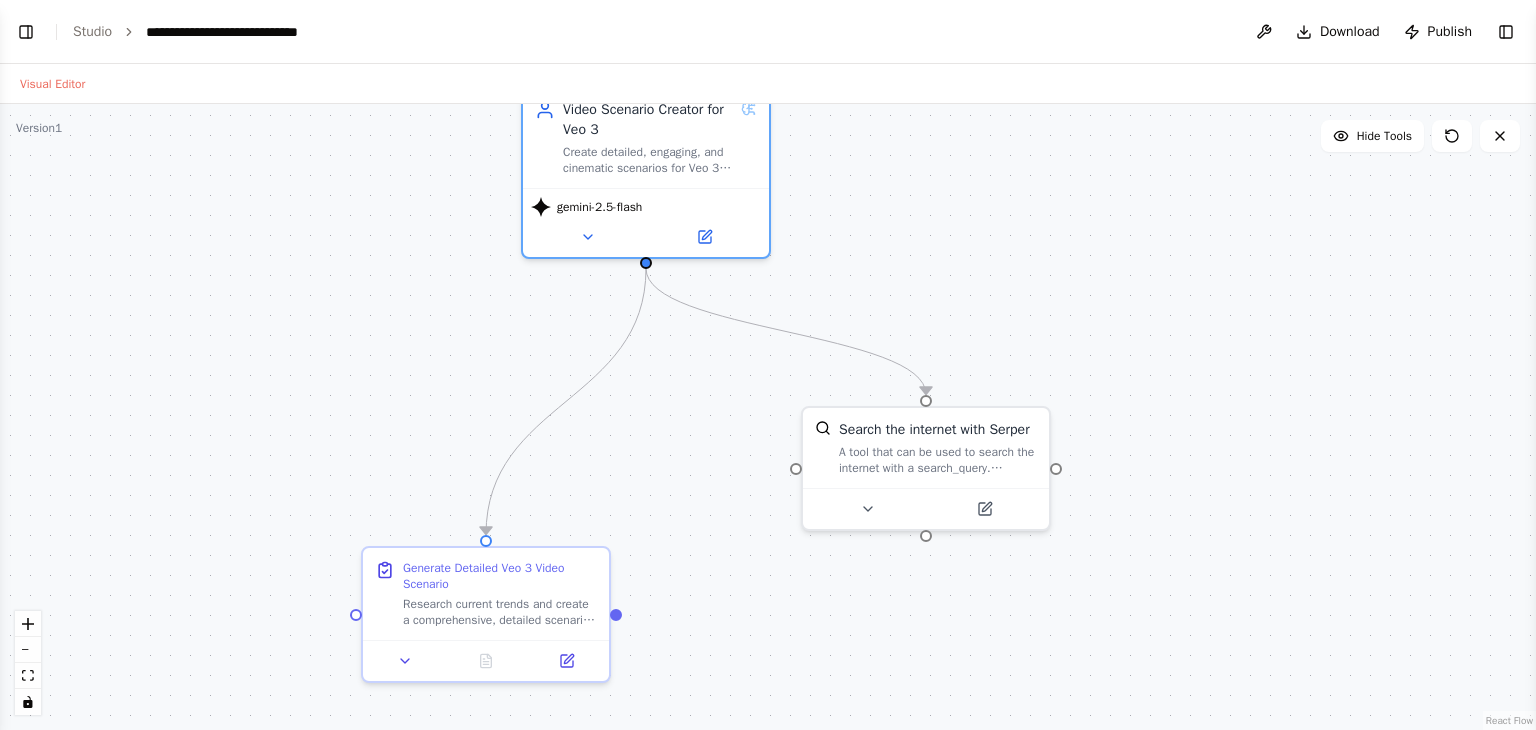 drag, startPoint x: 1012, startPoint y: 463, endPoint x: 1111, endPoint y: 345, distance: 154.02922 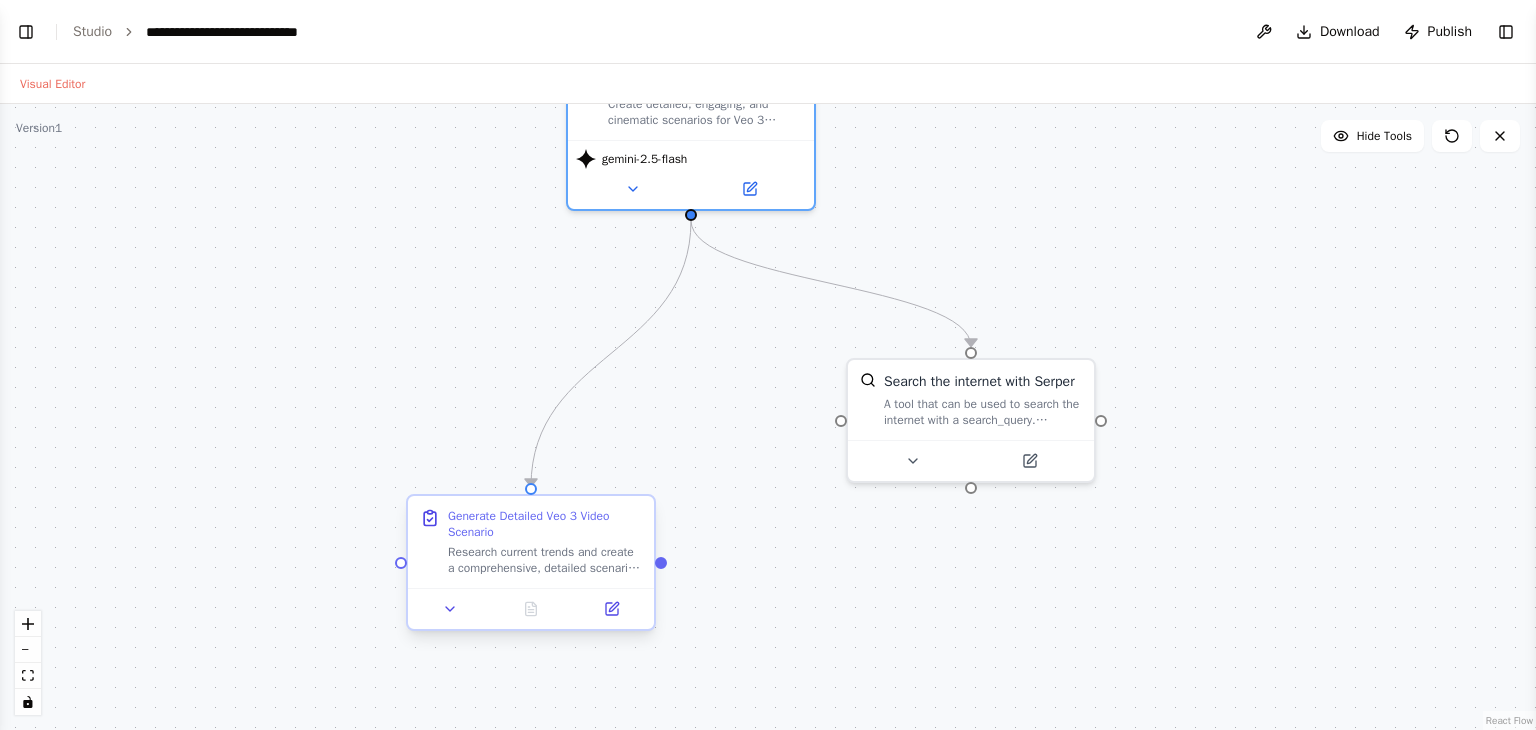 click on "Generate Detailed Veo 3 Video Scenario Research current trends and create a comprehensive, detailed scenario for Veo 3 video generation about {topic}. The scenario should be {duration} long and include specific visual descriptions, camera movements, lighting conditions, and narrative elements that work well with AI video generation. Research relevant visual references, trending styles, and technical considerations for Veo 3 to ensure the scenario is both creative and technically optimized." at bounding box center (531, 542) 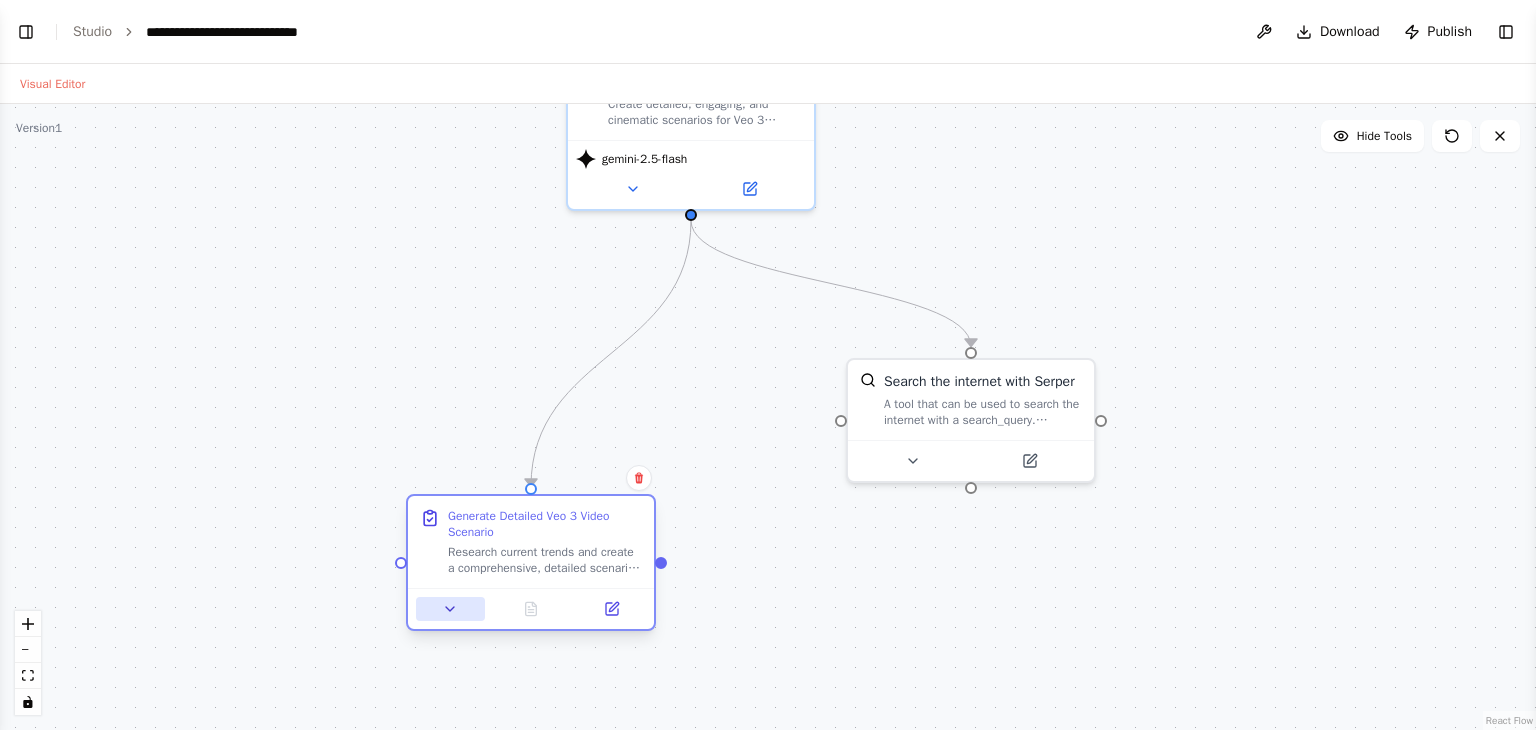 click 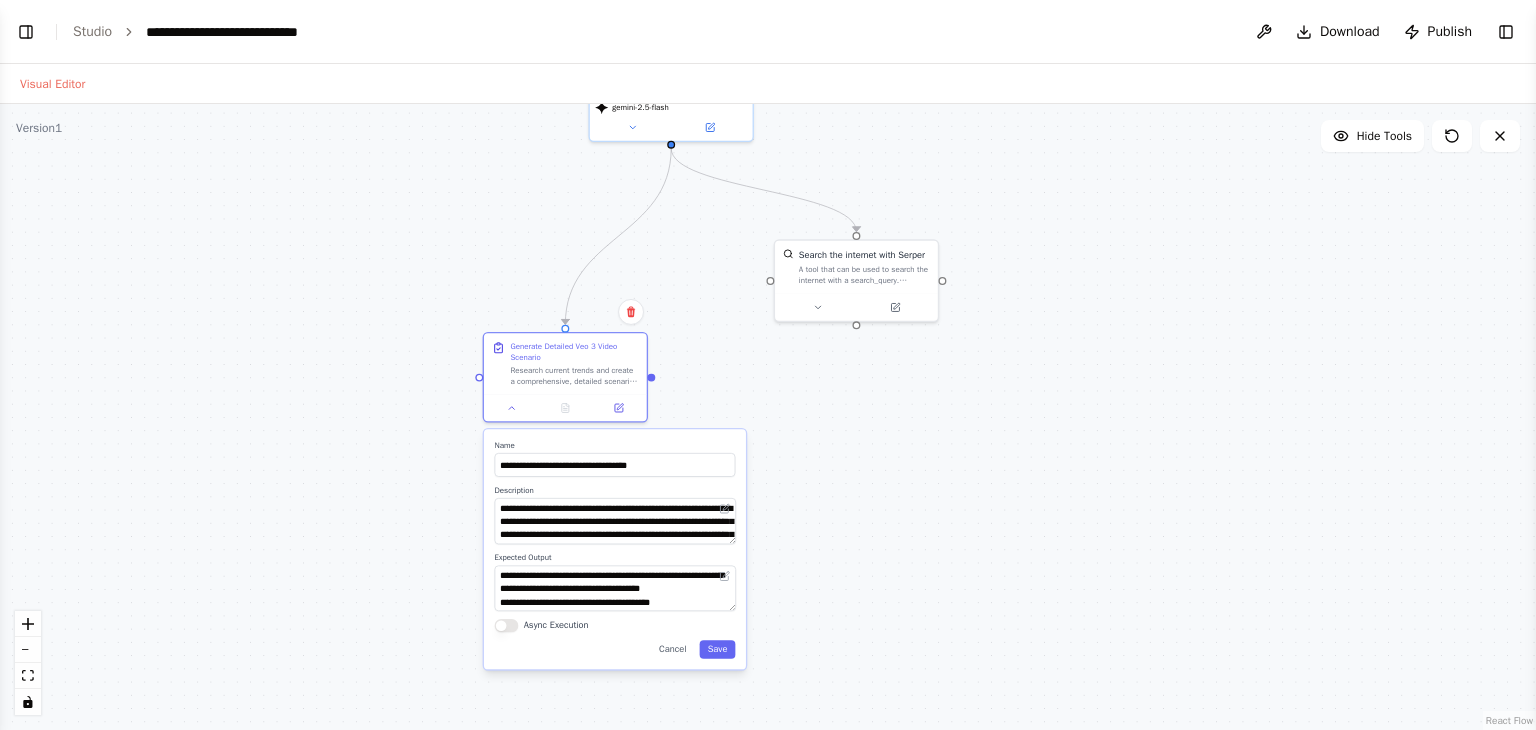 drag, startPoint x: 636, startPoint y: 547, endPoint x: 660, endPoint y: 364, distance: 184.56706 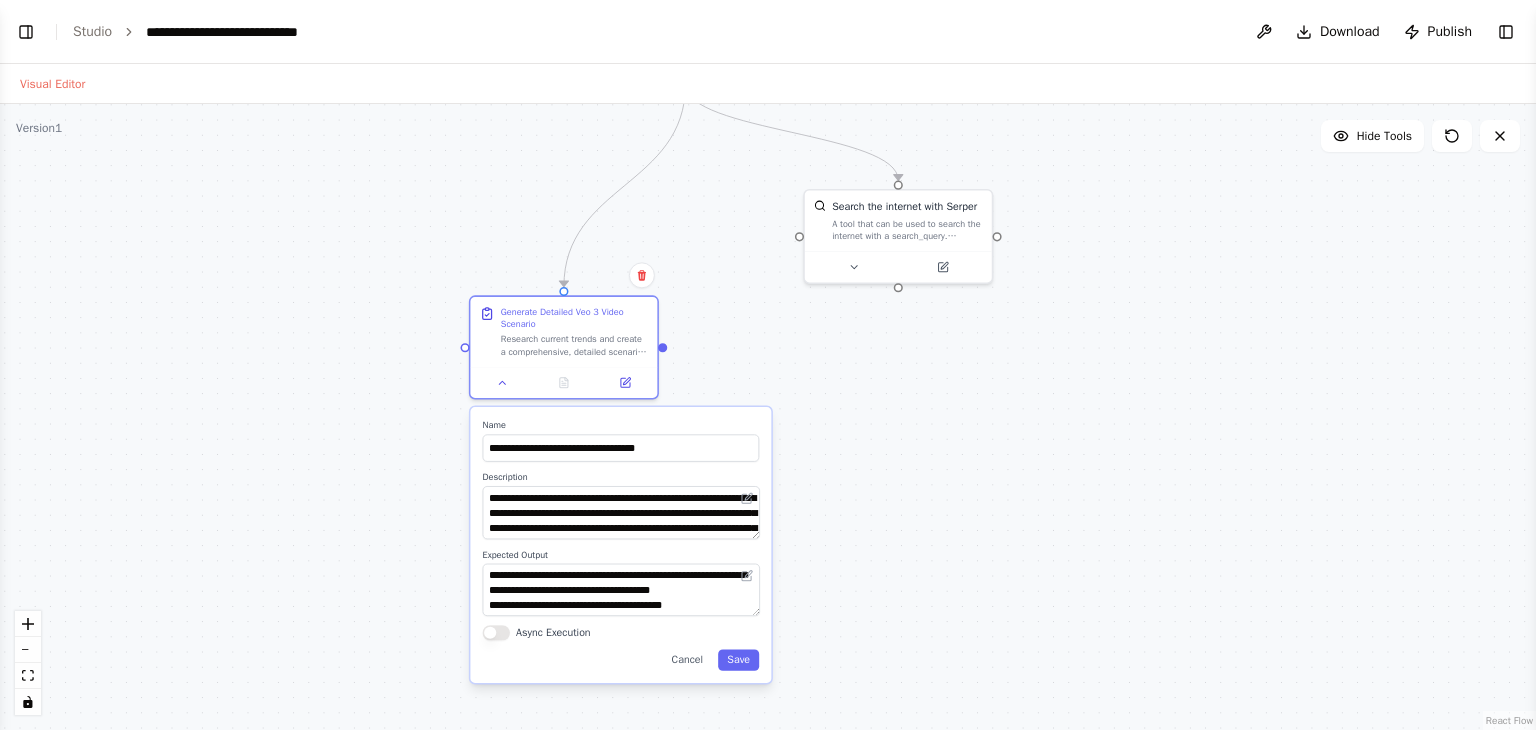 click on ".deletable-edge-delete-btn {
width: 20px;
height: 20px;
border: 0px solid #ffffff;
color: #6b7280;
background-color: #f8fafc;
cursor: pointer;
border-radius: 50%;
font-size: 12px;
padding: 3px;
display: flex;
align-items: center;
justify-content: center;
transition: all 0.2s cubic-bezier(0.4, 0, 0.2, 1);
box-shadow: 0 2px 4px rgba(0, 0, 0, 0.1);
}
.deletable-edge-delete-btn:hover {
background-color: #ef4444;
color: #ffffff;
border-color: #dc2626;
transform: scale(1.1);
box-shadow: 0 4px 12px rgba(239, 68, 68, 0.4);
}
.deletable-edge-delete-btn:active {
transform: scale(0.95);
box-shadow: 0 2px 4px rgba(239, 68, 68, 0.3);
}
Video Scenario Creator for Veo 3 gemini-2.5-flash Name Description" at bounding box center [768, 417] 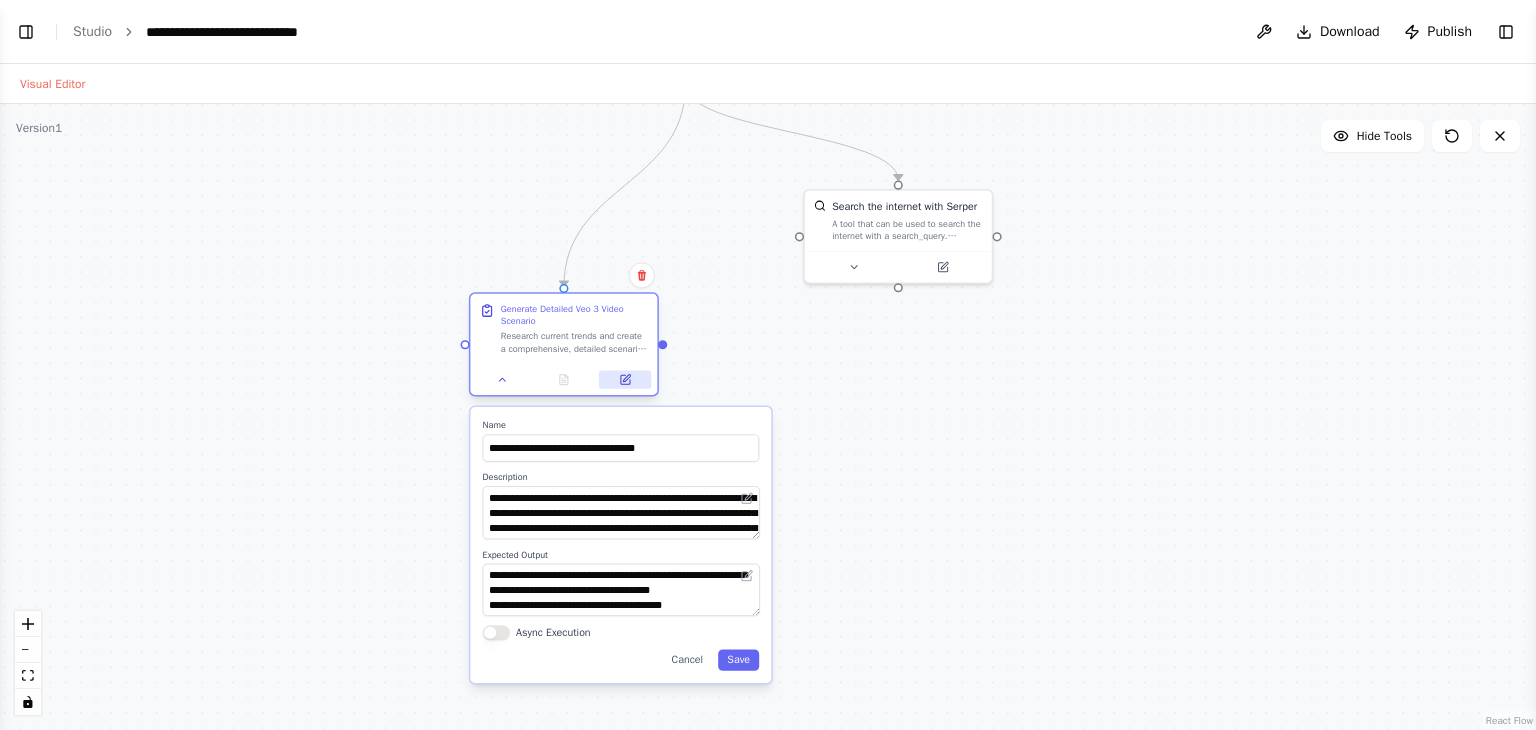 click 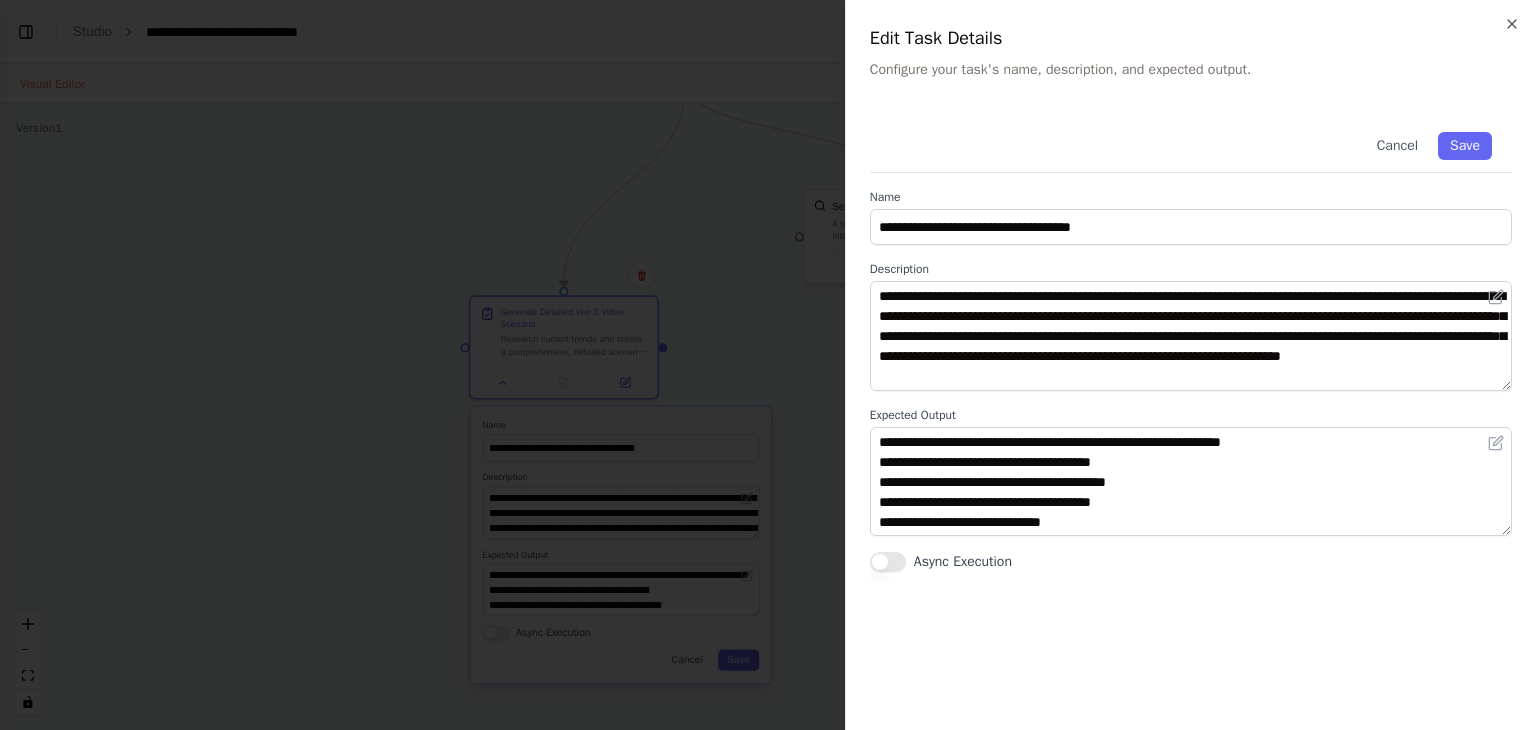 scroll, scrollTop: 140, scrollLeft: 0, axis: vertical 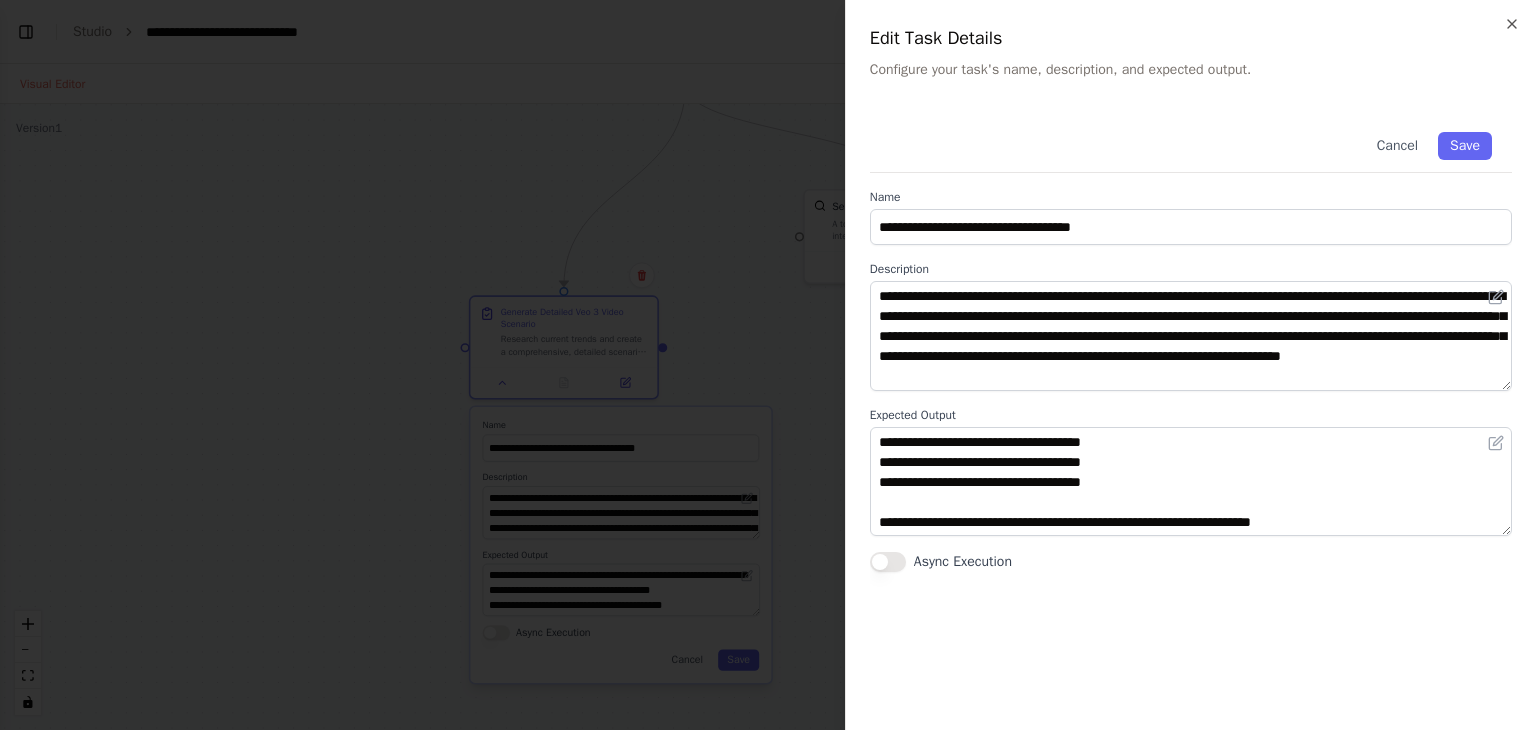click at bounding box center (768, 365) 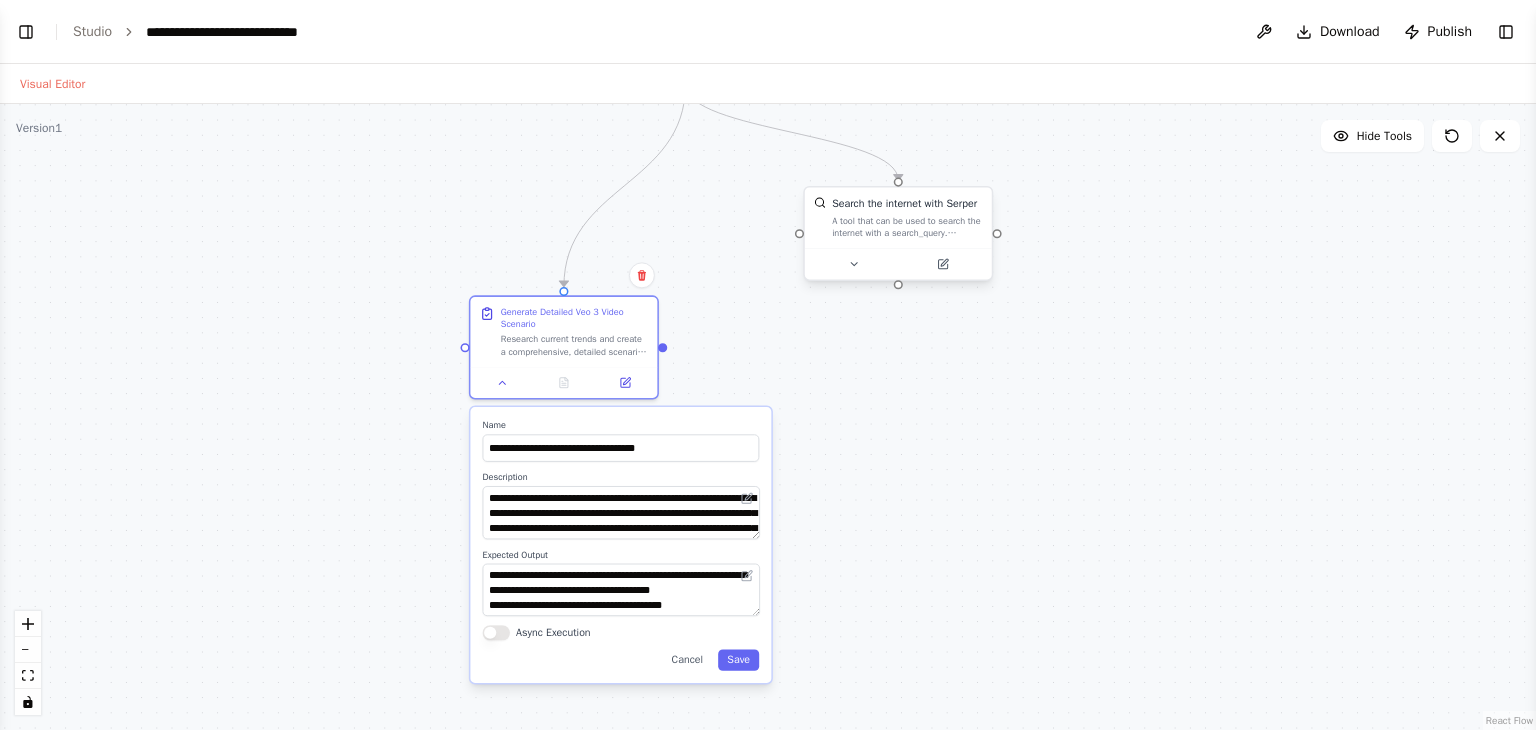 click on "A tool that can be used to search the internet with a search_query. Supports different search types: 'search' (default), 'news'" at bounding box center [907, 227] 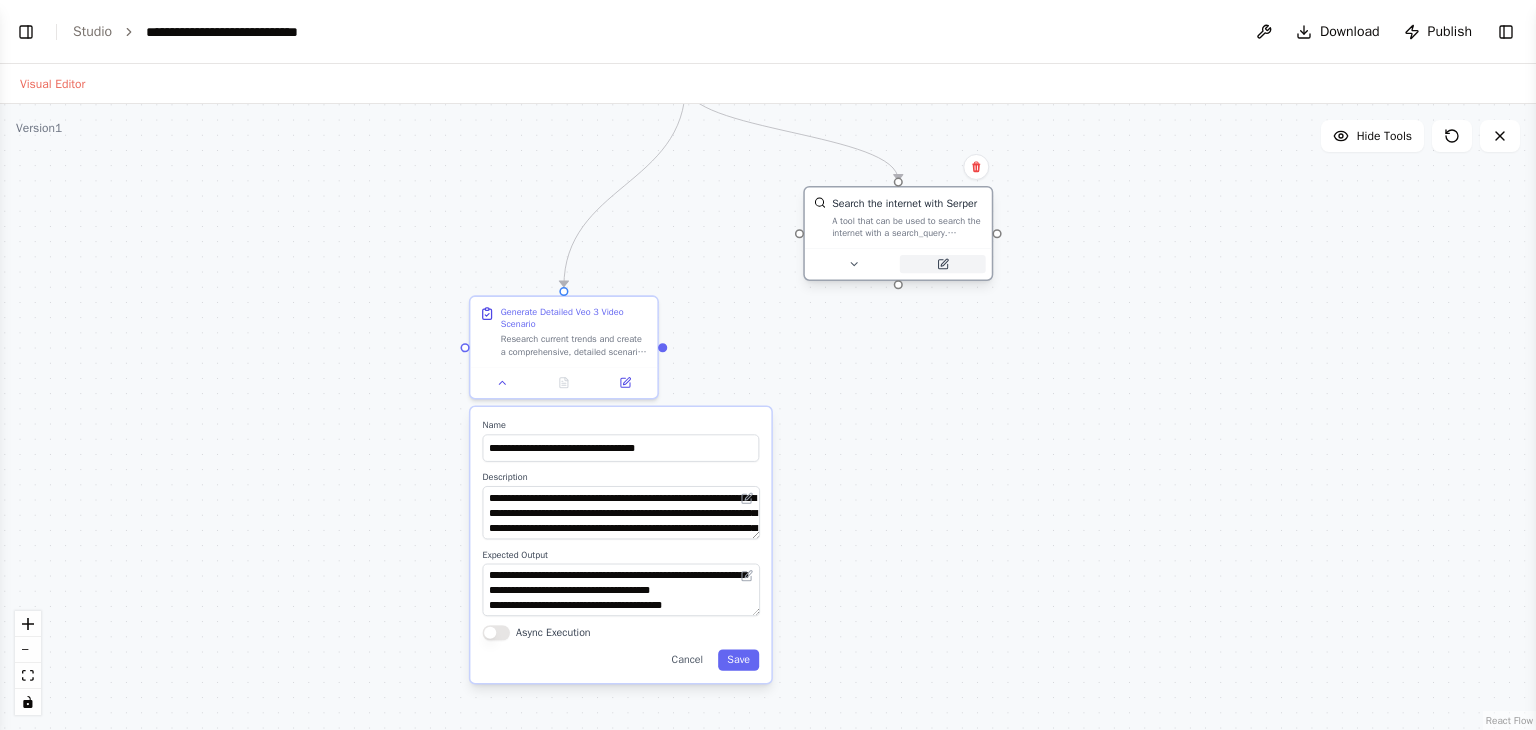 click 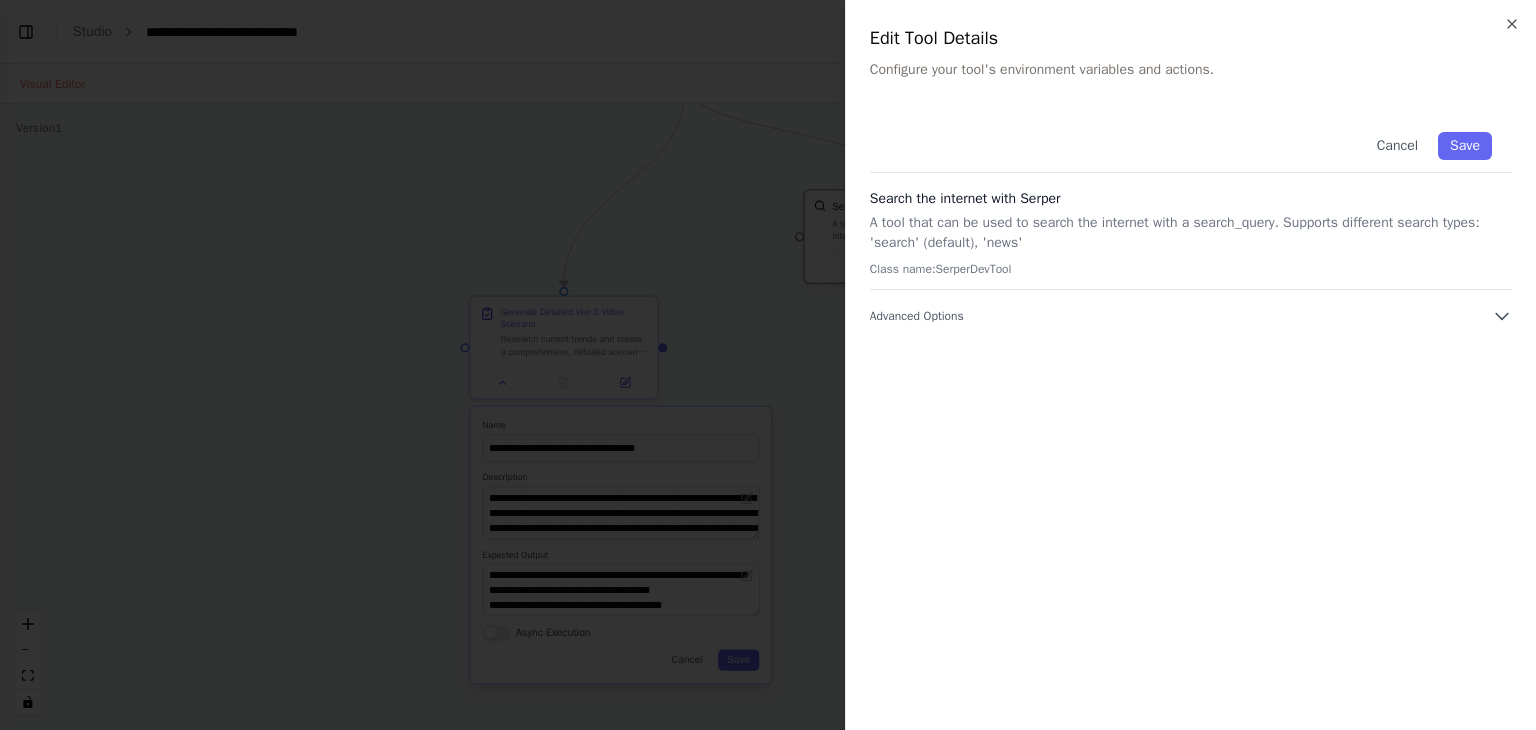 click on "Class name:  SerperDevTool" at bounding box center [1191, 269] 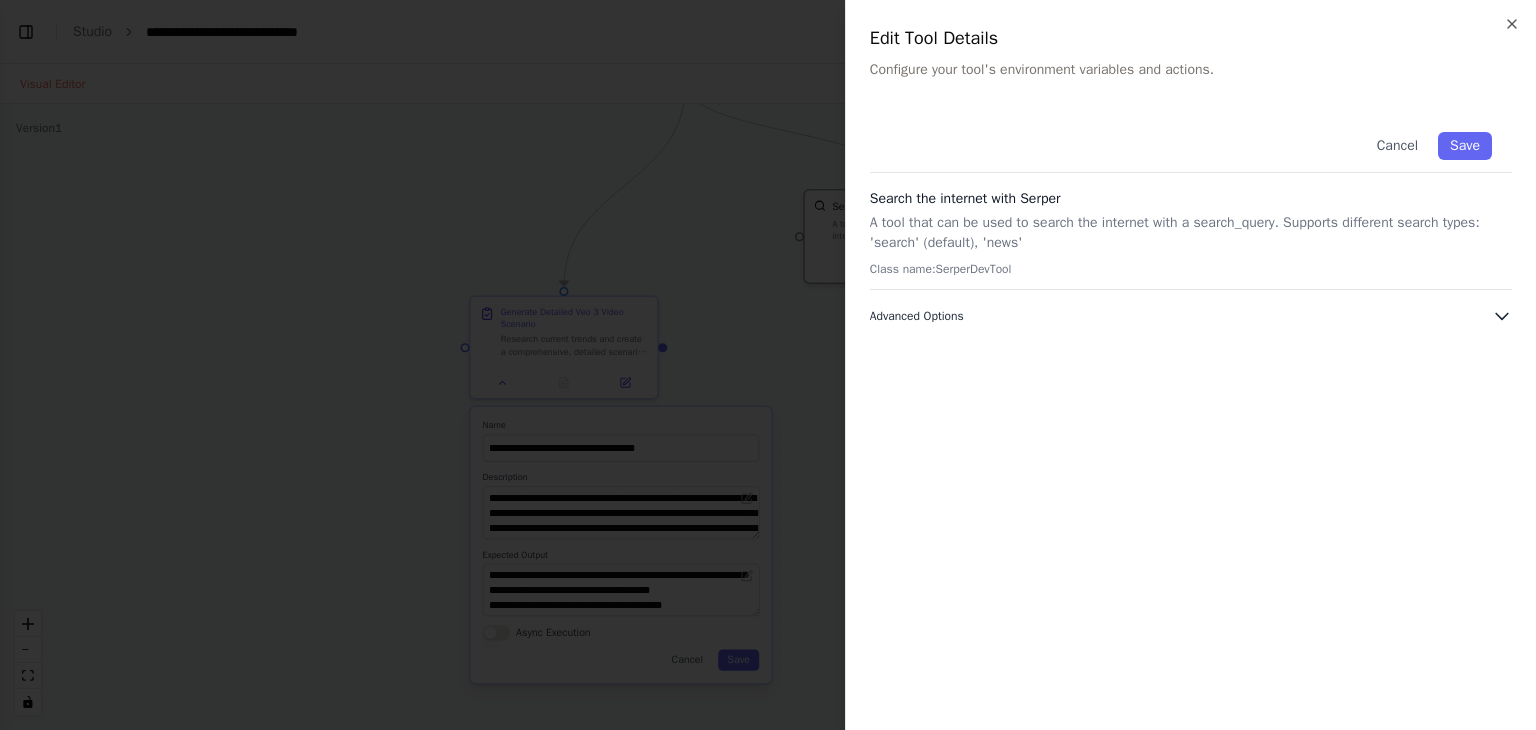 click on "Advanced Options" at bounding box center (917, 316) 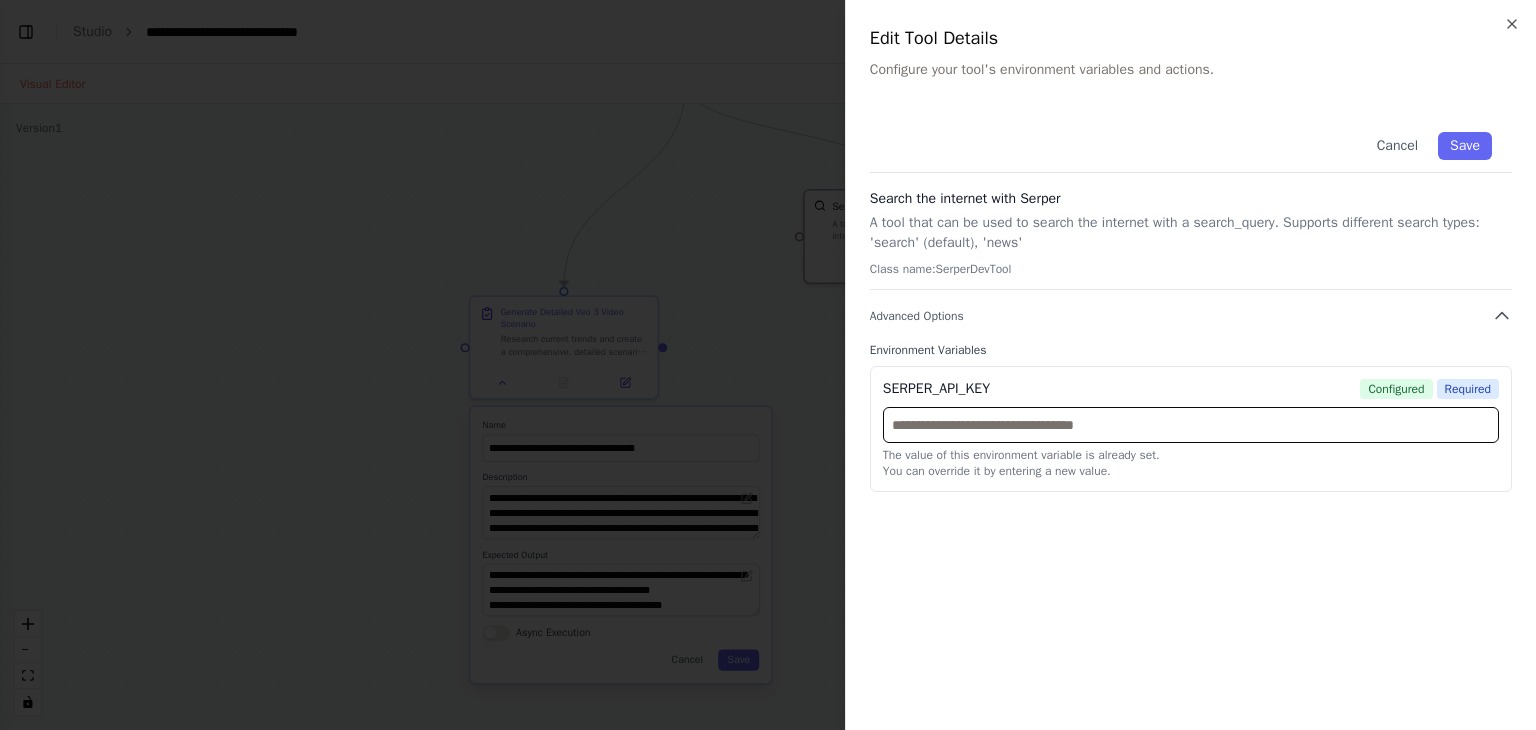 click at bounding box center (1191, 425) 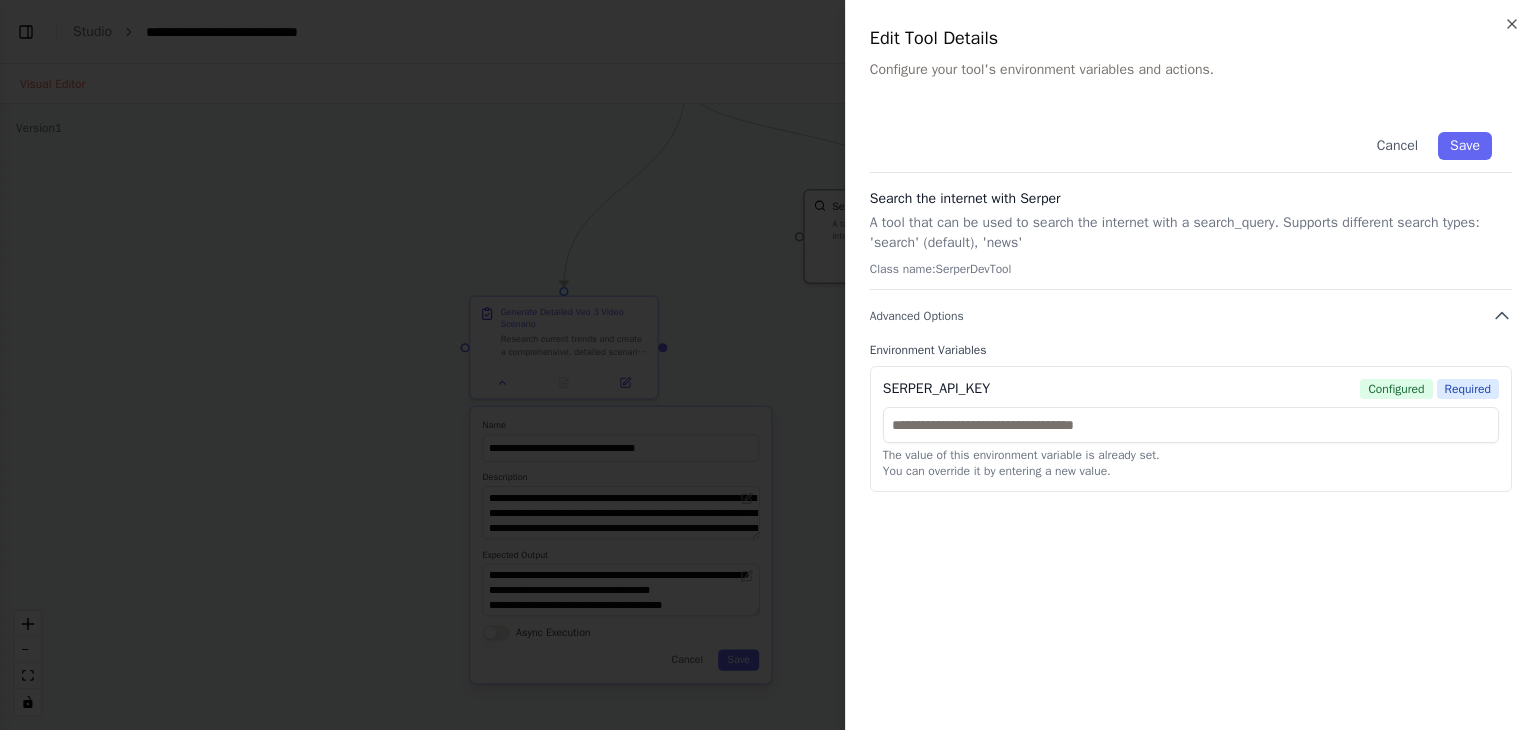 click at bounding box center (768, 365) 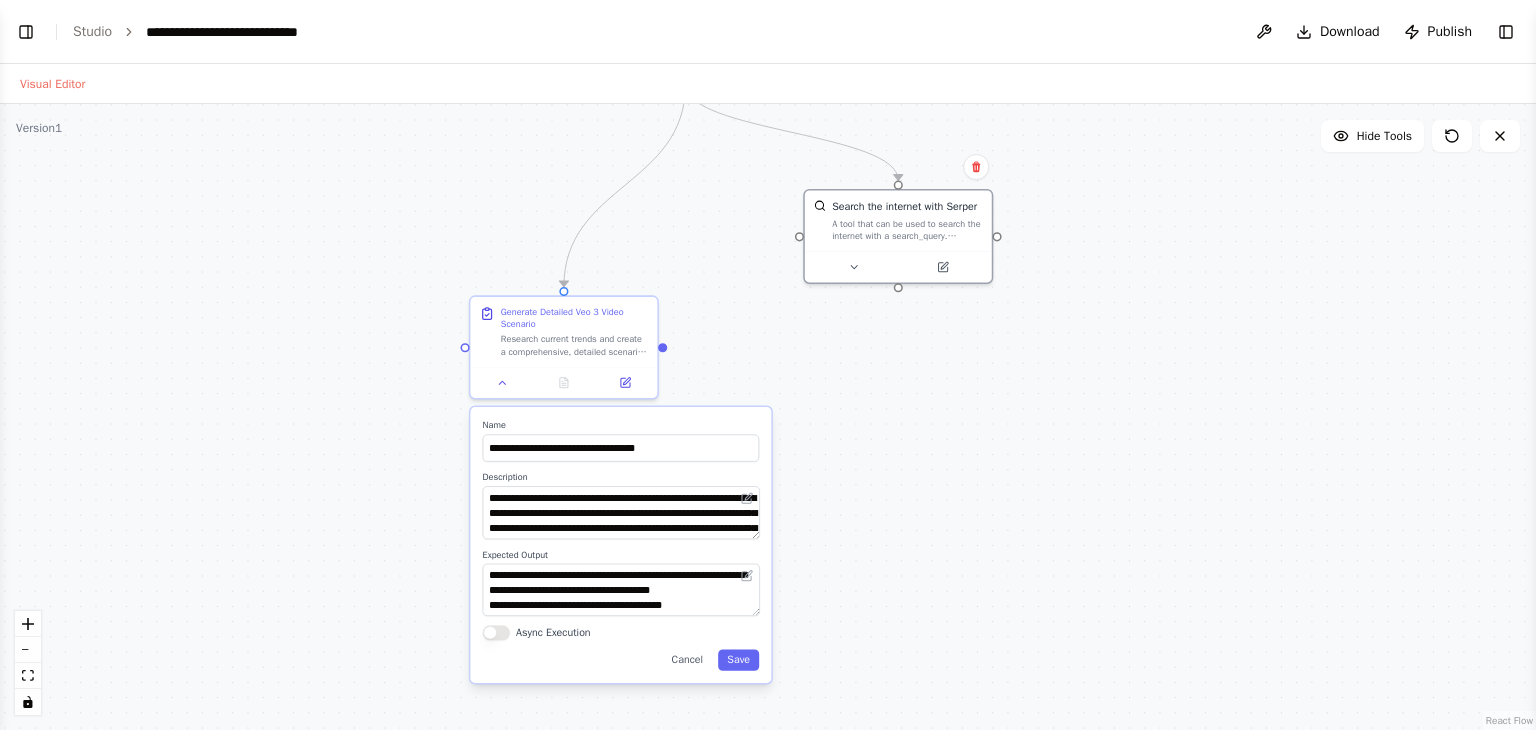 drag, startPoint x: 795, startPoint y: 335, endPoint x: 791, endPoint y: 346, distance: 11.7046995 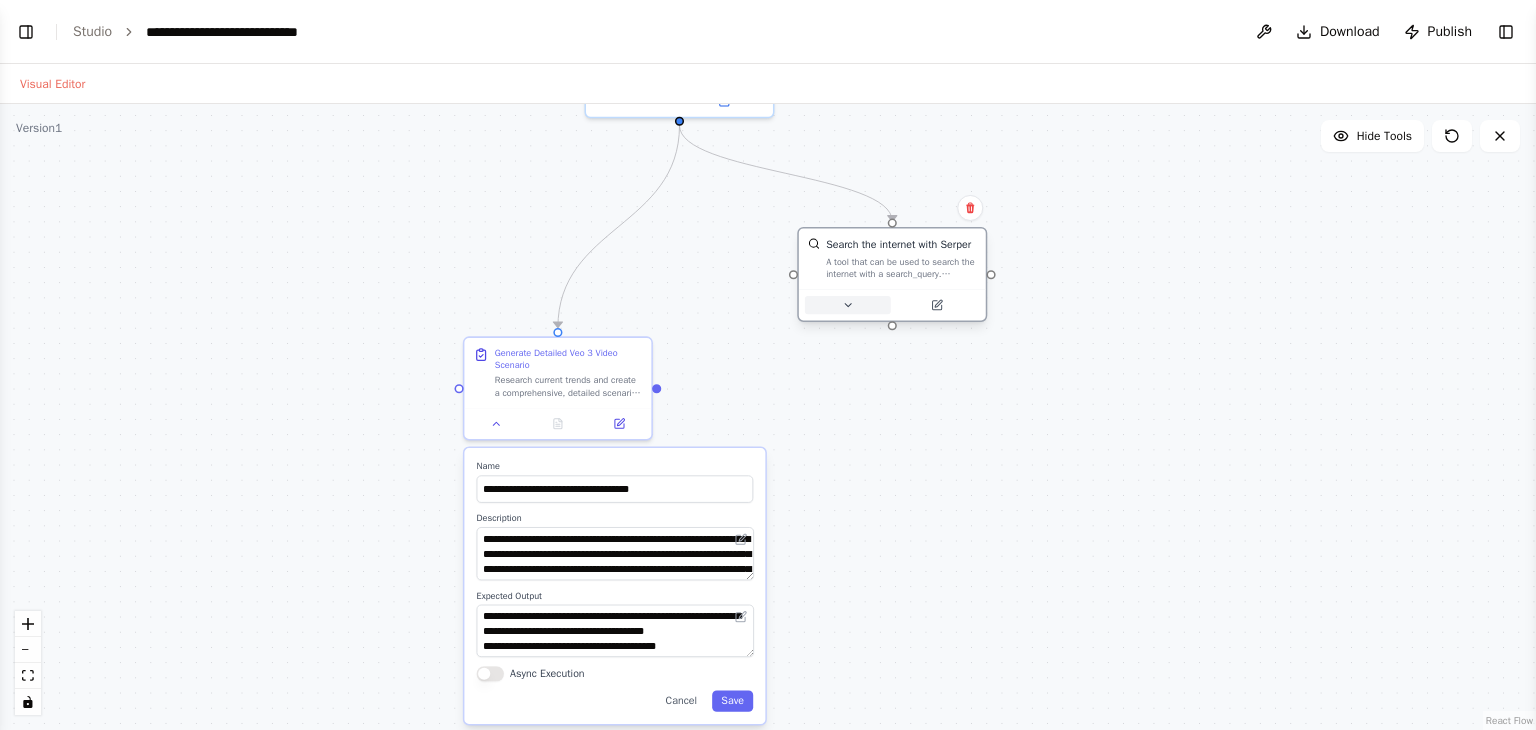 click at bounding box center [848, 305] 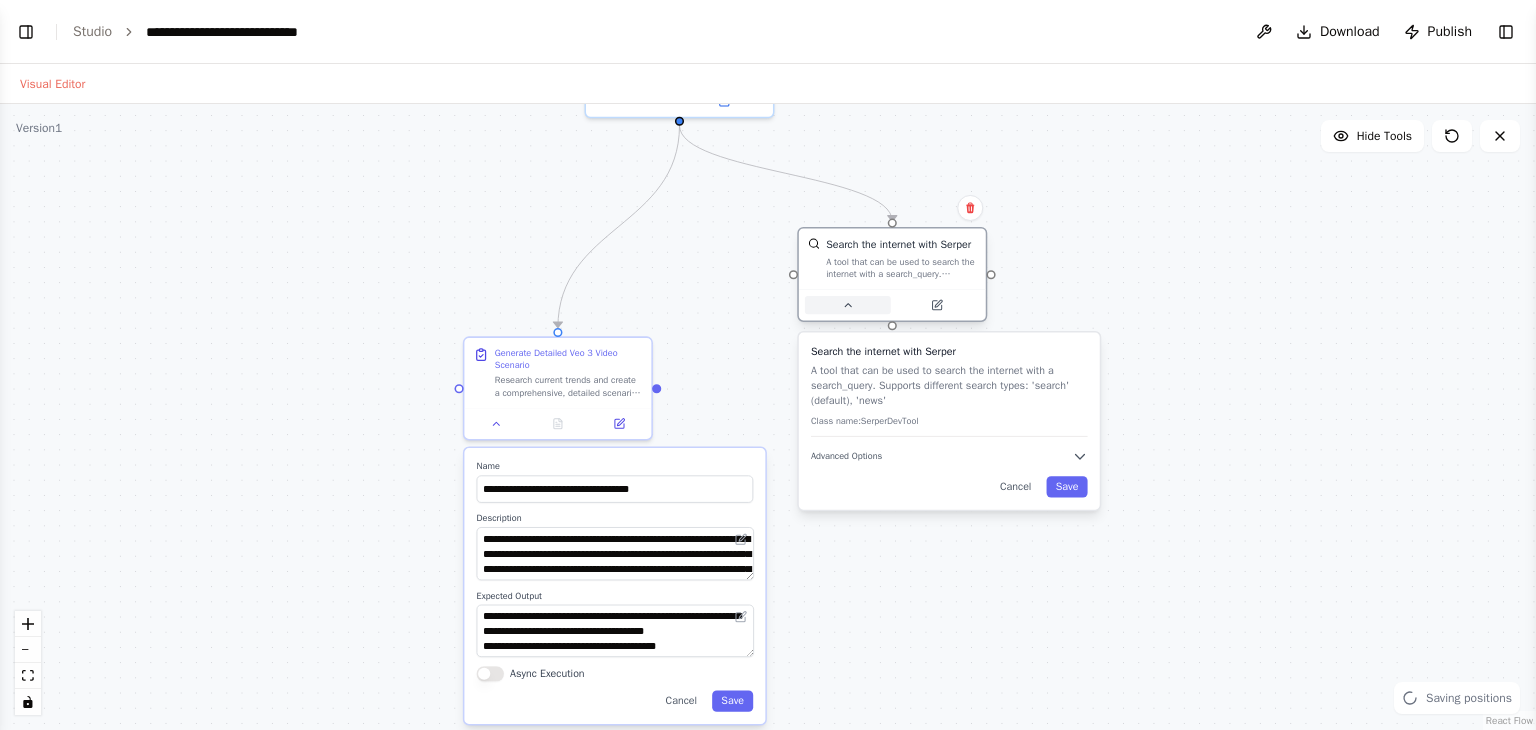 click 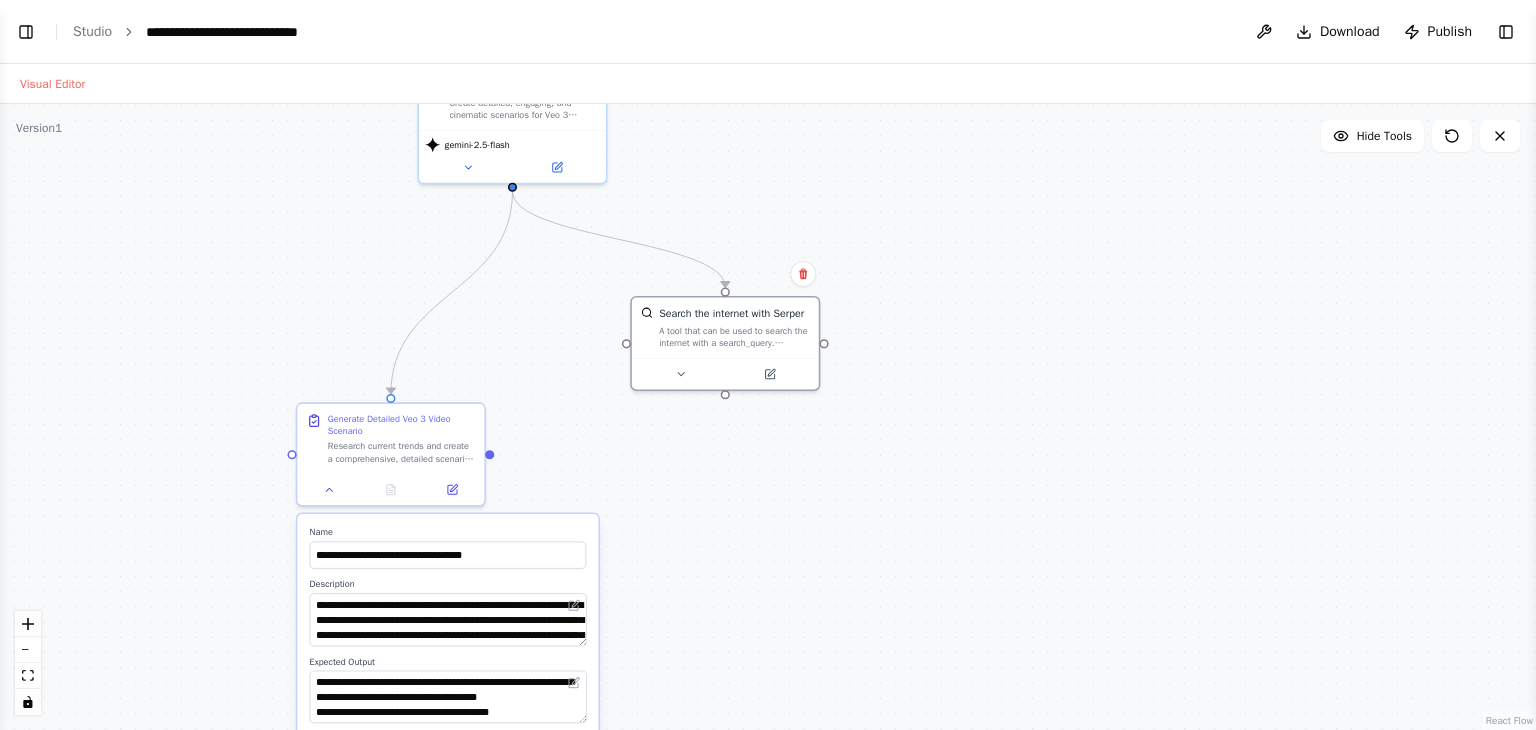 drag, startPoint x: 676, startPoint y: 321, endPoint x: 512, endPoint y: 386, distance: 176.41145 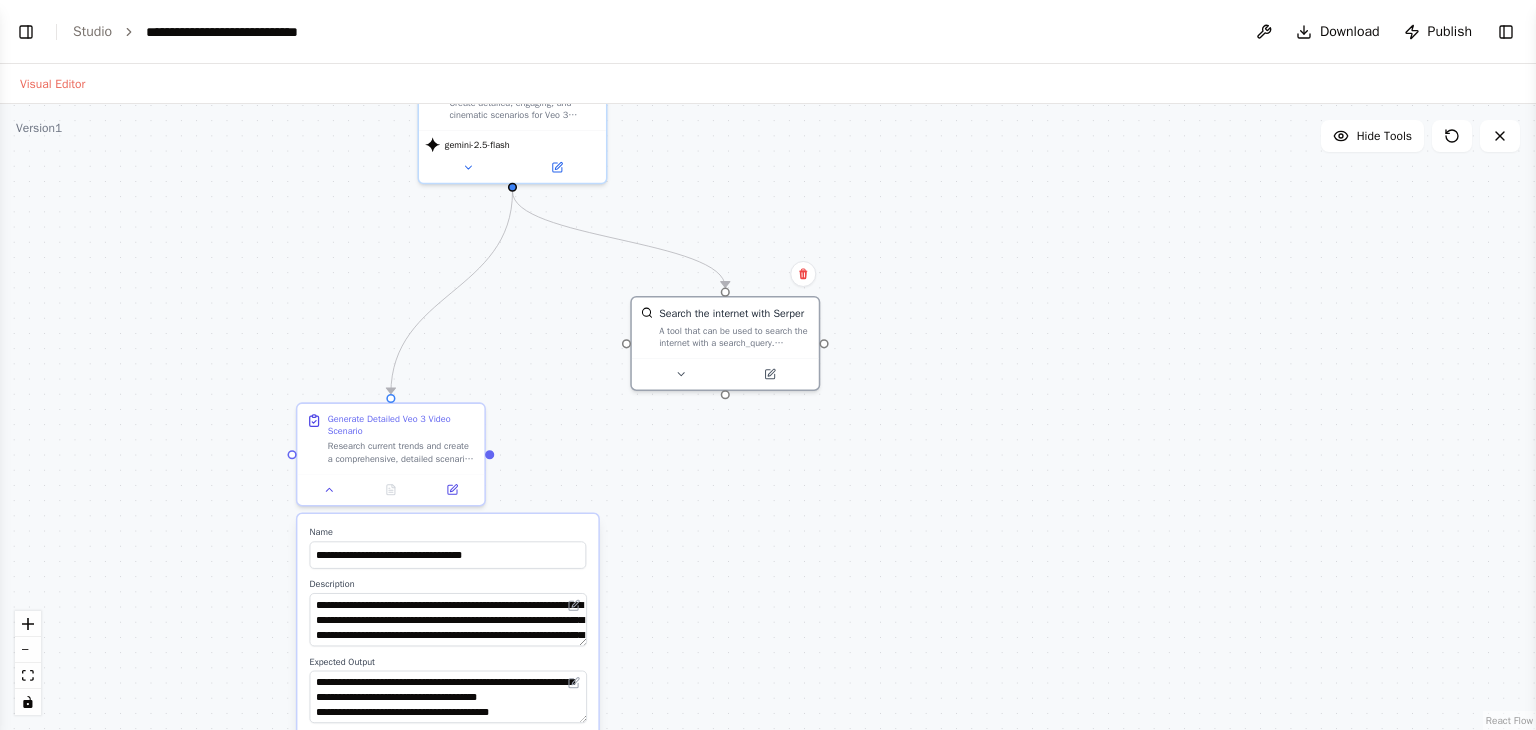 click on "React Flow" at bounding box center (1509, 720) 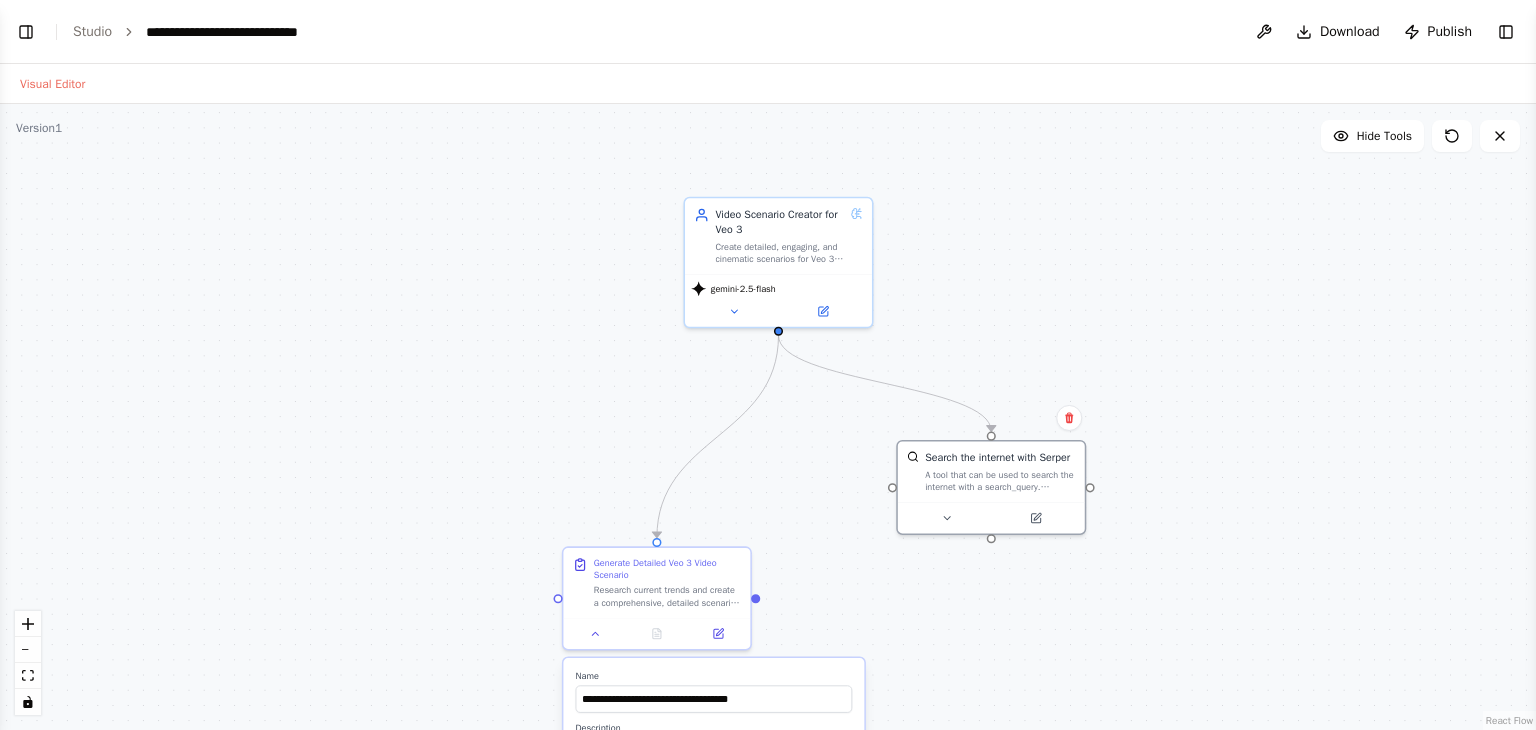 drag, startPoint x: 872, startPoint y: 366, endPoint x: 1126, endPoint y: 443, distance: 265.41476 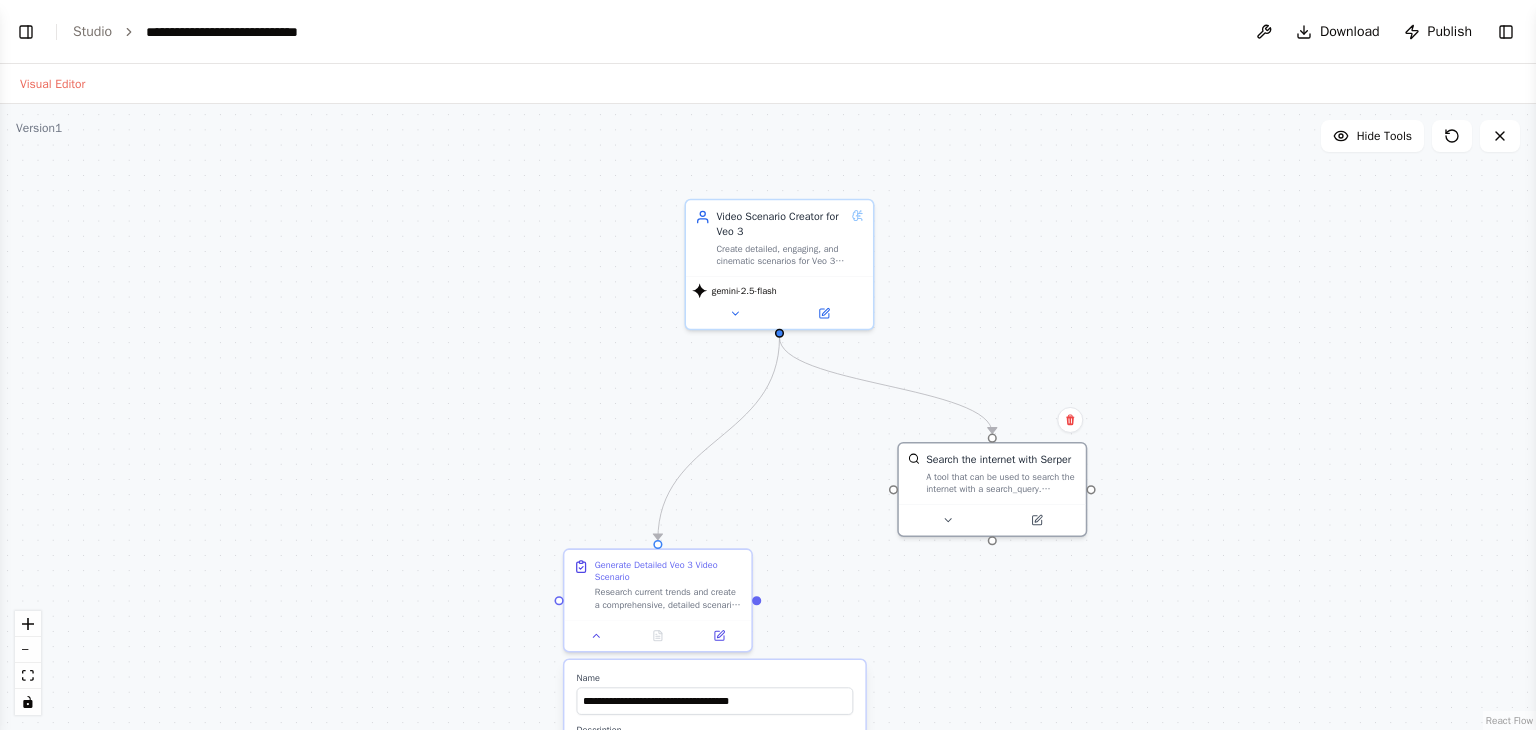 click on ".deletable-edge-delete-btn {
width: 20px;
height: 20px;
border: 0px solid #ffffff;
color: #6b7280;
background-color: #f8fafc;
cursor: pointer;
border-radius: 50%;
font-size: 12px;
padding: 3px;
display: flex;
align-items: center;
justify-content: center;
transition: all 0.2s cubic-bezier(0.4, 0, 0.2, 1);
box-shadow: 0 2px 4px rgba(0, 0, 0, 0.1);
}
.deletable-edge-delete-btn:hover {
background-color: #ef4444;
color: #ffffff;
border-color: #dc2626;
transform: scale(1.1);
box-shadow: 0 4px 12px rgba(239, 68, 68, 0.4);
}
.deletable-edge-delete-btn:active {
transform: scale(0.95);
box-shadow: 0 2px 4px rgba(239, 68, 68, 0.3);
}
Video Scenario Creator for Veo 3 gemini-2.5-flash Name Description" at bounding box center (768, 417) 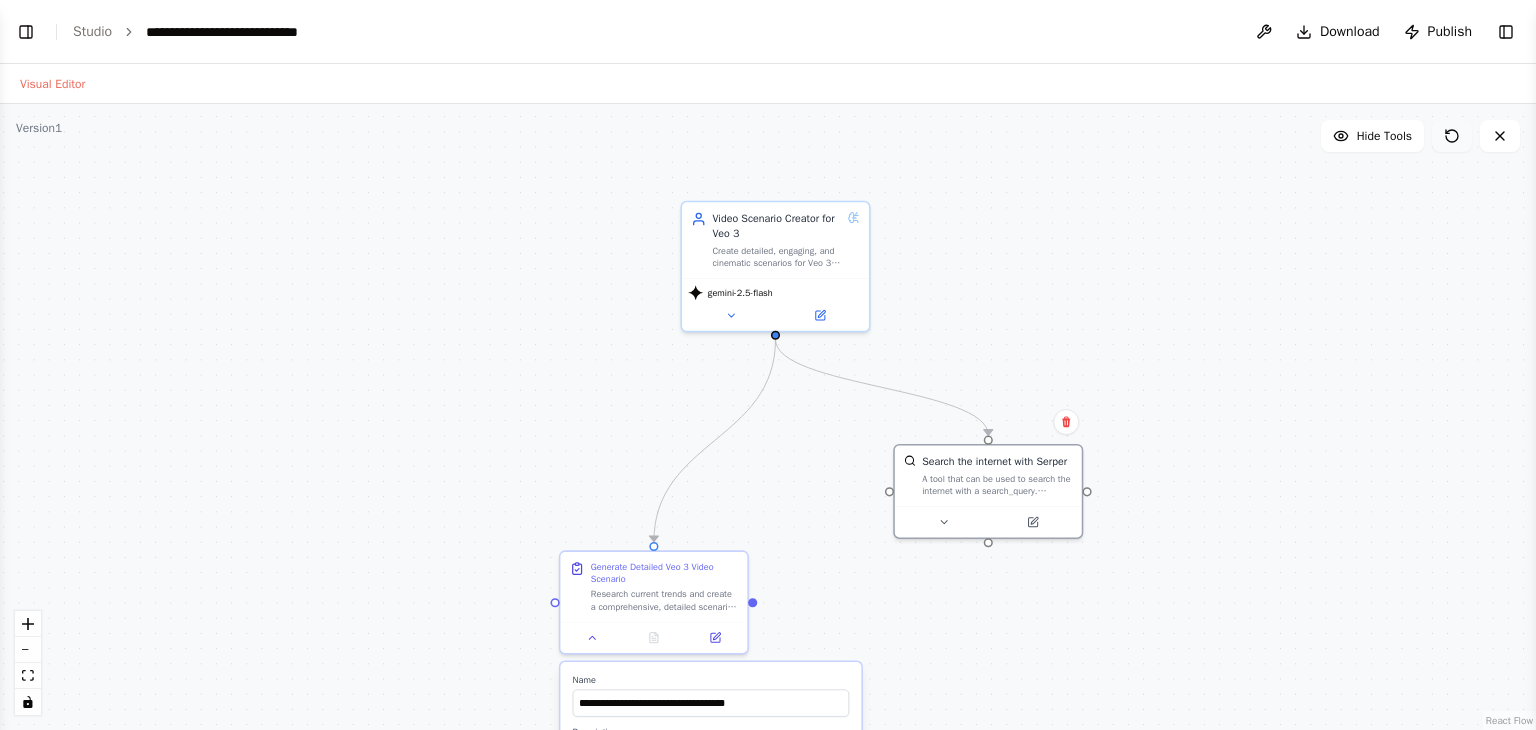 click at bounding box center (1452, 136) 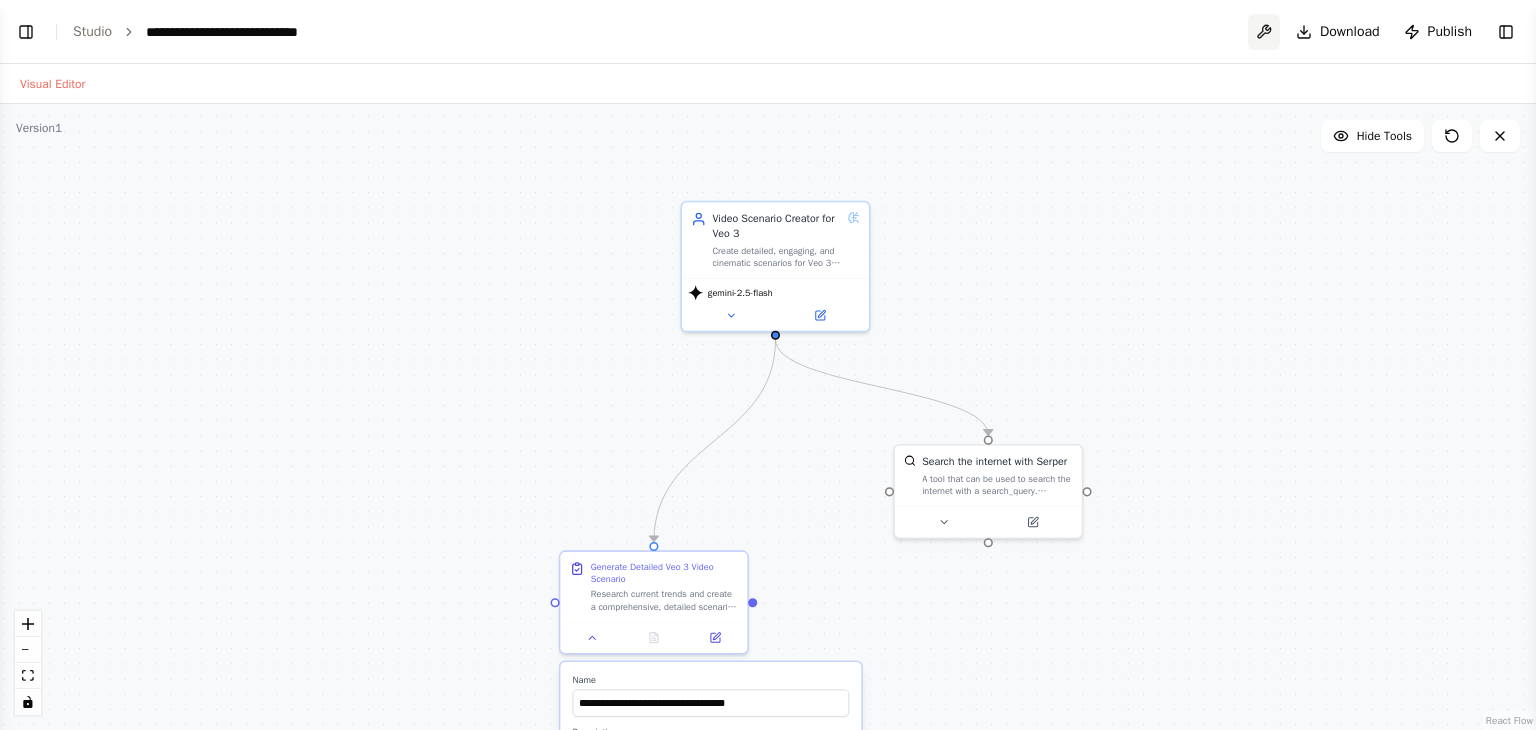 click at bounding box center [1264, 32] 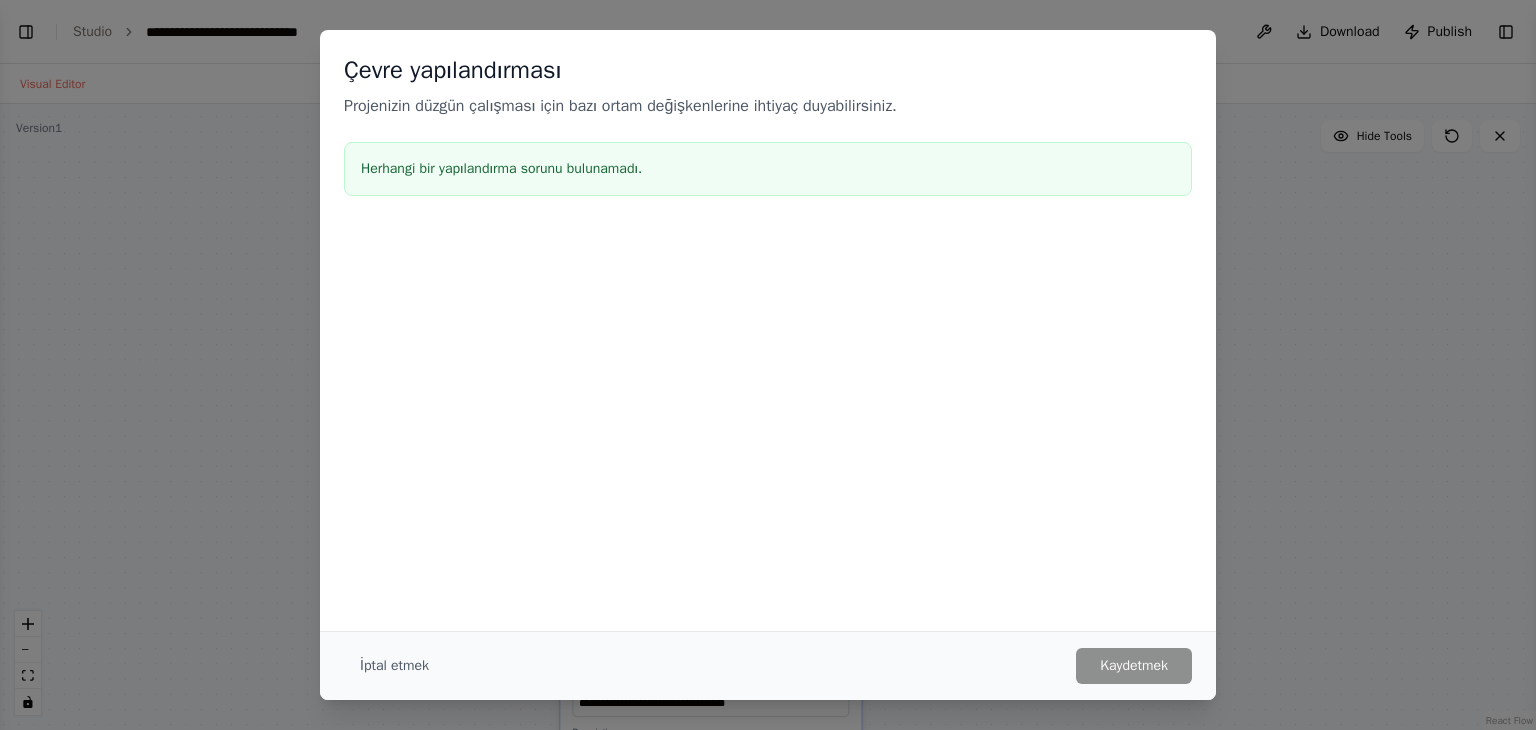 scroll, scrollTop: 2593, scrollLeft: 0, axis: vertical 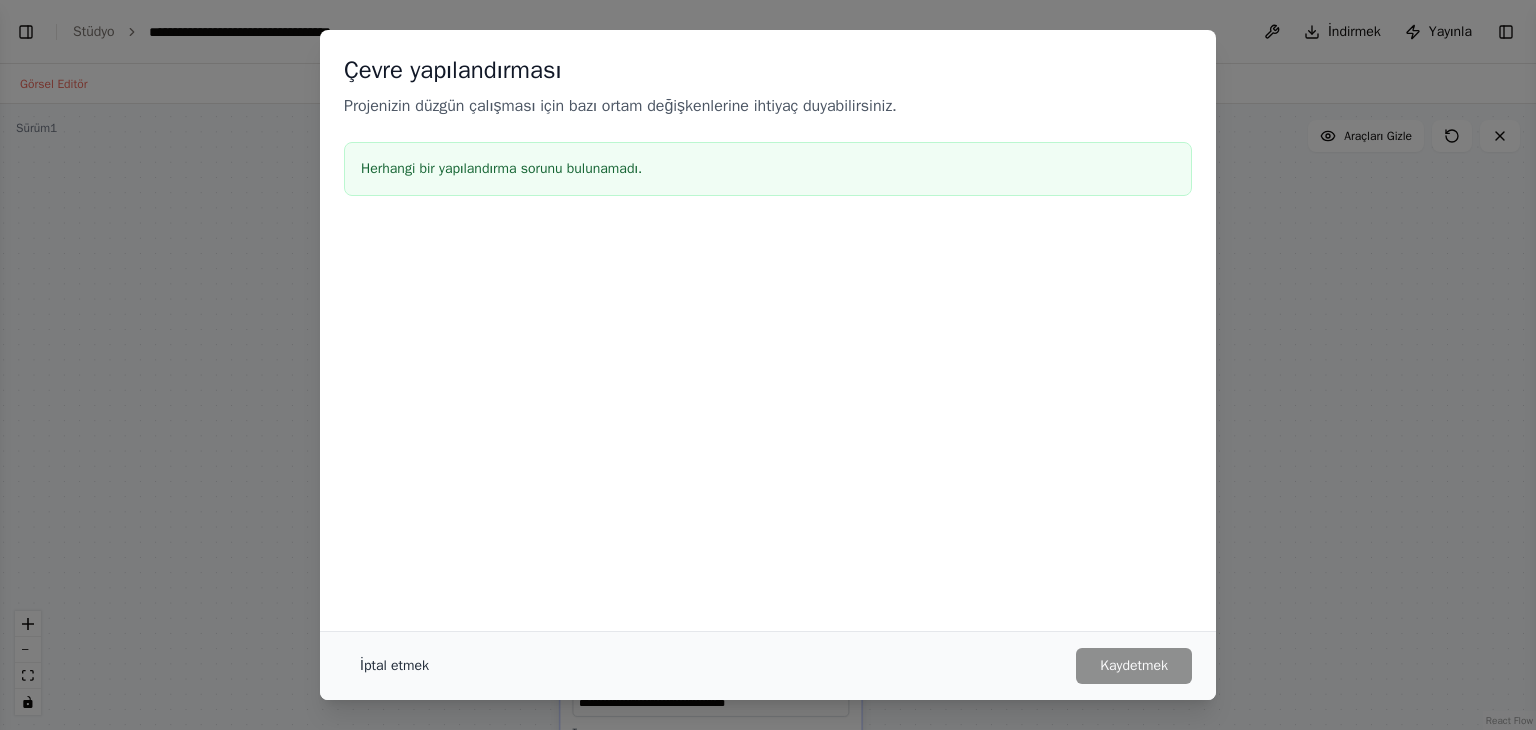 click on "İptal etmek" at bounding box center [394, 665] 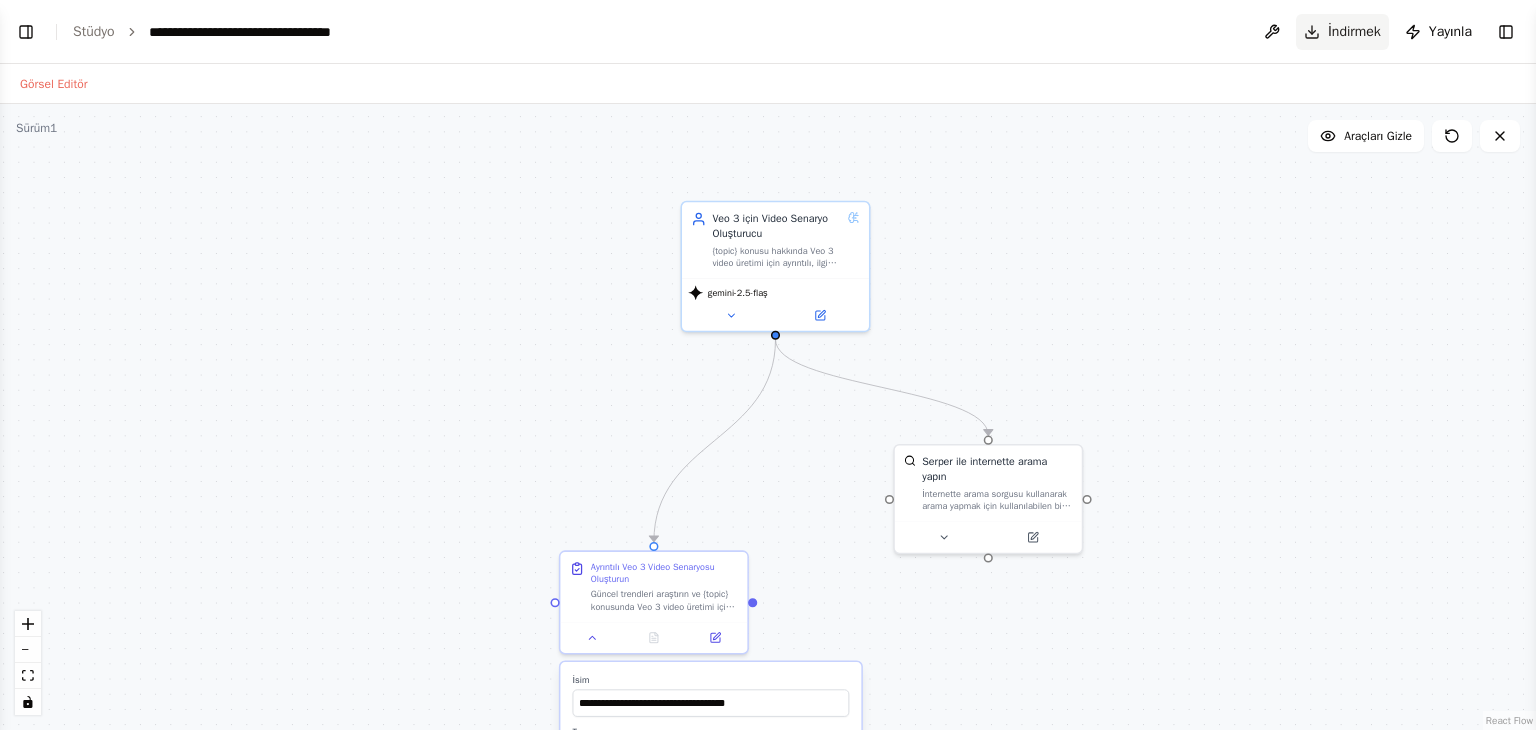 click on "İndirmek" at bounding box center [1354, 31] 